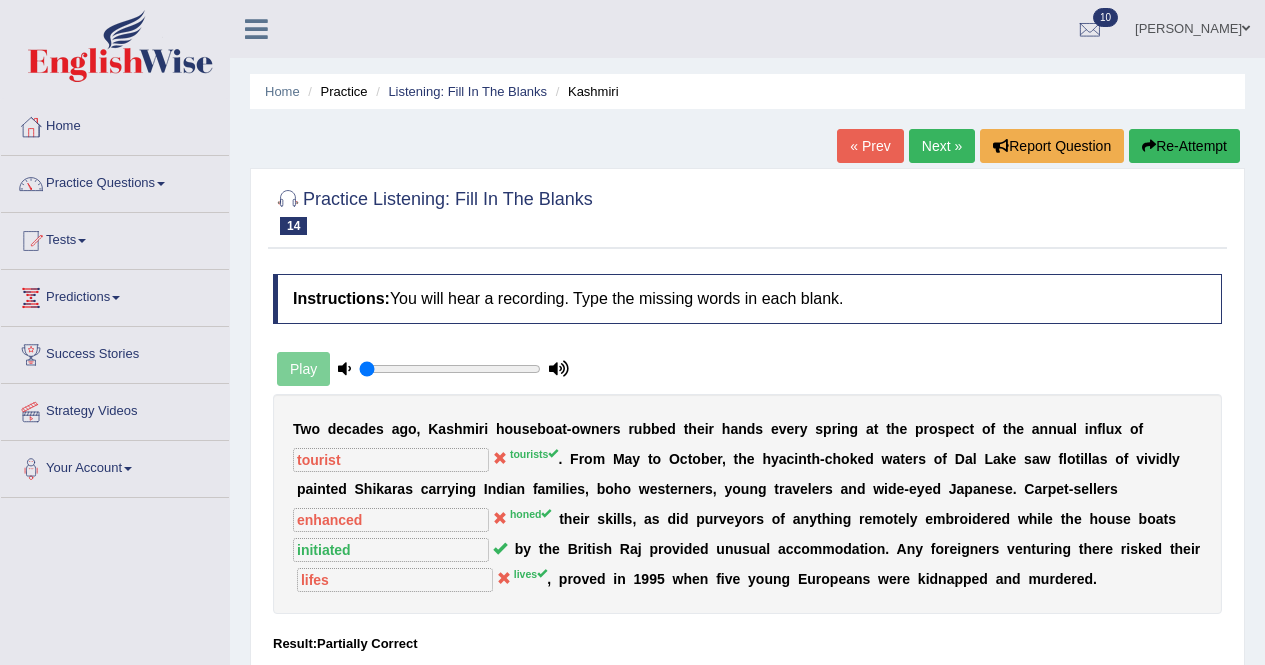 scroll, scrollTop: 0, scrollLeft: 0, axis: both 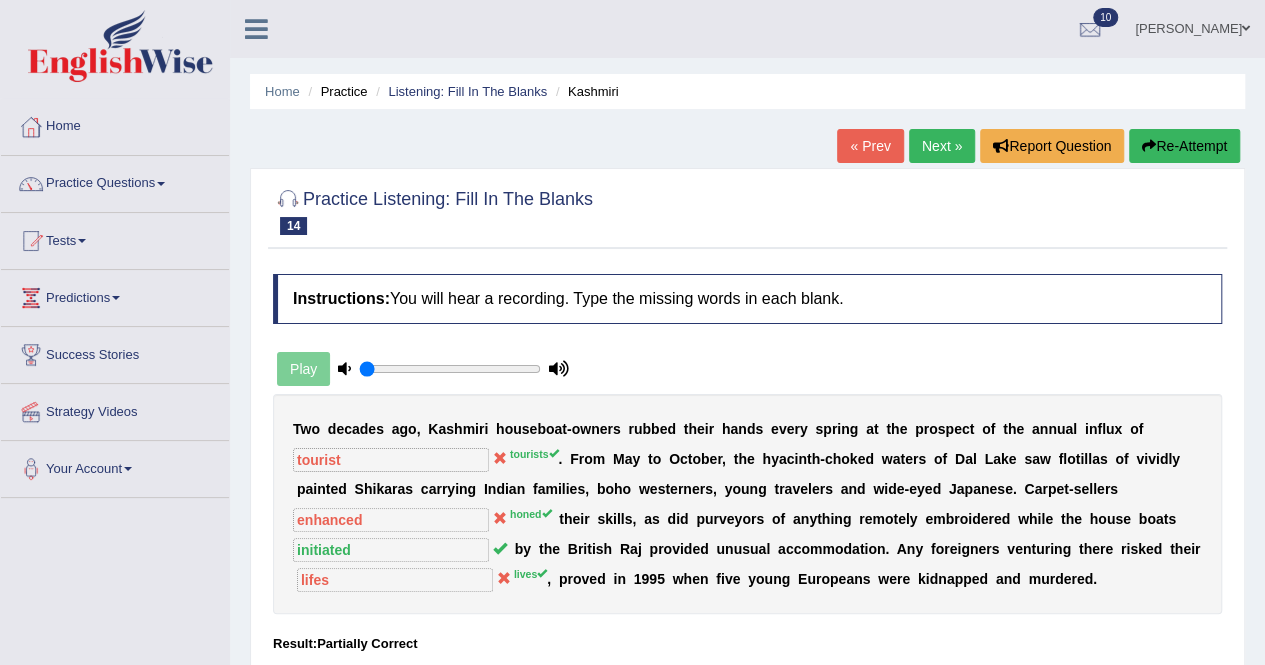 click on "Next »" at bounding box center (942, 146) 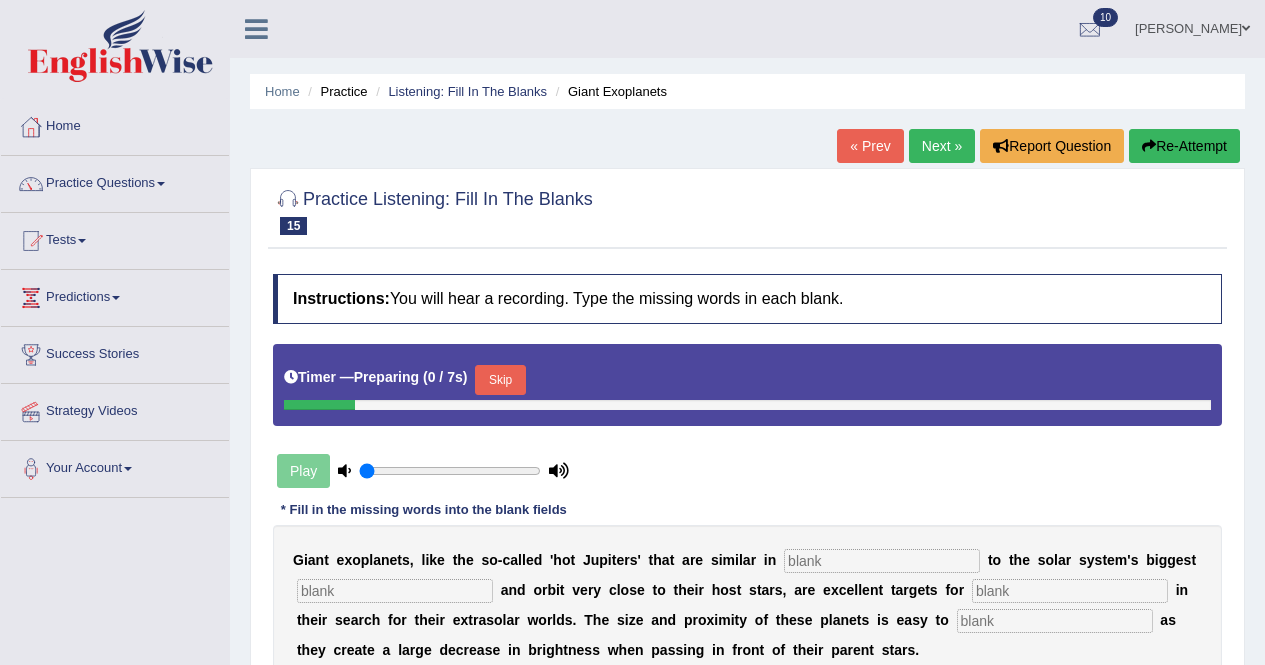 scroll, scrollTop: 0, scrollLeft: 0, axis: both 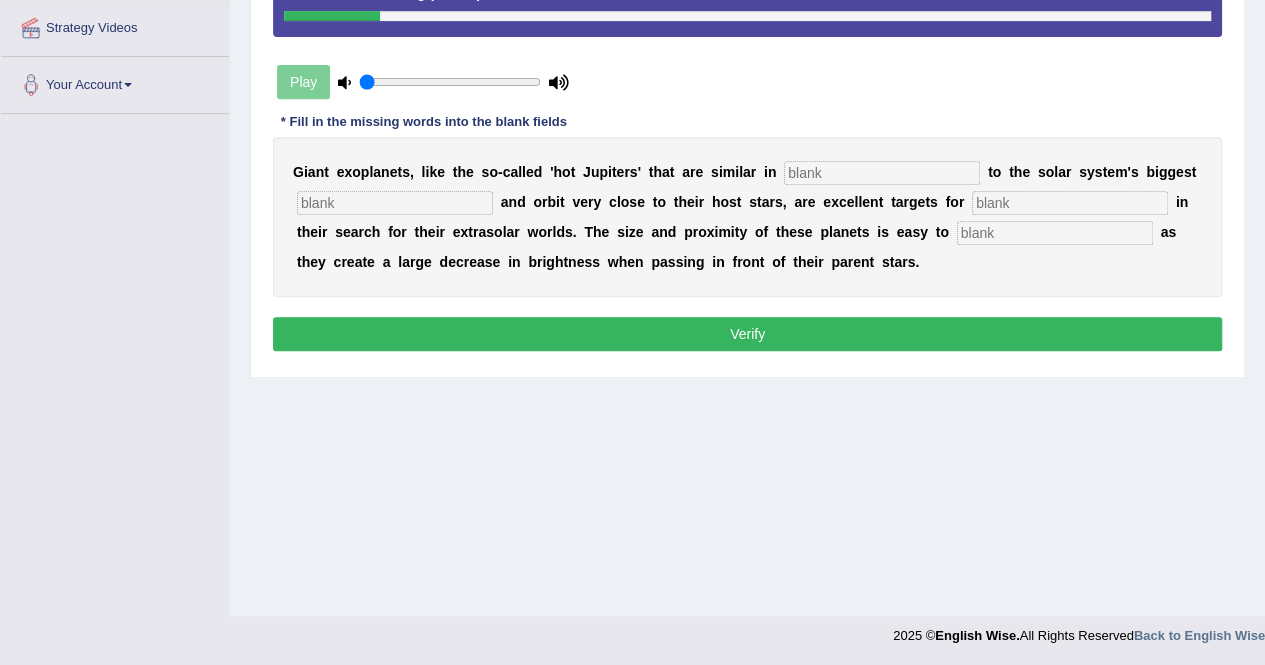 click at bounding box center [882, 173] 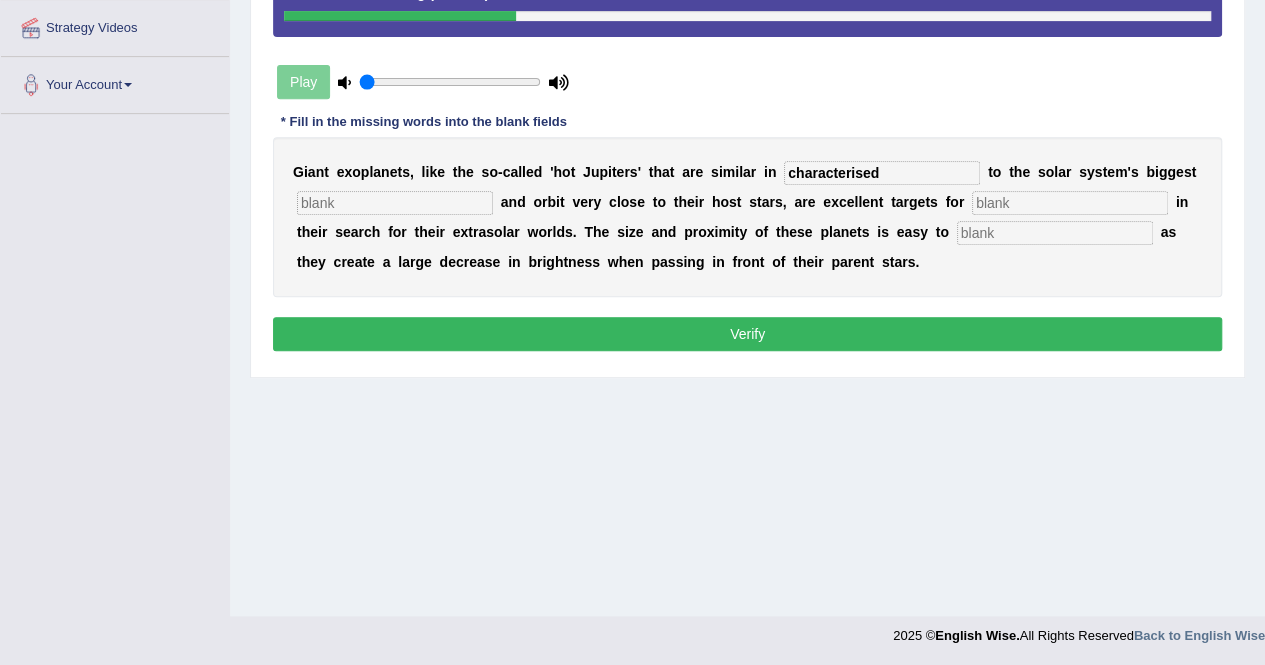 type on "characterised" 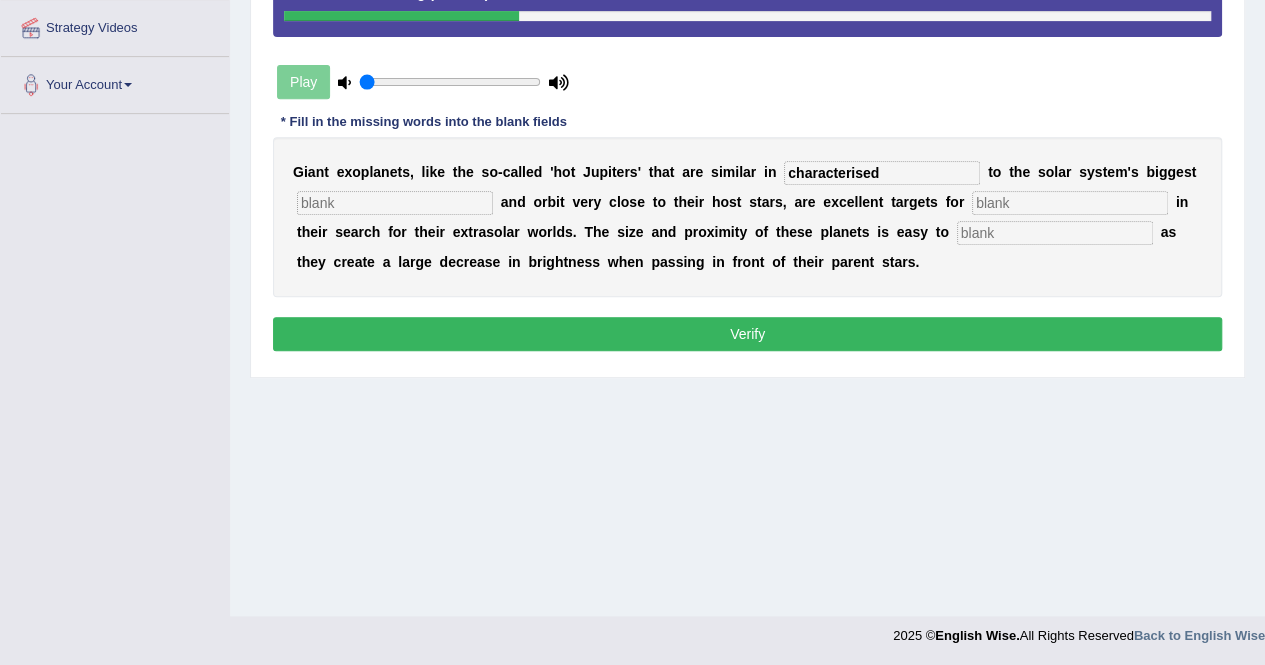click at bounding box center [395, 203] 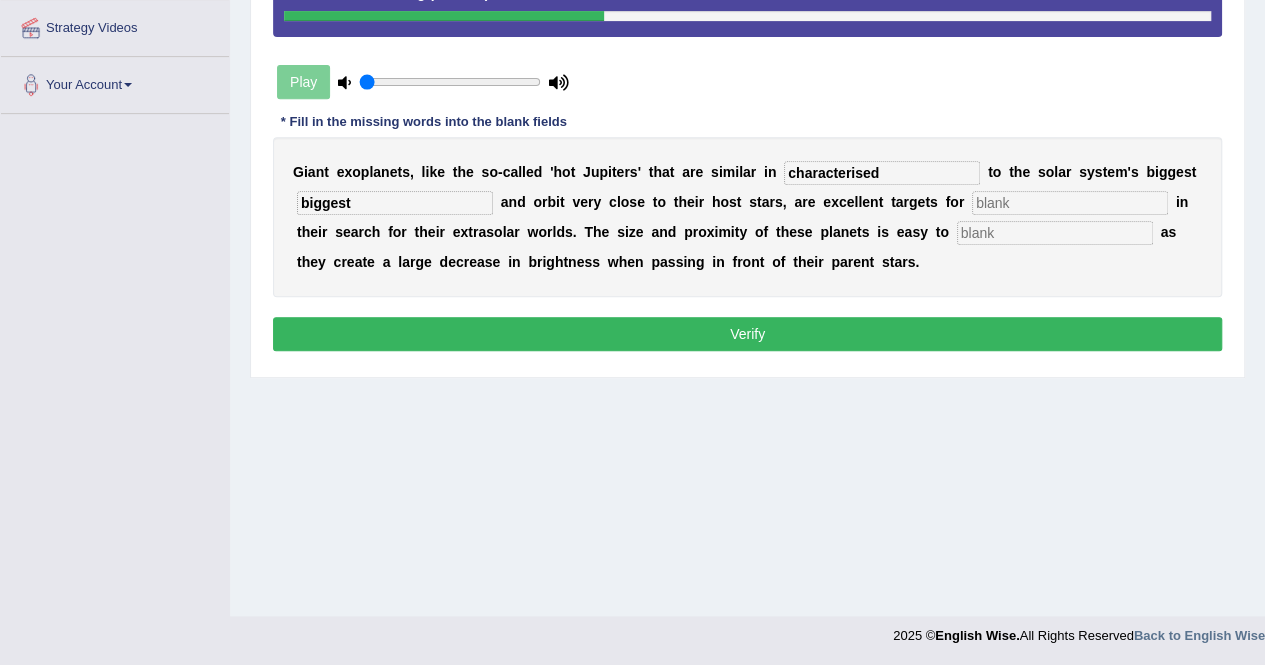 type on "biggest" 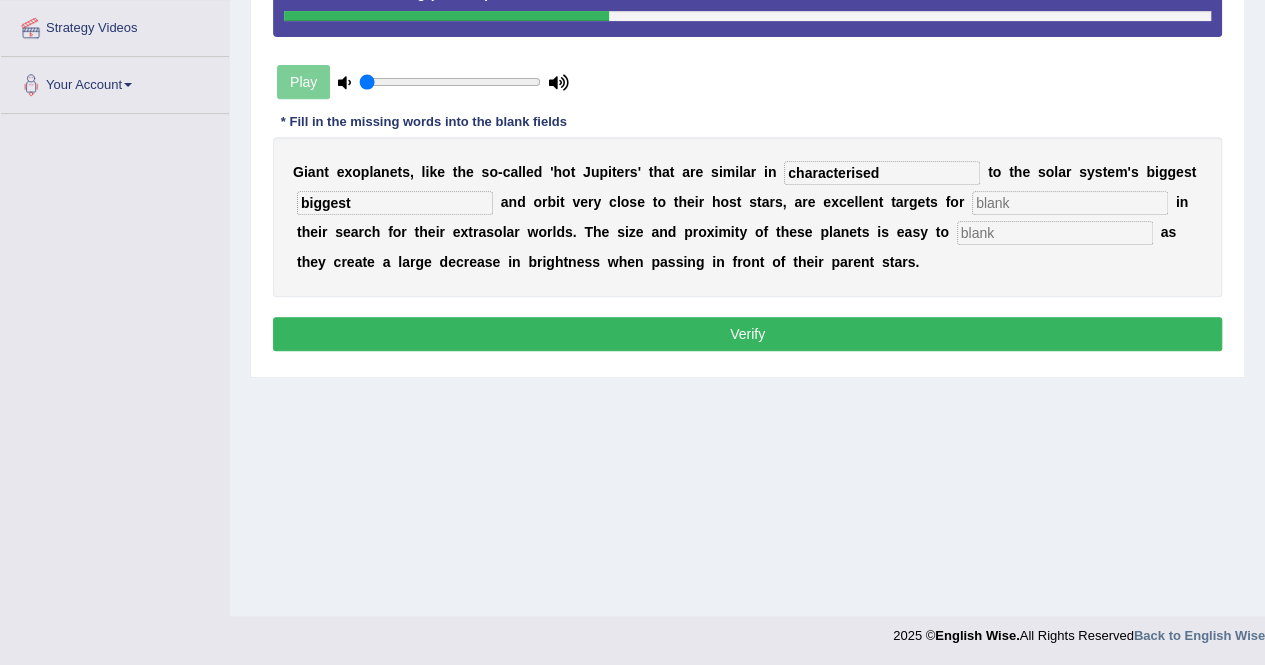 click at bounding box center [1055, 233] 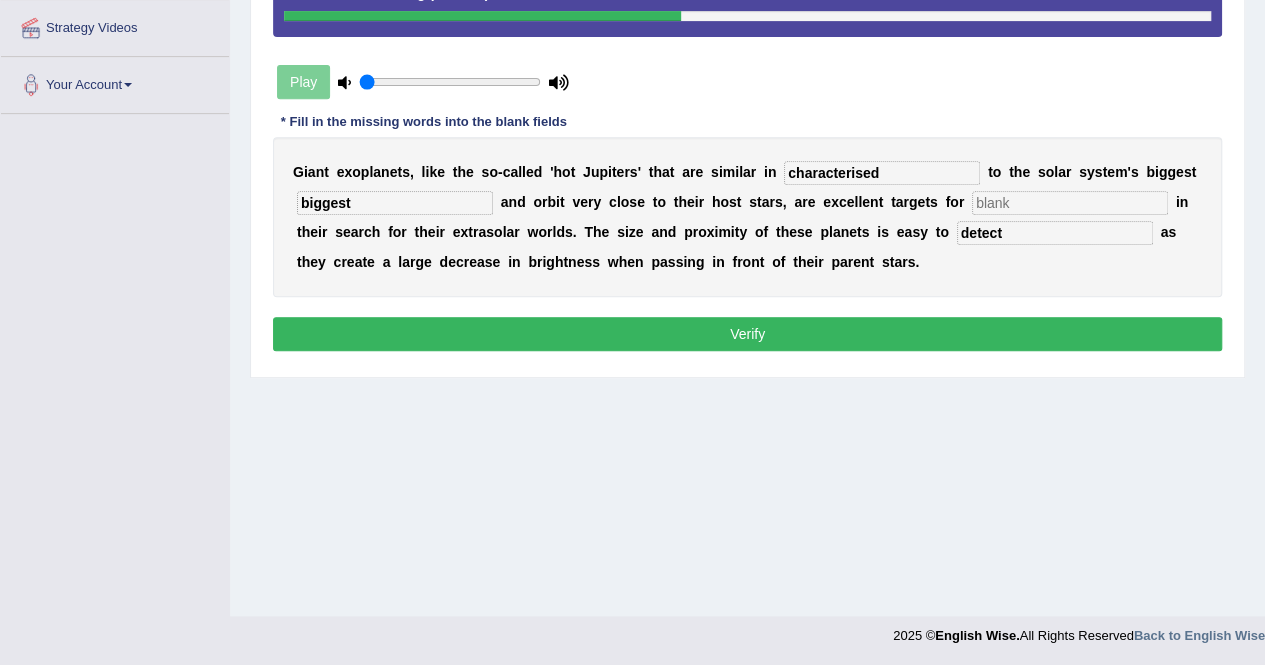 type on "detect" 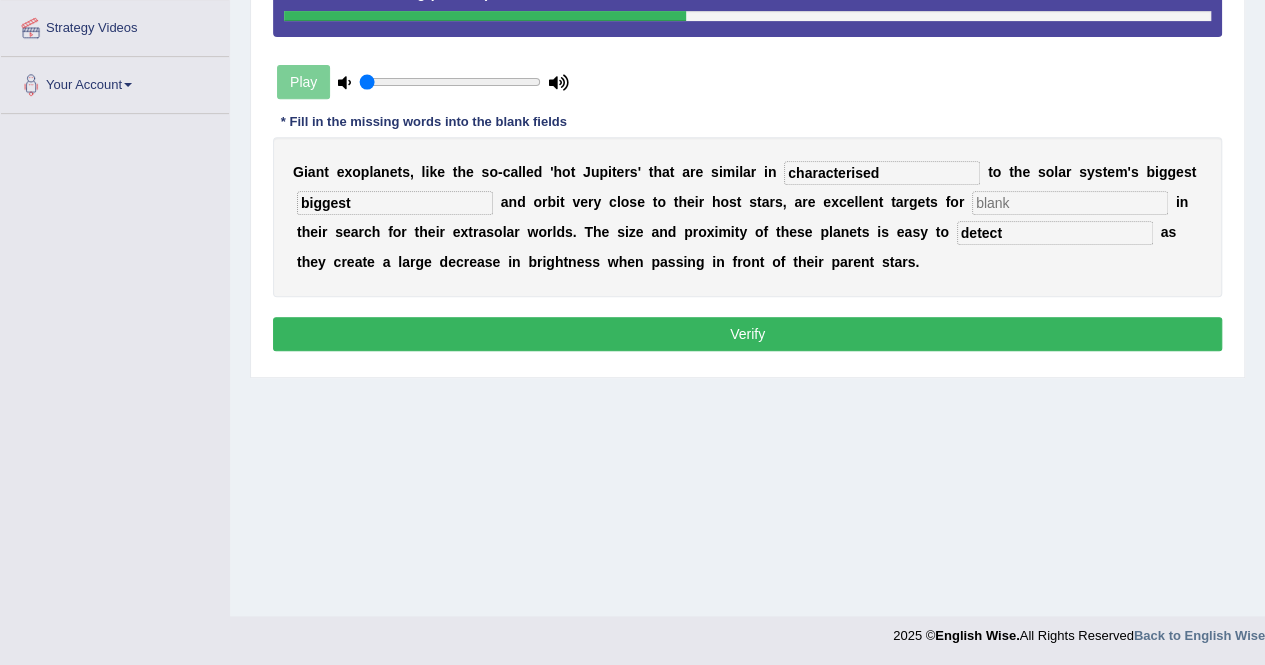click at bounding box center [1070, 203] 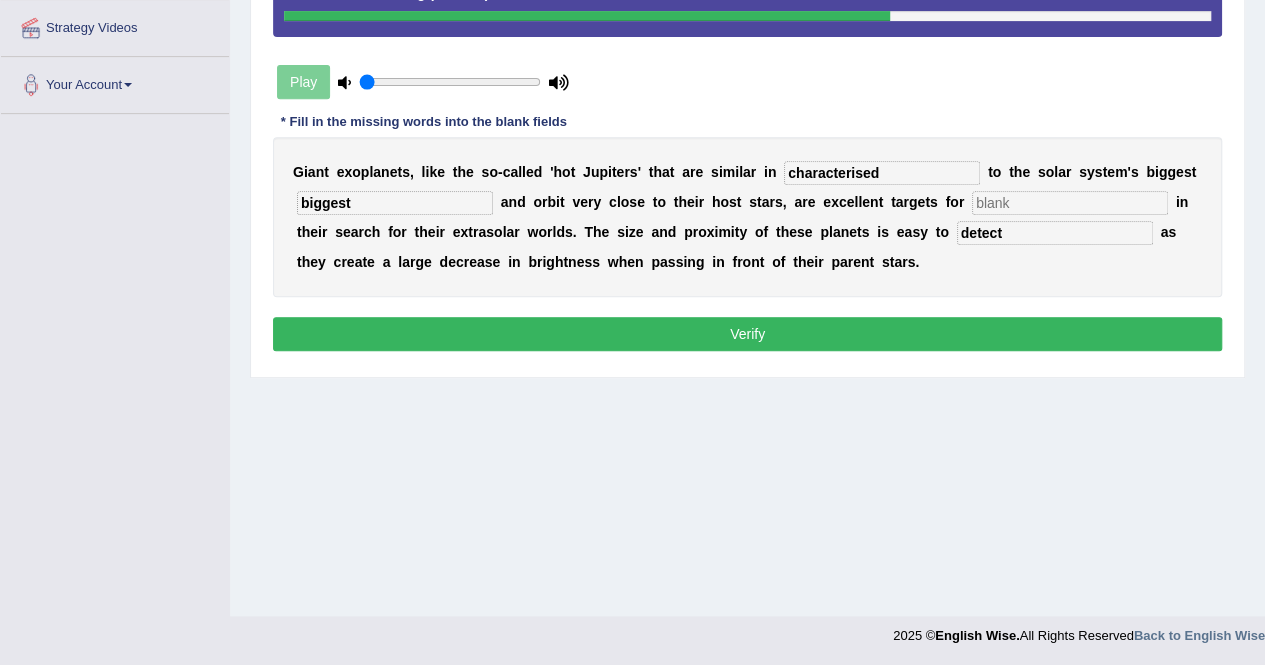 click on "biggest" at bounding box center (395, 203) 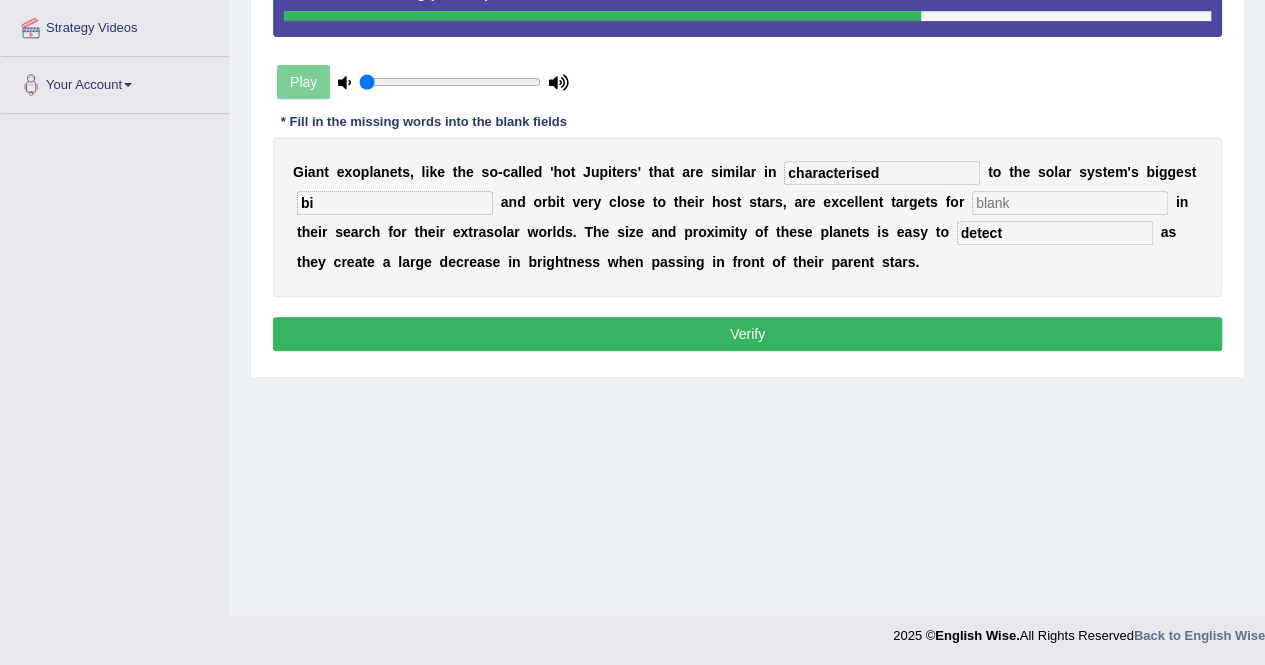 type on "b" 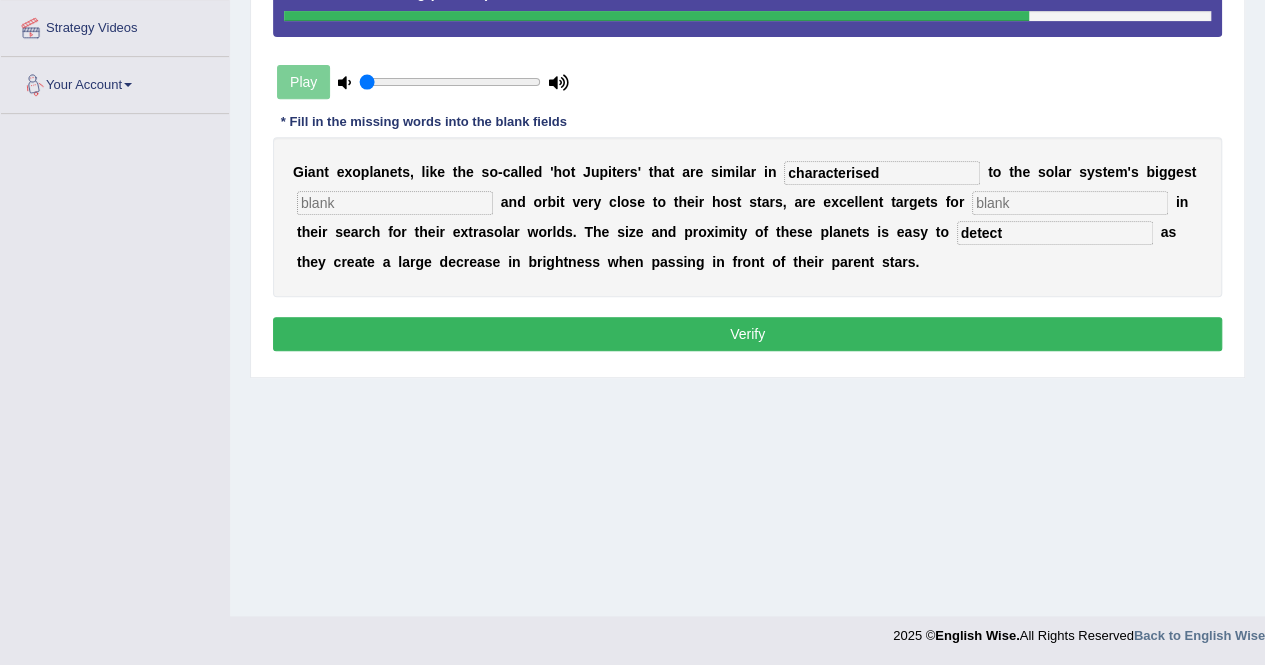 type 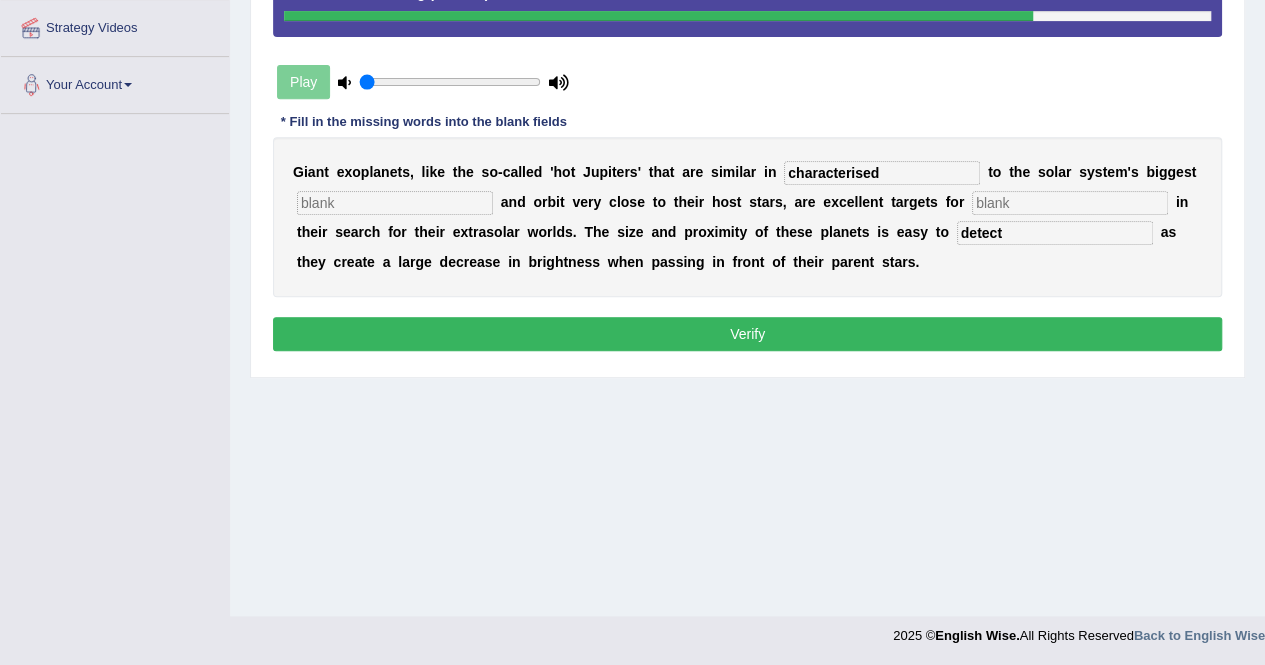 click on "Play" at bounding box center (423, 82) 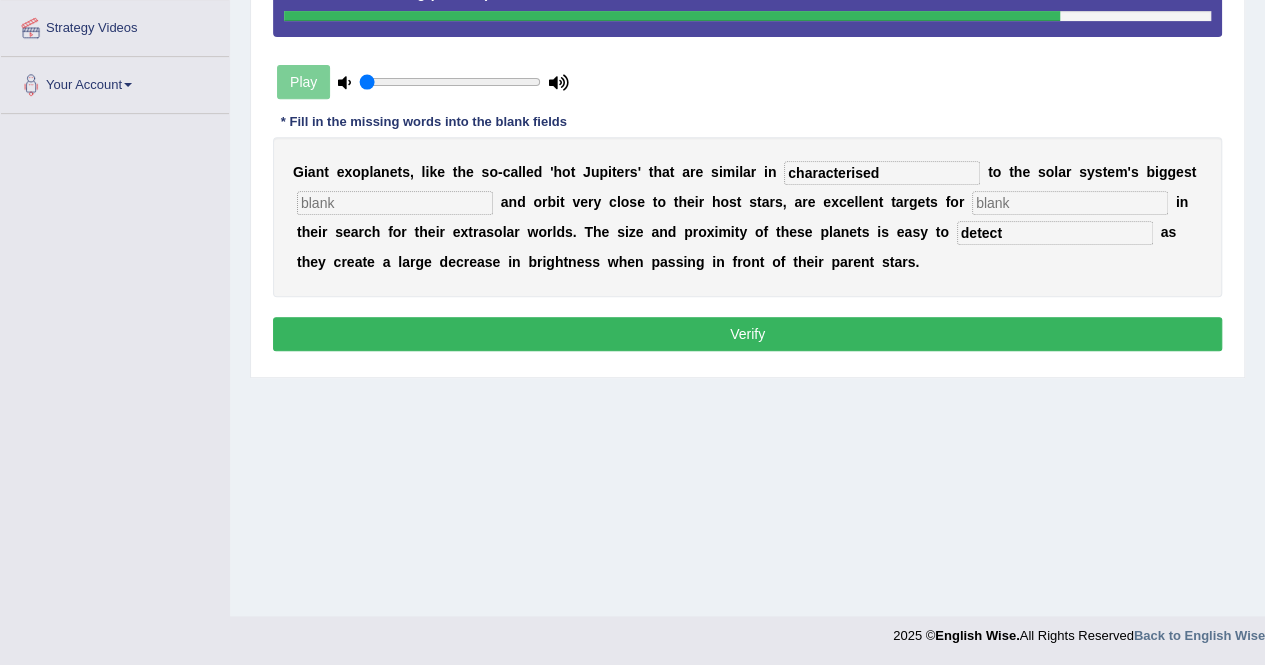 click on "Instructions:  You will hear a recording. Type the missing words in each blank.
Timer —  Answering   ( 50 / 60s ) Play * Fill in the missing words into the blank fields G i a n t    e x o p l a n e t s ,    l i k e    t h e    s o - c a l l e d    ' h o t    J u p i t e r s '    t h a t    a r e    s i m i l a r    i n    characterised    t o    t h e    s o l a r    s y s t e m ' s    b i g g e s t       a n d    o r b i t    v e r y    c l o s e    t o    t h e i r    h o s t    s t a r s ,    a r e    e x c e l l e n t    t a r g e t s    f o r       i n    t h e i r    s e a r c h    f o r    t h e i r    e x t r a s o l a r    w o r l d s .    T h e    s i z e    a n d    p r o x i m i t y    o f    t h e s e    p l a n e t s    i s    e a s y    t o    detect    a s    t h e y    c r e a t e    a    l a r g e    d e c r e a s e    i n    b r i g h t n e s s    w h e n    p a s s i n g    i n    f r o n t    o f    t h e i r p" at bounding box center [747, 123] 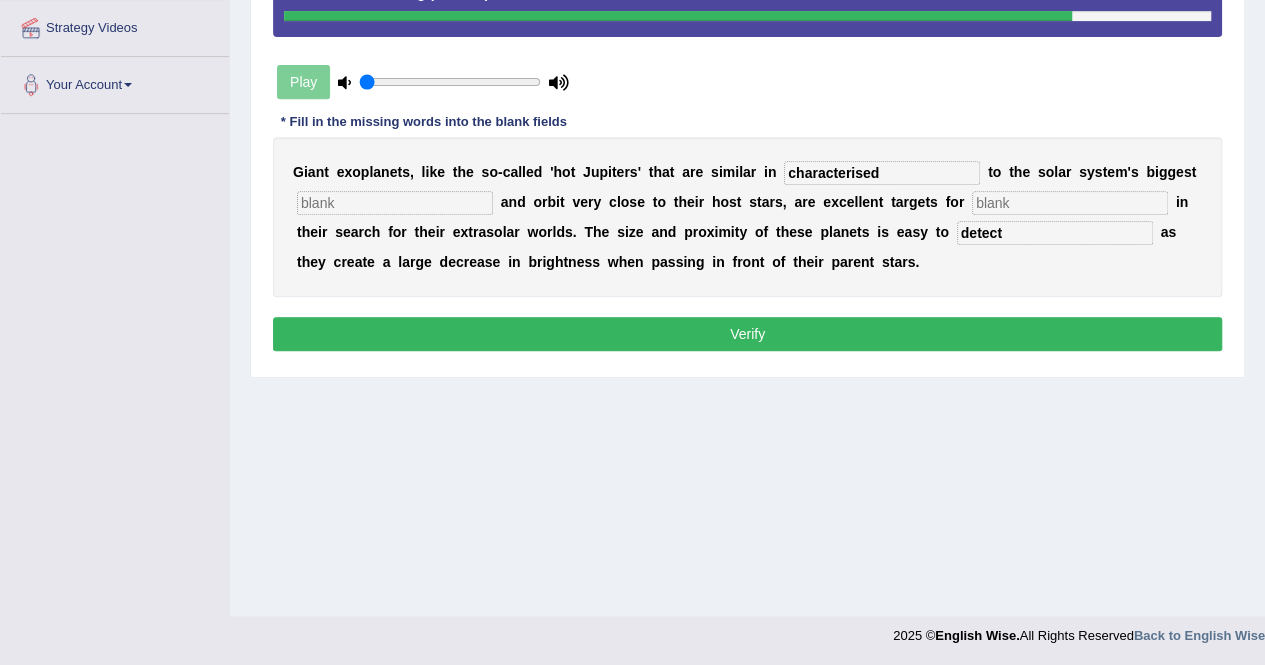 click on "Verify" at bounding box center [747, 334] 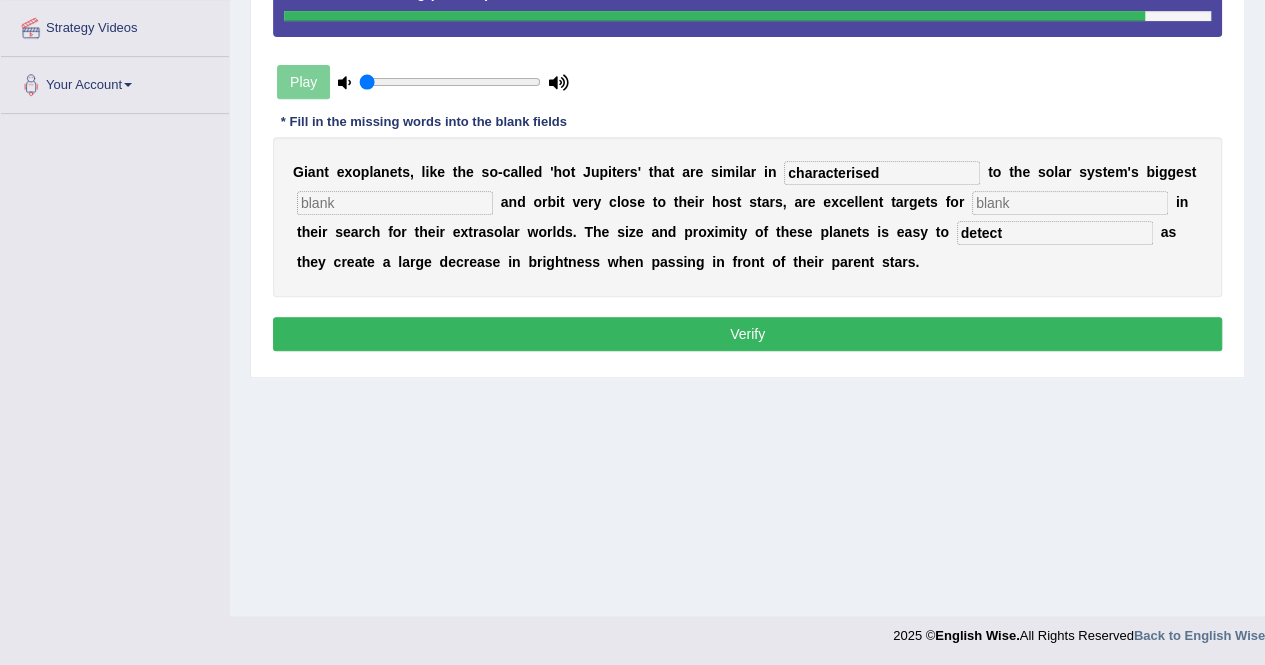 click at bounding box center (395, 203) 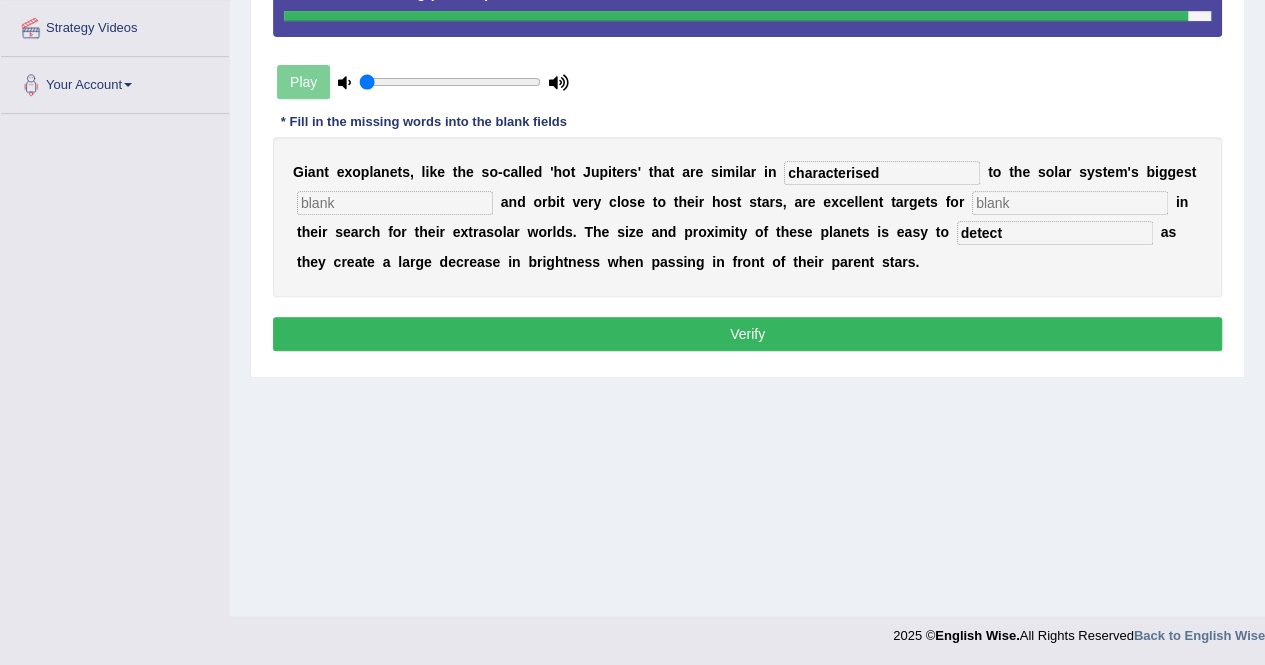 click at bounding box center (1070, 203) 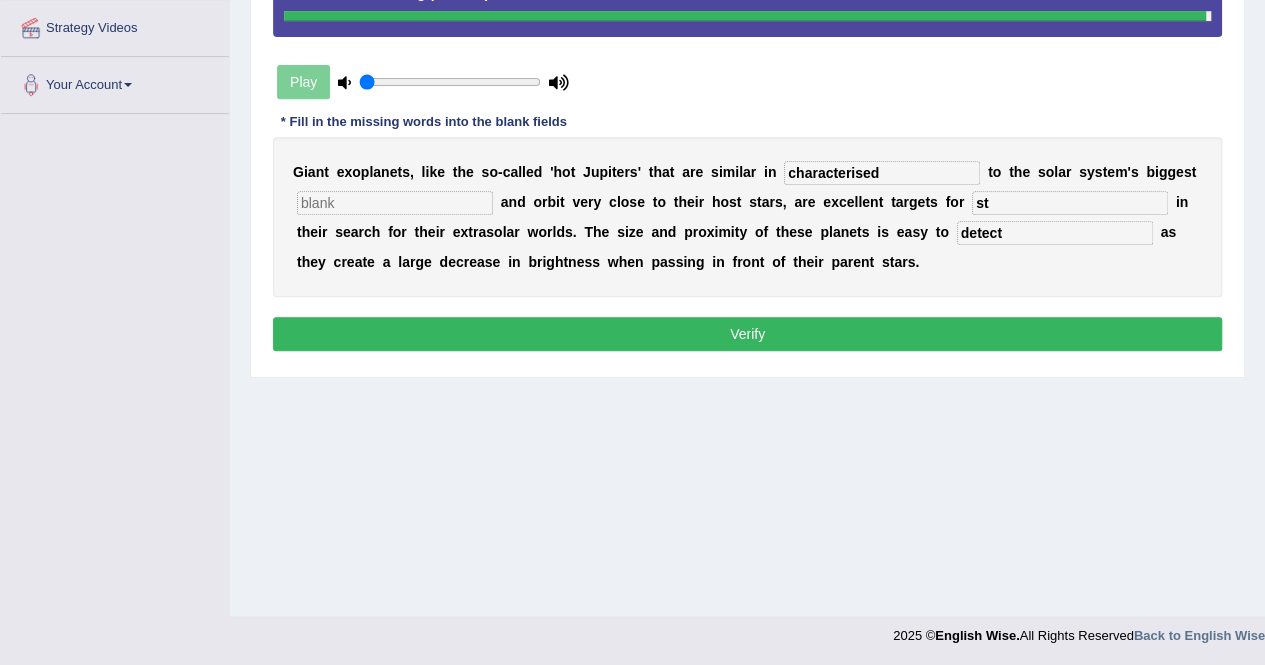 type on "st" 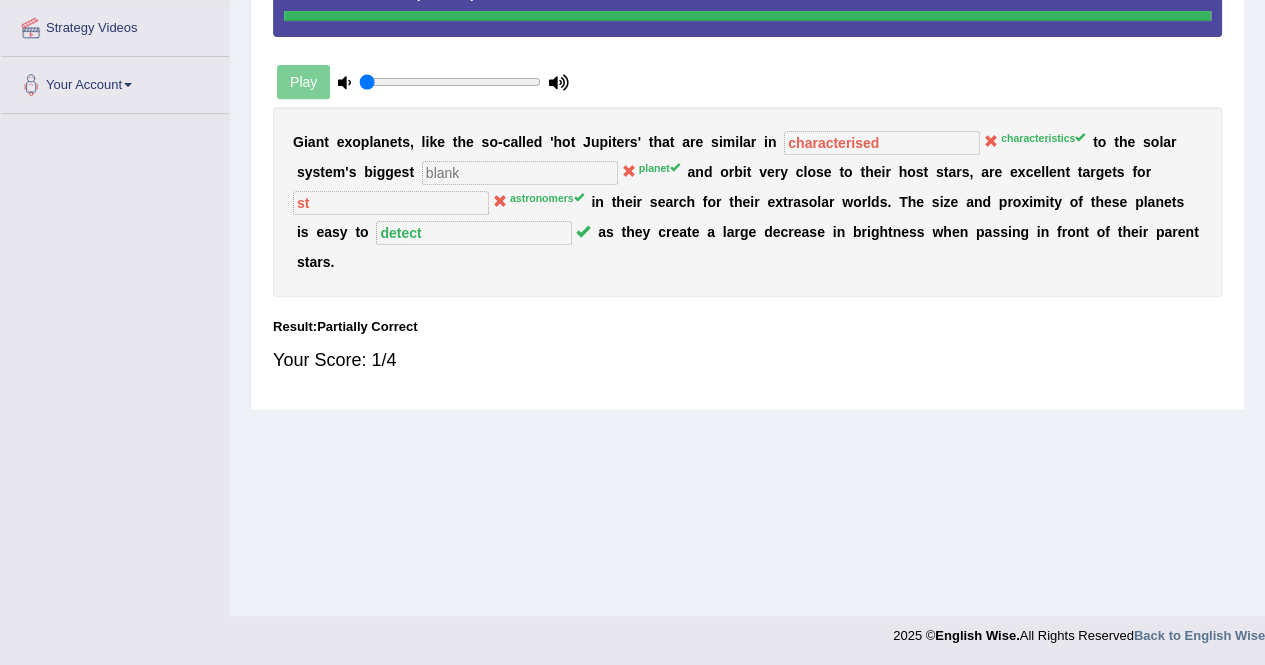 click on "n" at bounding box center [840, 232] 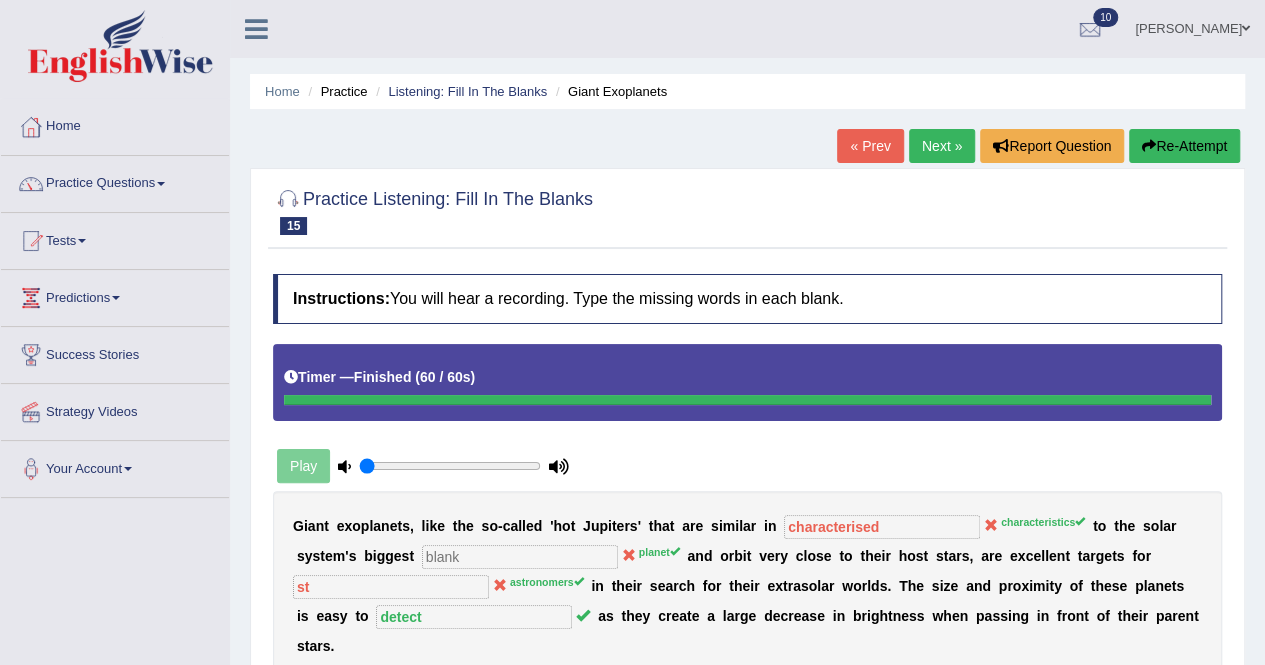 click on "Re-Attempt" at bounding box center (1184, 146) 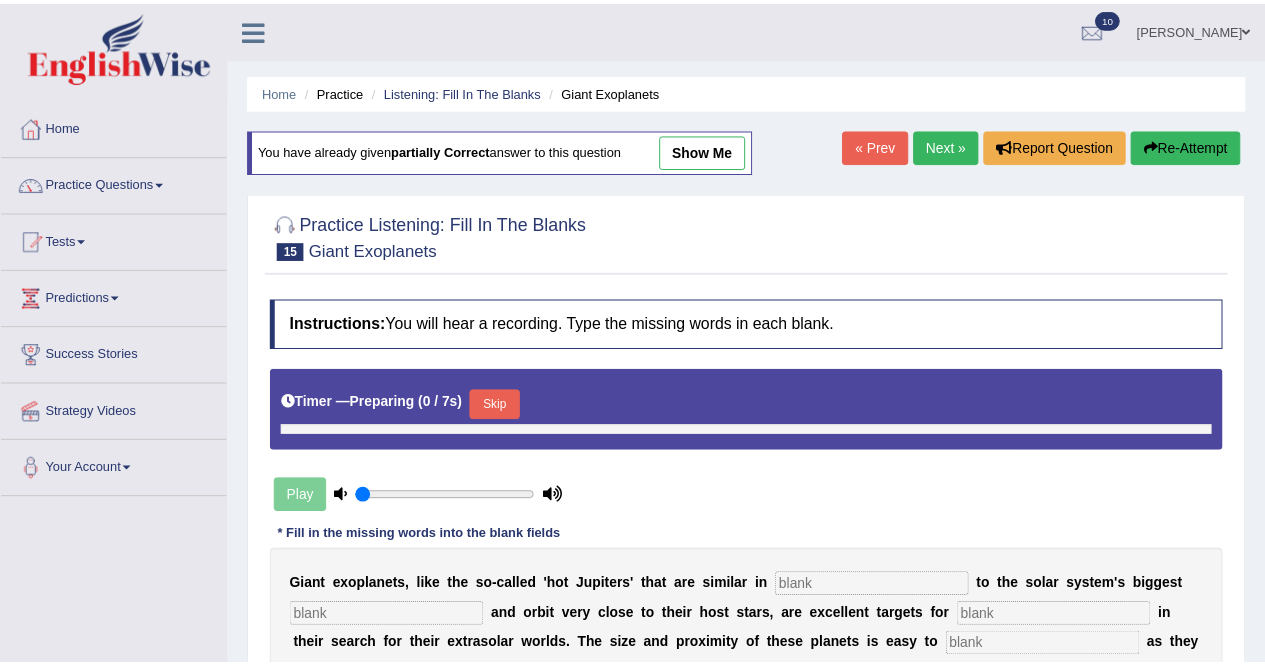 scroll, scrollTop: 0, scrollLeft: 0, axis: both 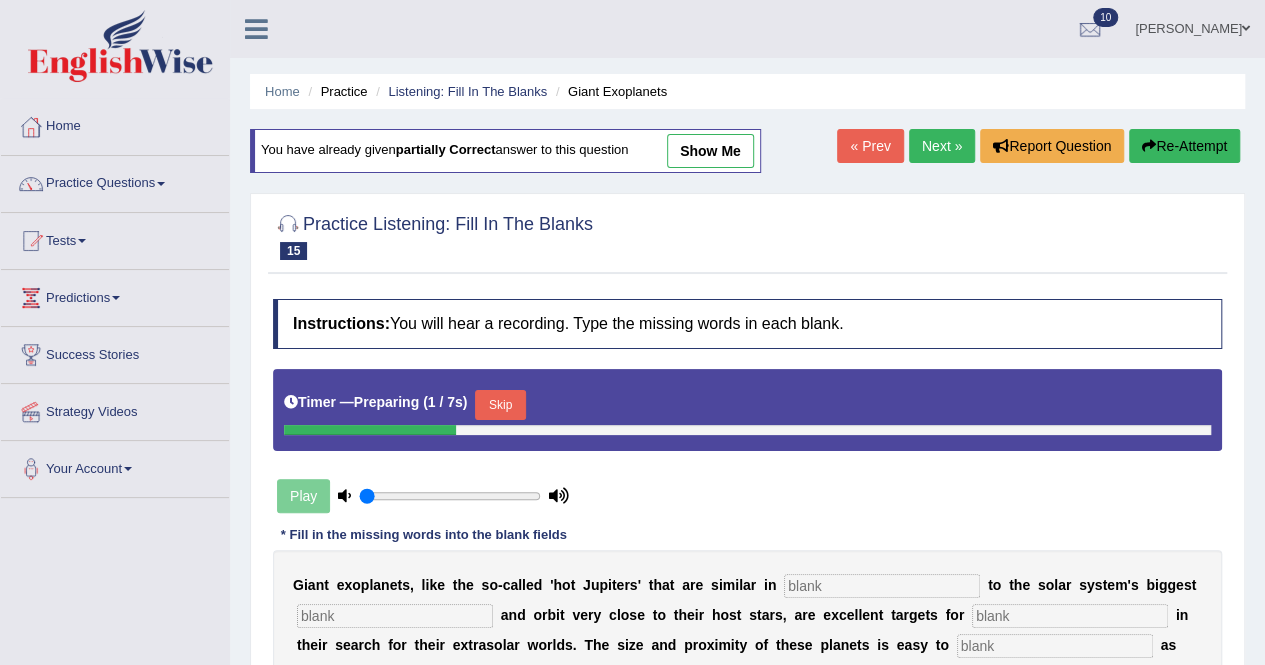 click at bounding box center [882, 586] 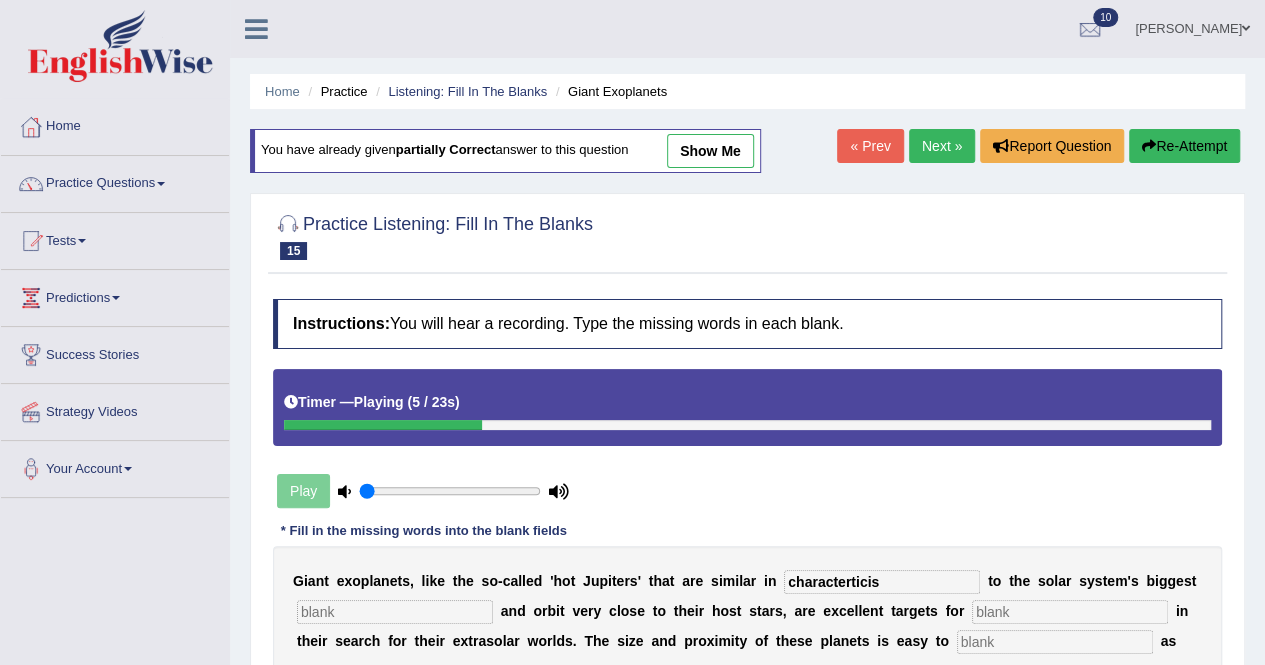 scroll, scrollTop: 384, scrollLeft: 0, axis: vertical 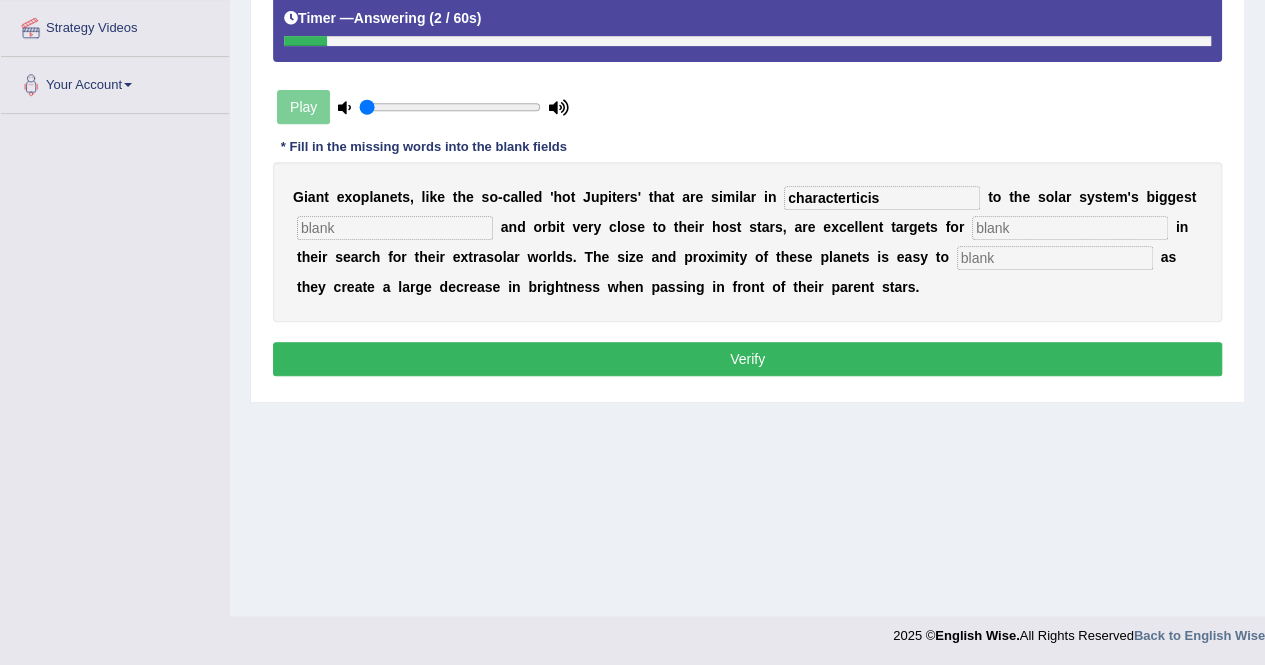 type on "characterticis" 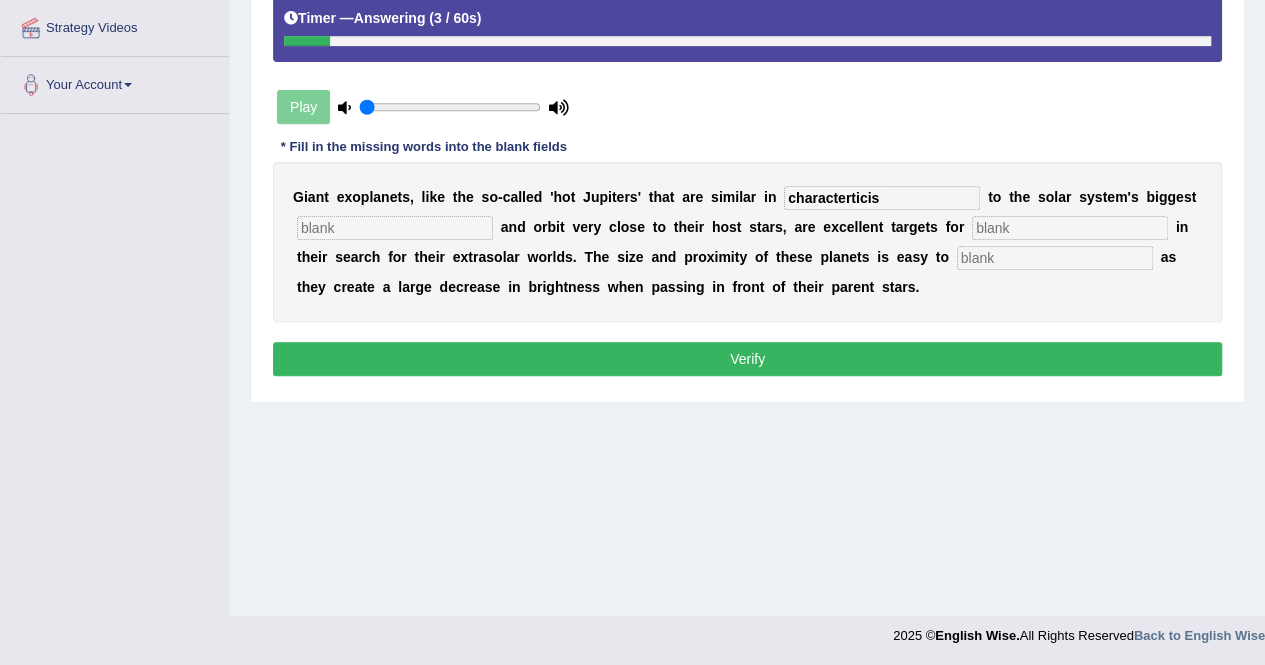 click at bounding box center (395, 228) 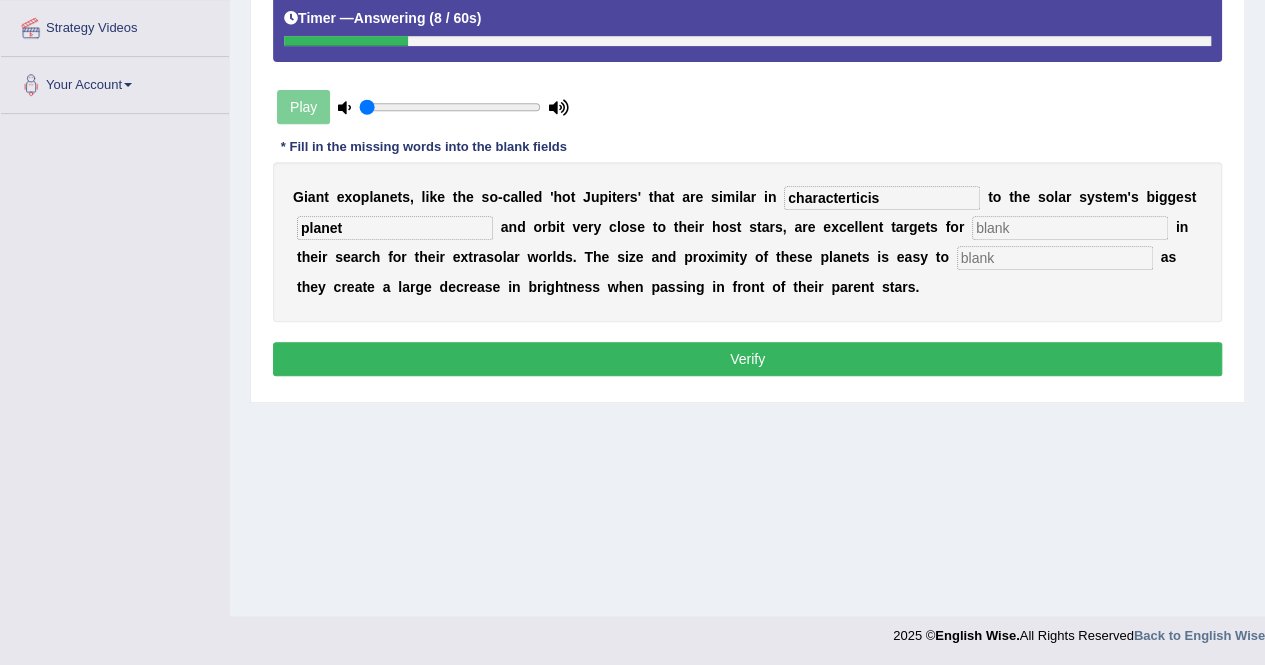 type on "planet" 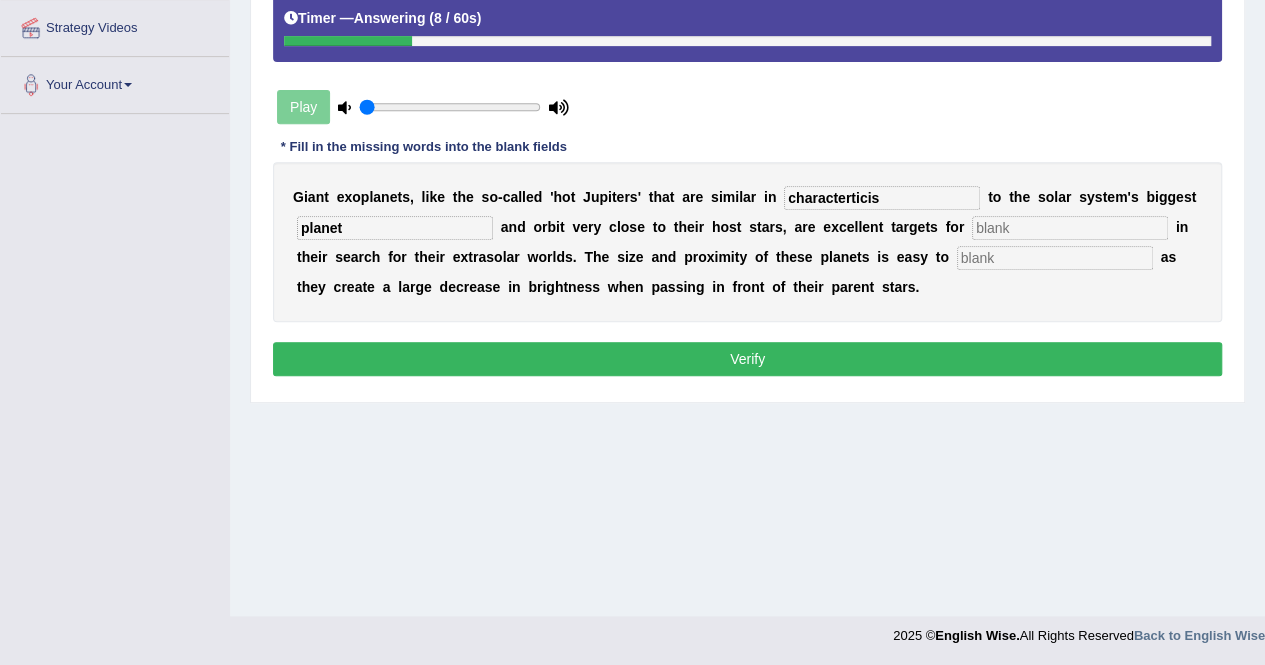click at bounding box center [1070, 228] 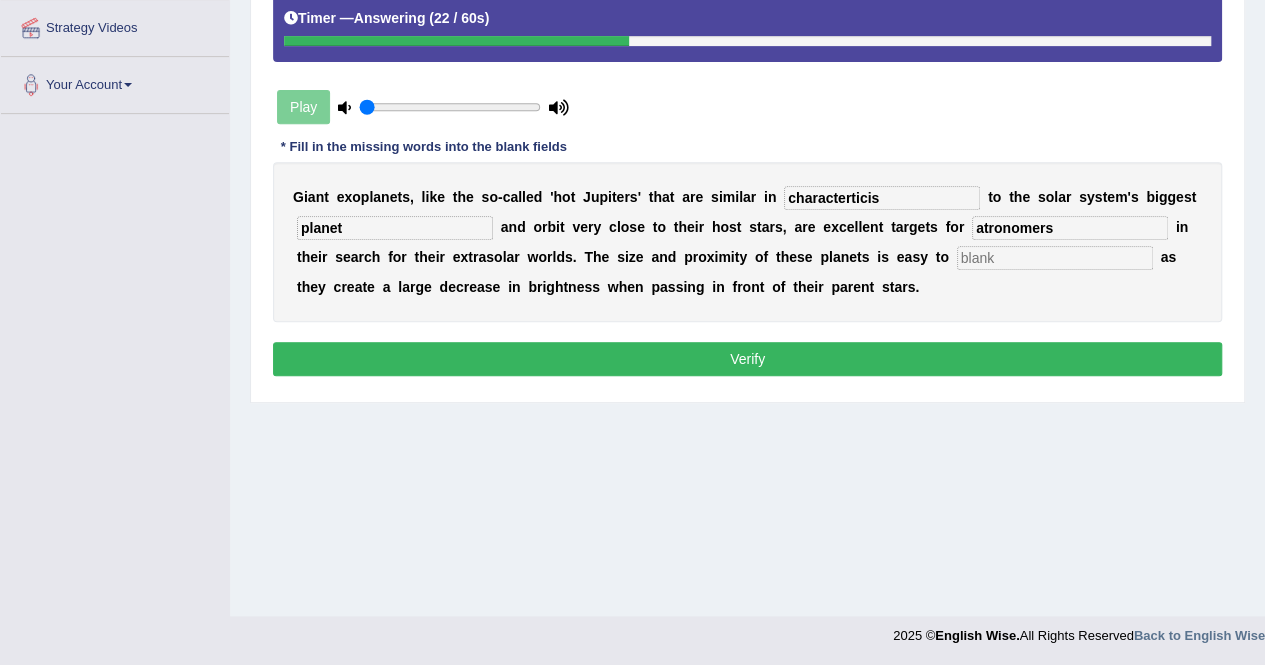 type on "atronomers" 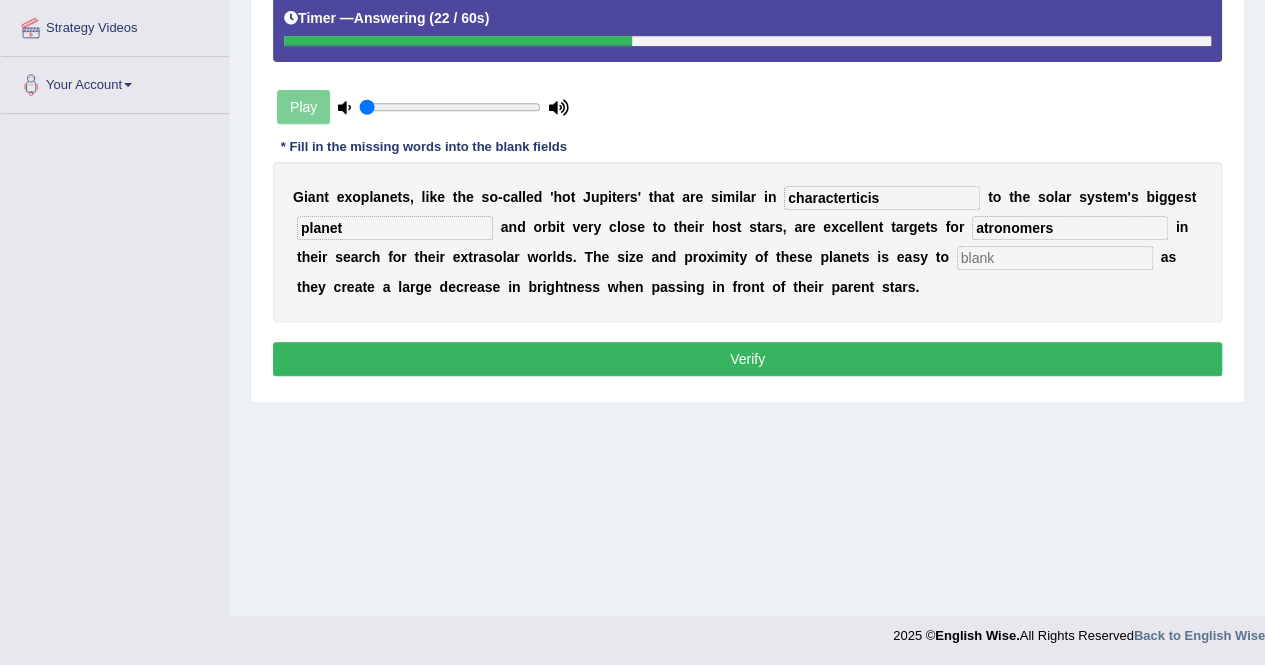 click at bounding box center [1055, 258] 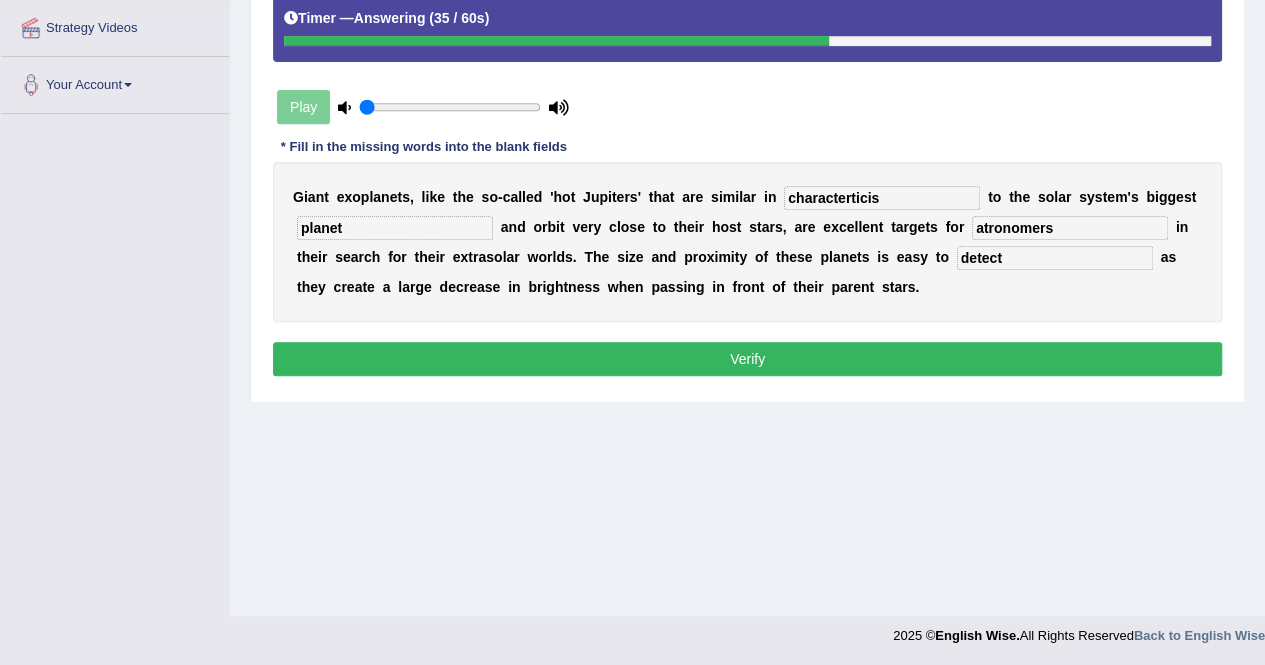 type on "detect" 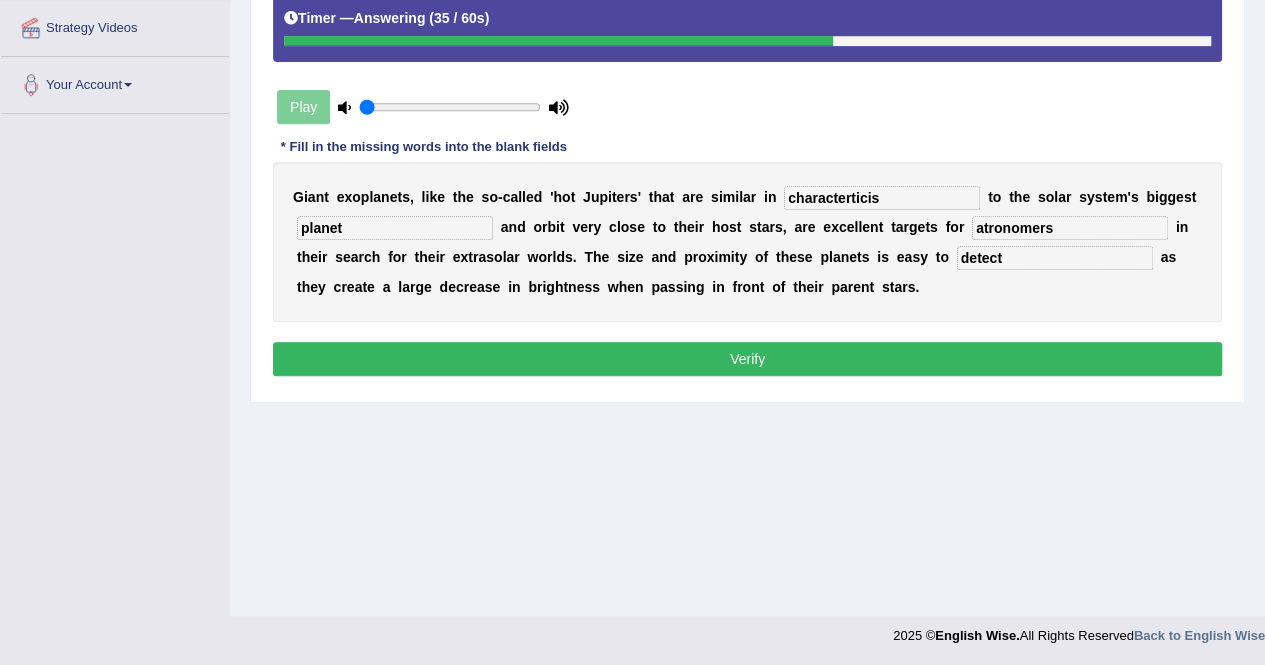 click on "characterticis" at bounding box center (882, 198) 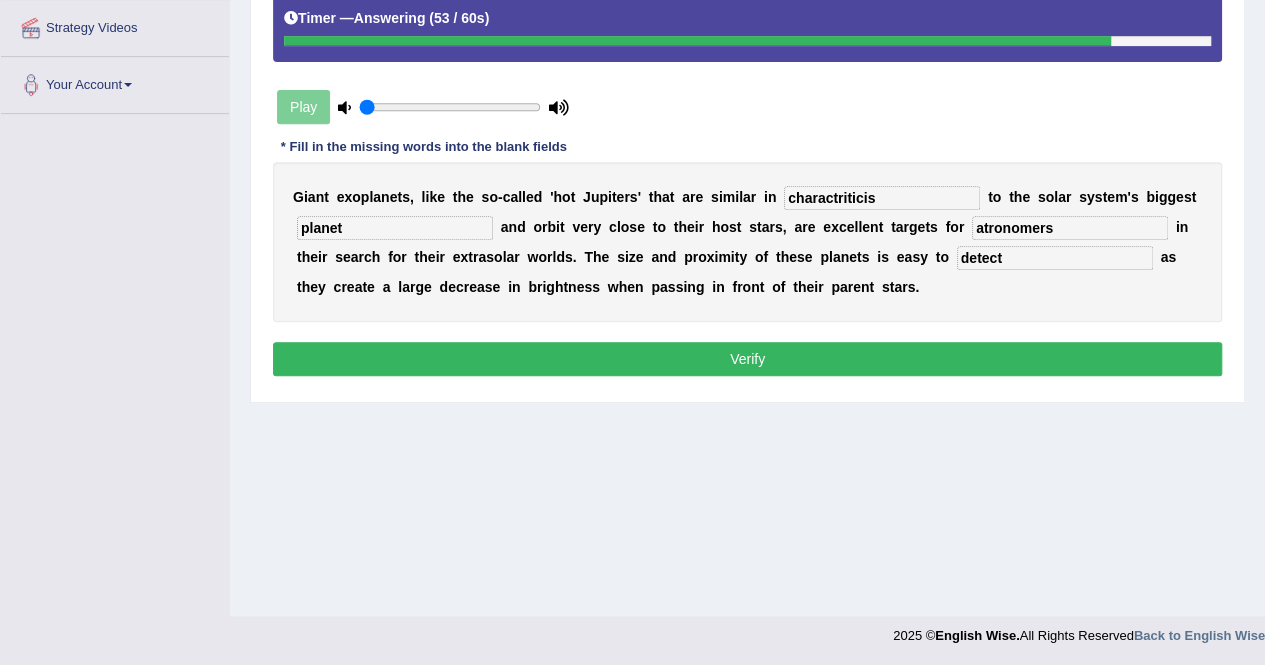 click on "charactriticis" at bounding box center [882, 198] 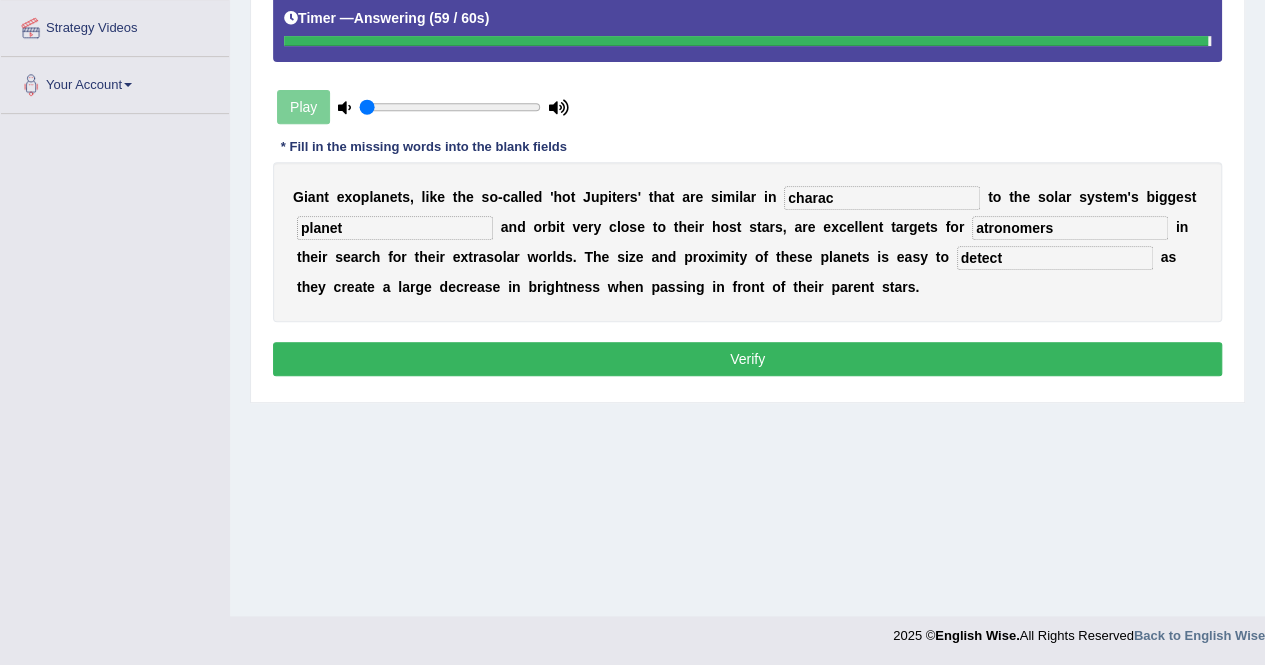 type on "charac" 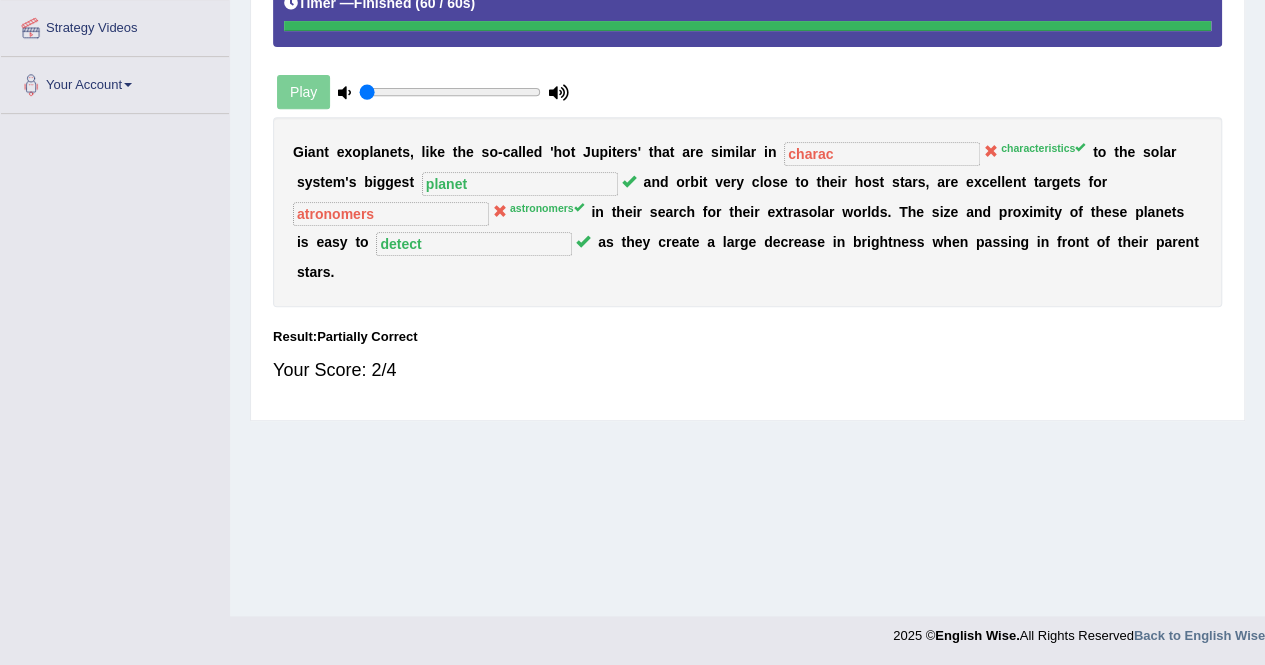scroll, scrollTop: 0, scrollLeft: 0, axis: both 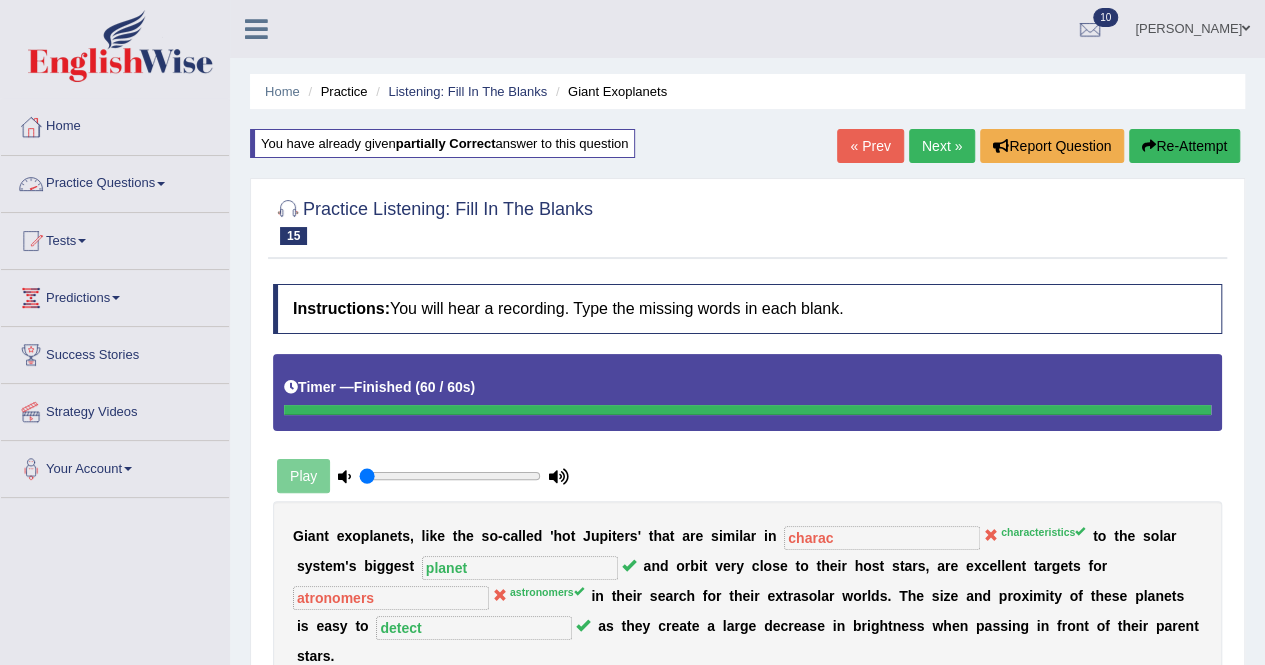 click on "Practice Questions" at bounding box center (115, 181) 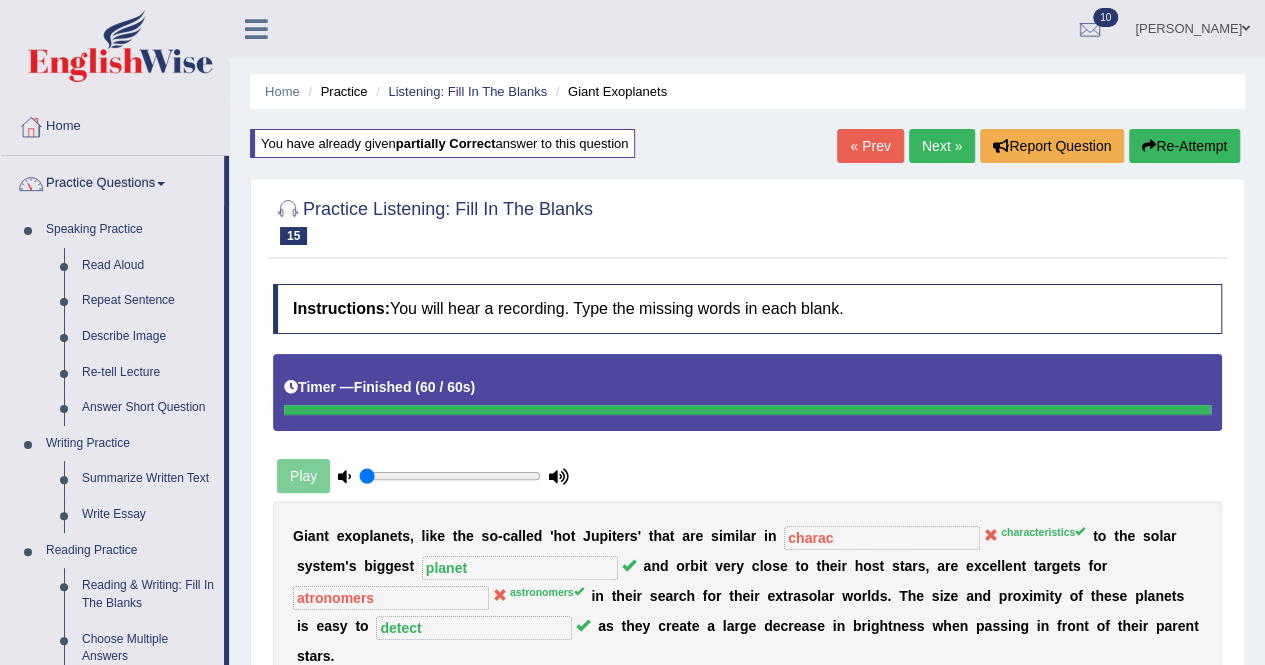 scroll, scrollTop: 582, scrollLeft: 0, axis: vertical 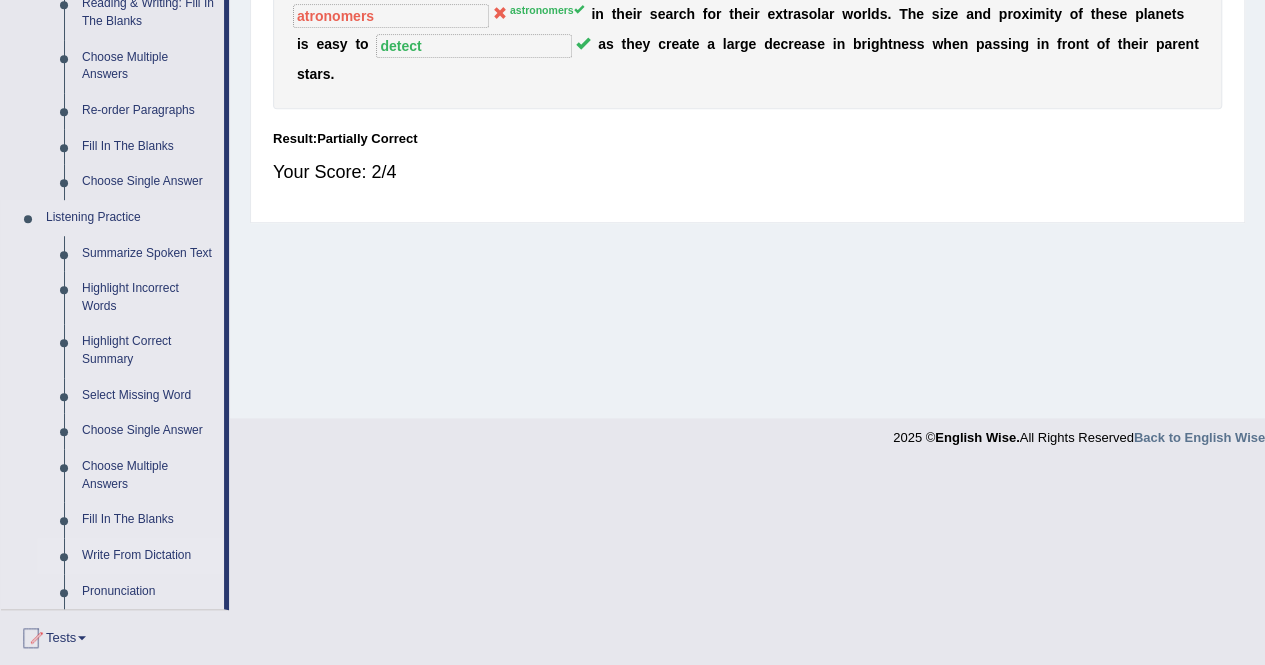 click on "Write From Dictation" at bounding box center [148, 556] 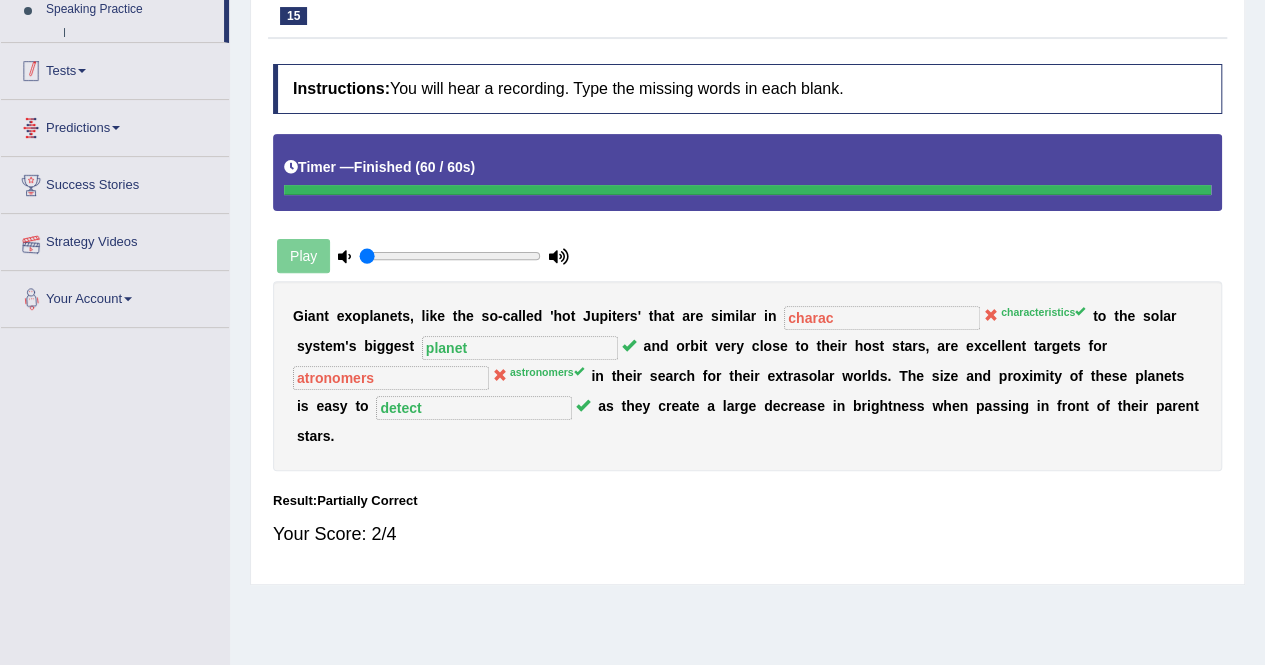 scroll, scrollTop: 296, scrollLeft: 0, axis: vertical 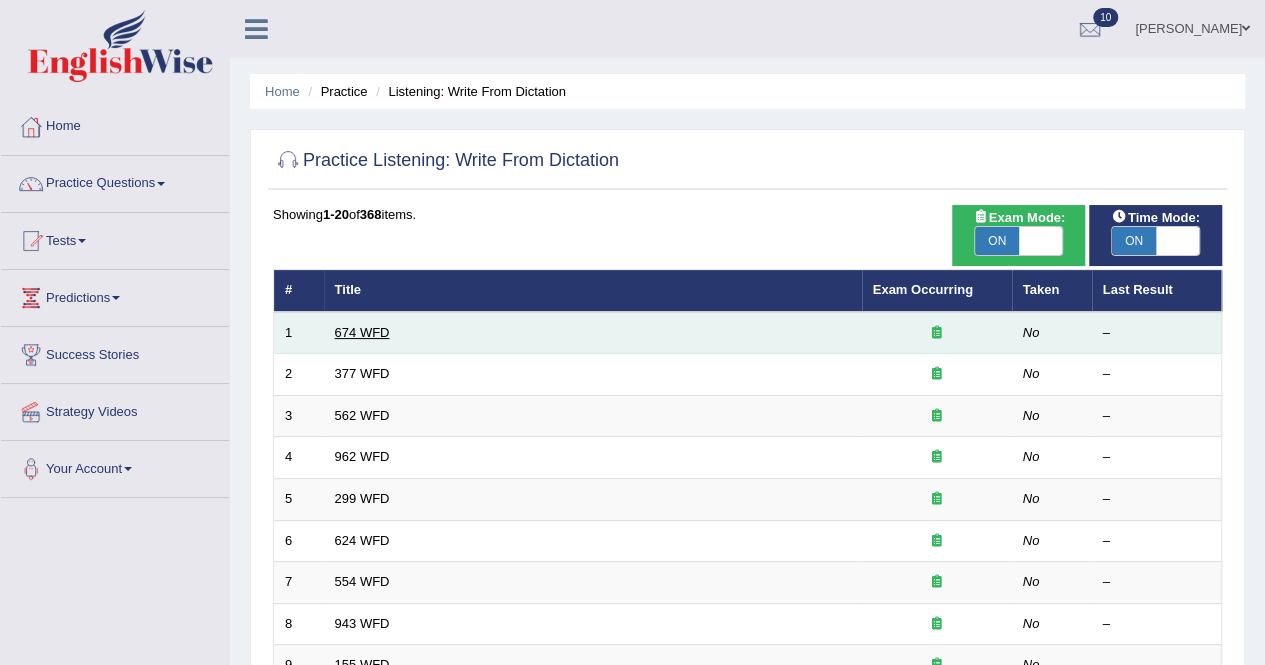 click on "674 WFD" at bounding box center (362, 332) 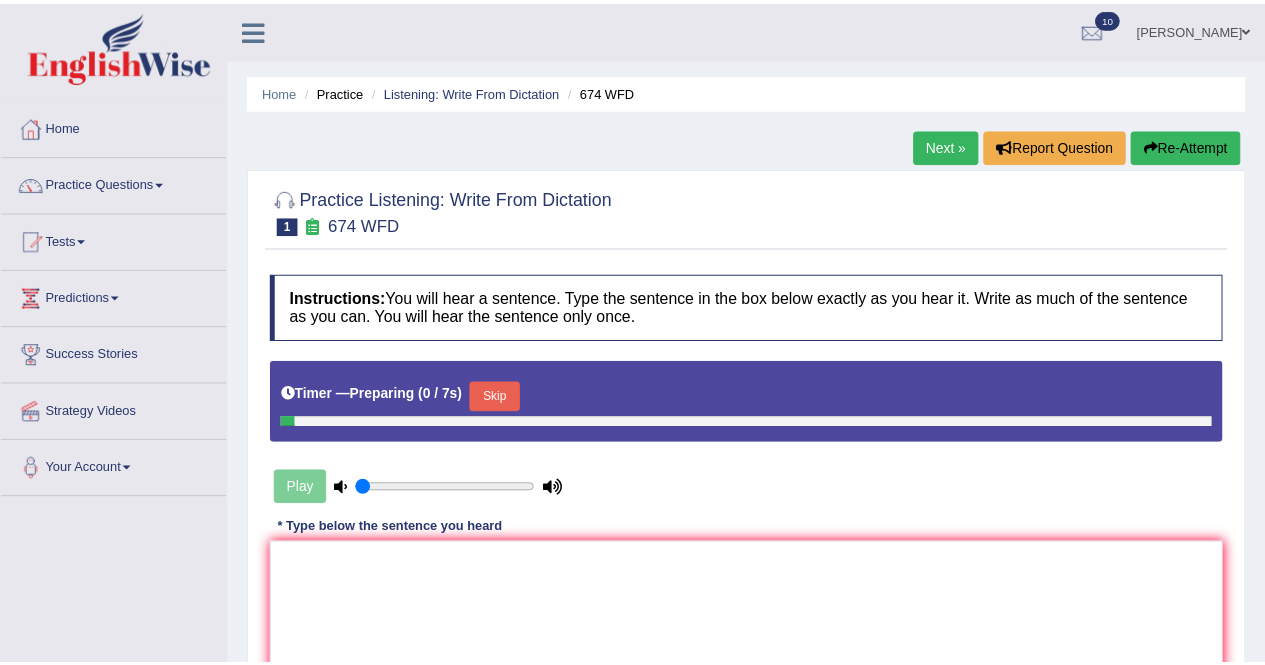 scroll, scrollTop: 0, scrollLeft: 0, axis: both 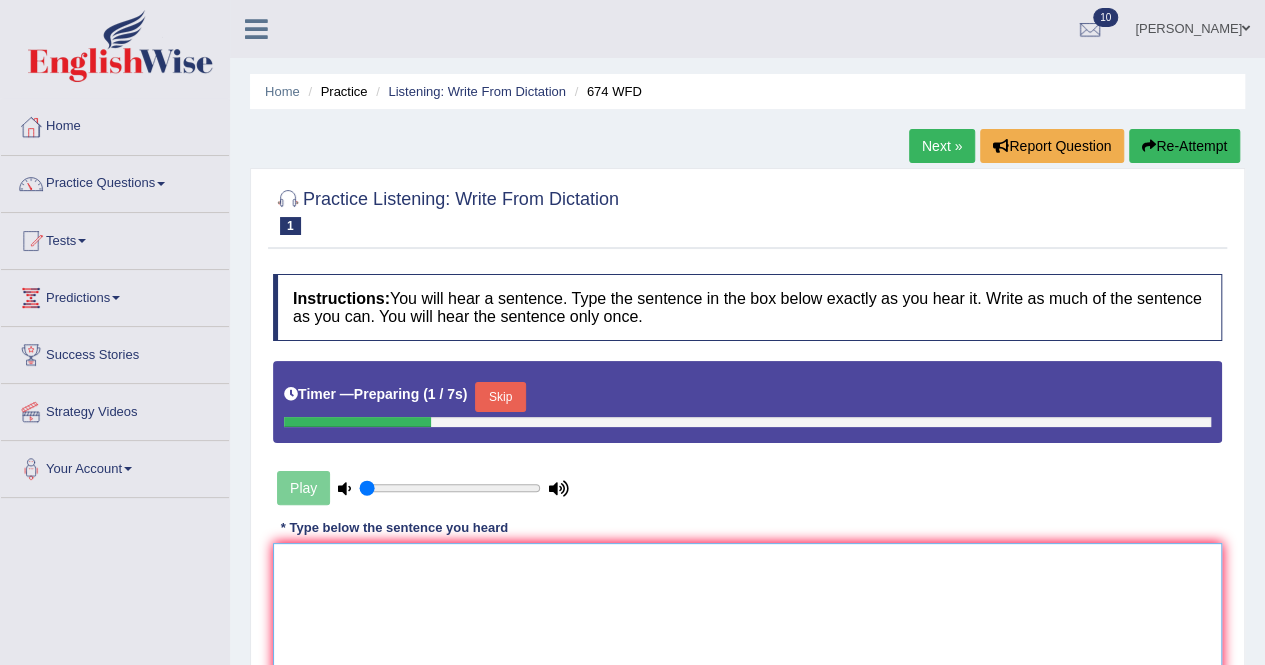 click at bounding box center [747, 640] 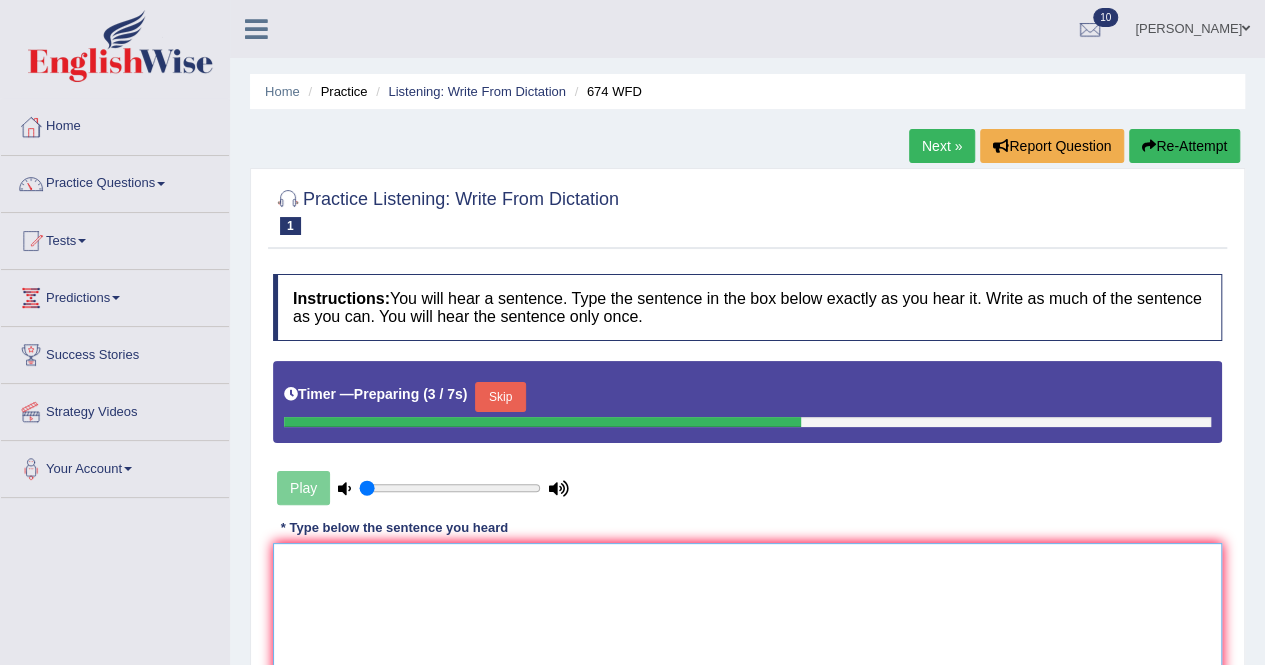 scroll, scrollTop: 384, scrollLeft: 0, axis: vertical 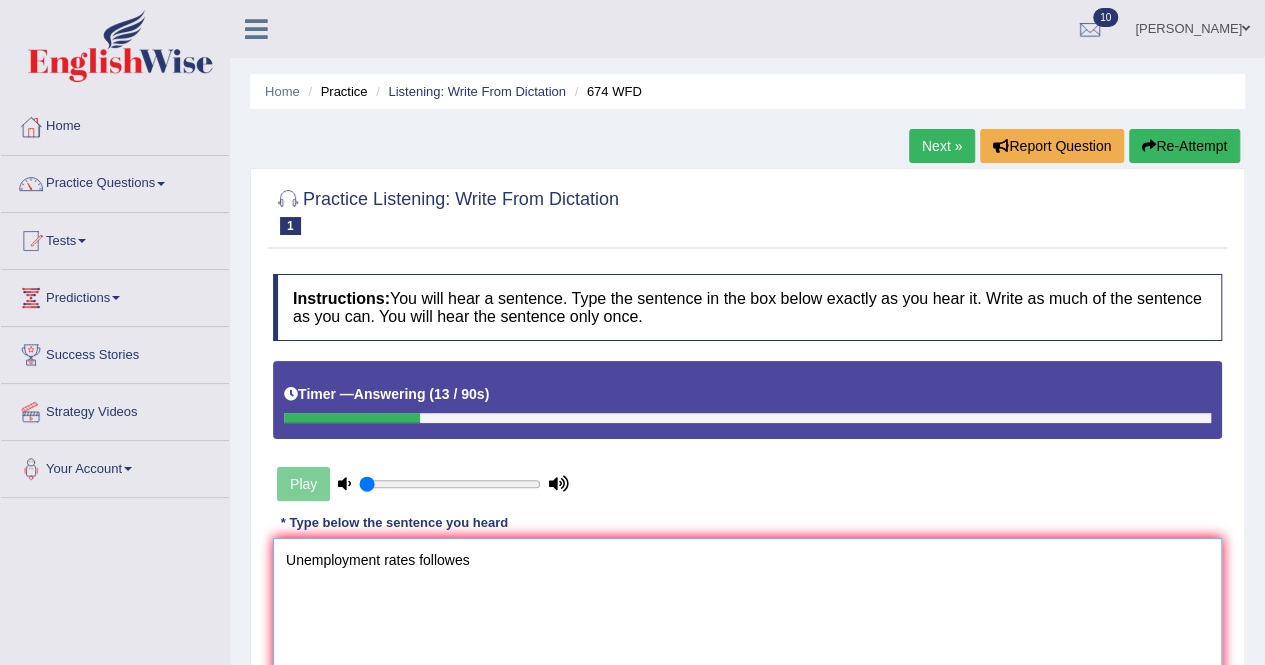type on "Unemployment rates followes" 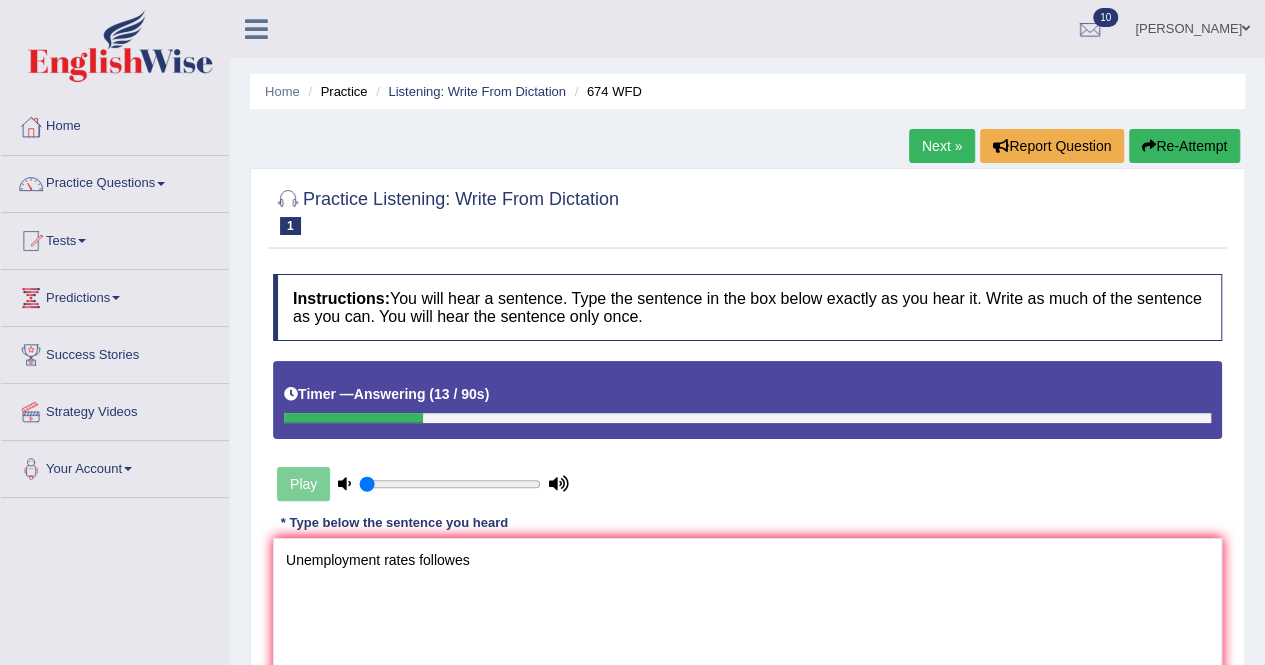 click on "Play" at bounding box center (423, 484) 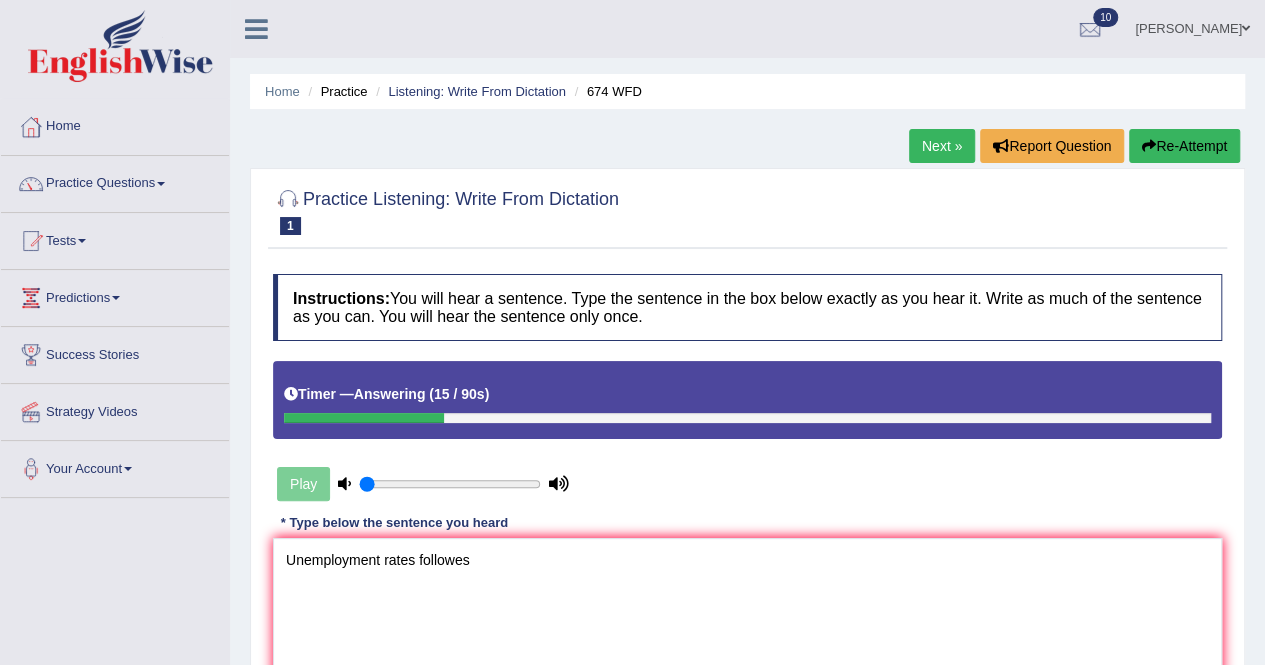 scroll, scrollTop: 384, scrollLeft: 0, axis: vertical 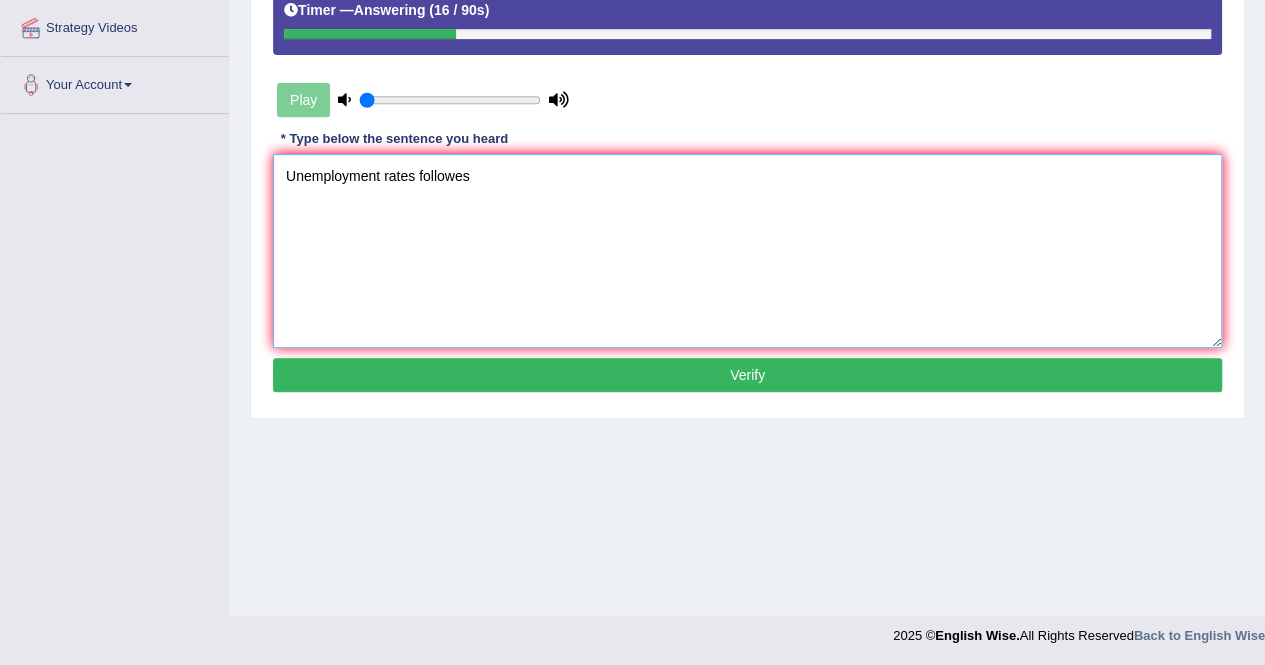 click on "Unemployment rates followes" at bounding box center [747, 251] 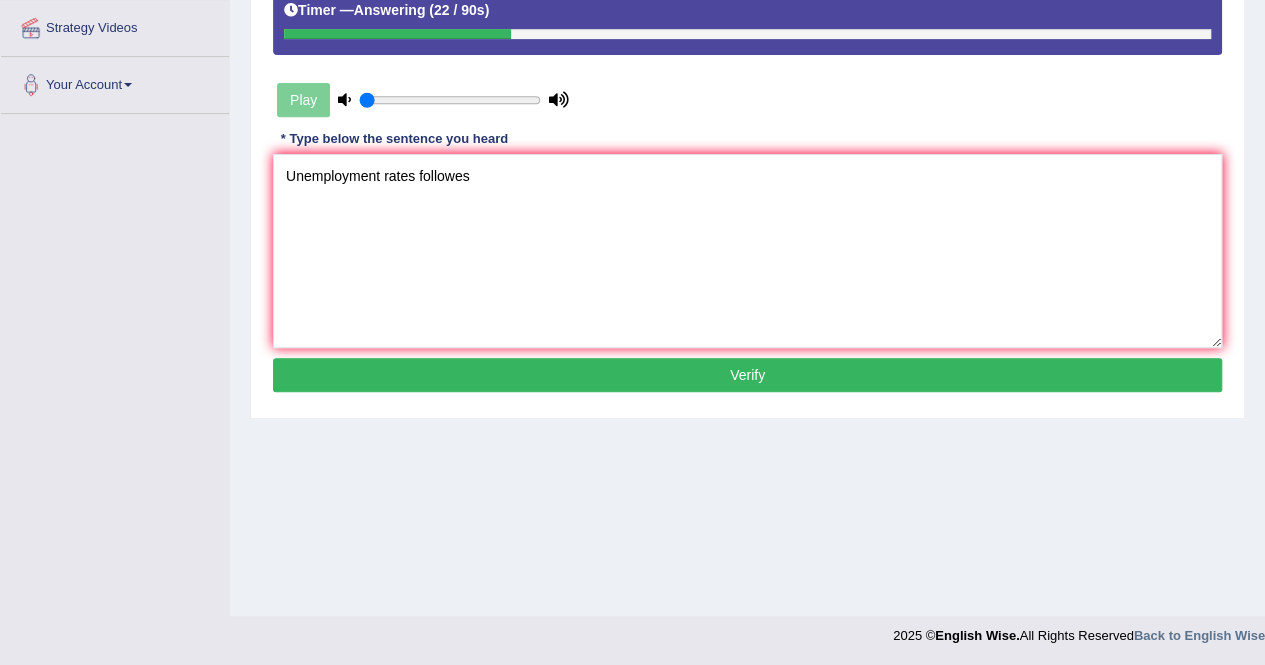 click on "Verify" at bounding box center [747, 375] 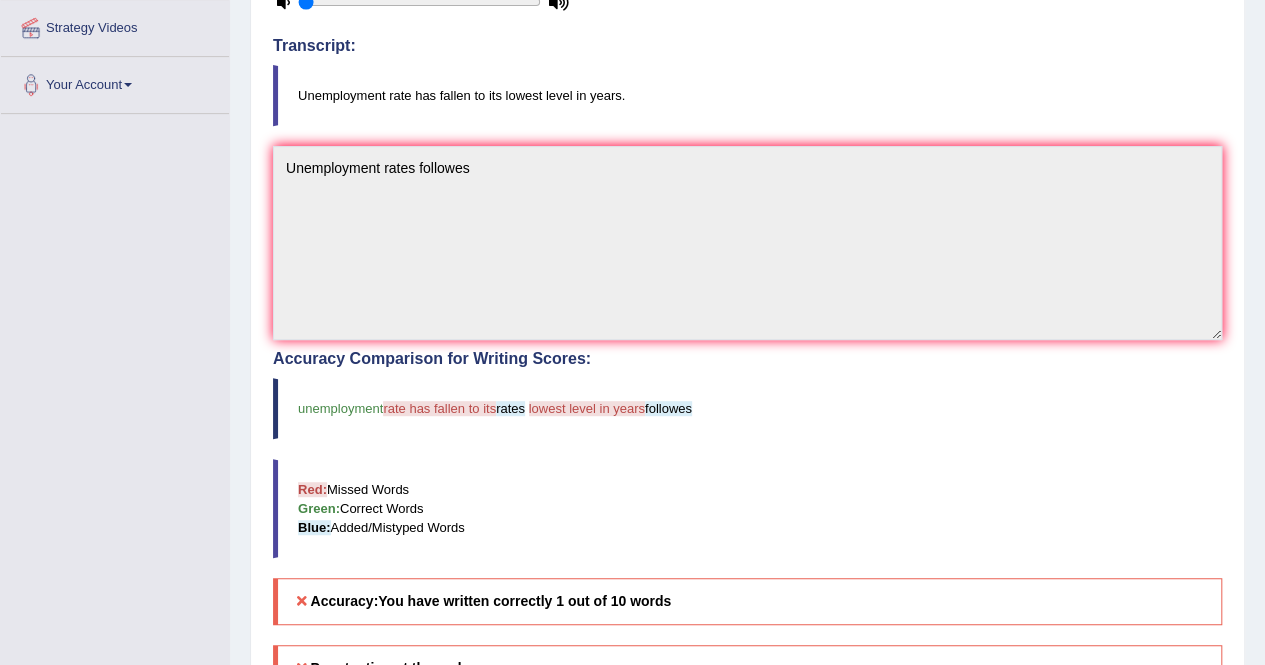 scroll, scrollTop: 682, scrollLeft: 0, axis: vertical 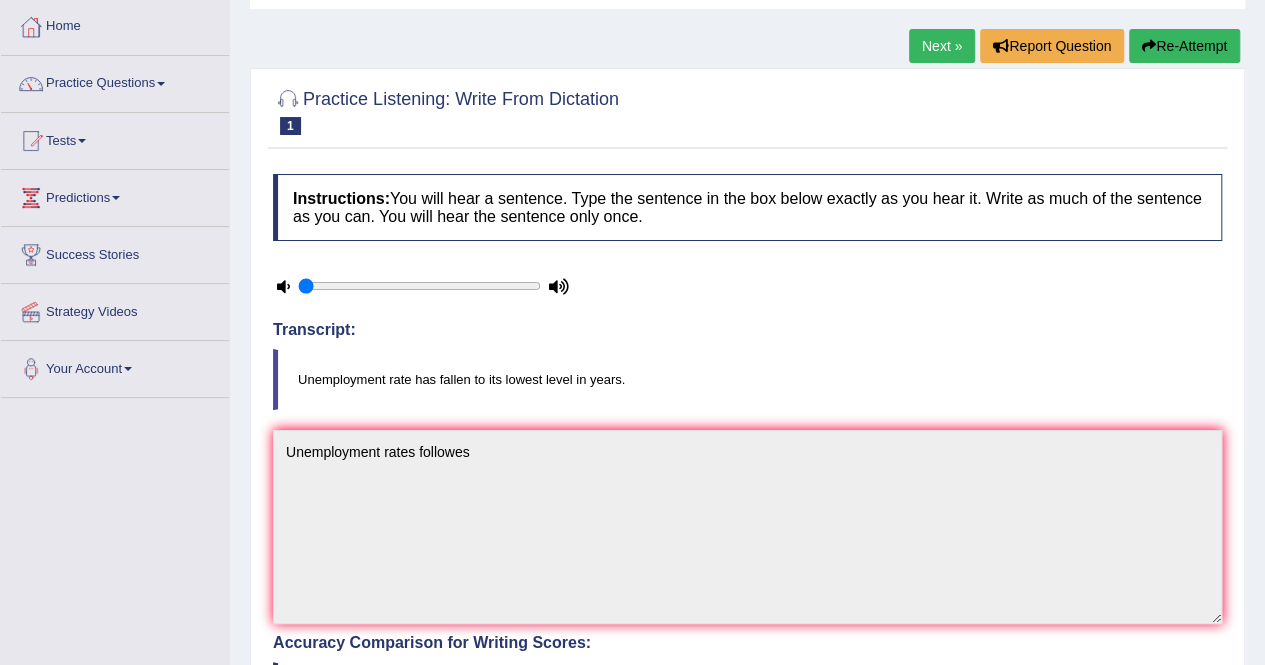 click on "Next »" at bounding box center (942, 46) 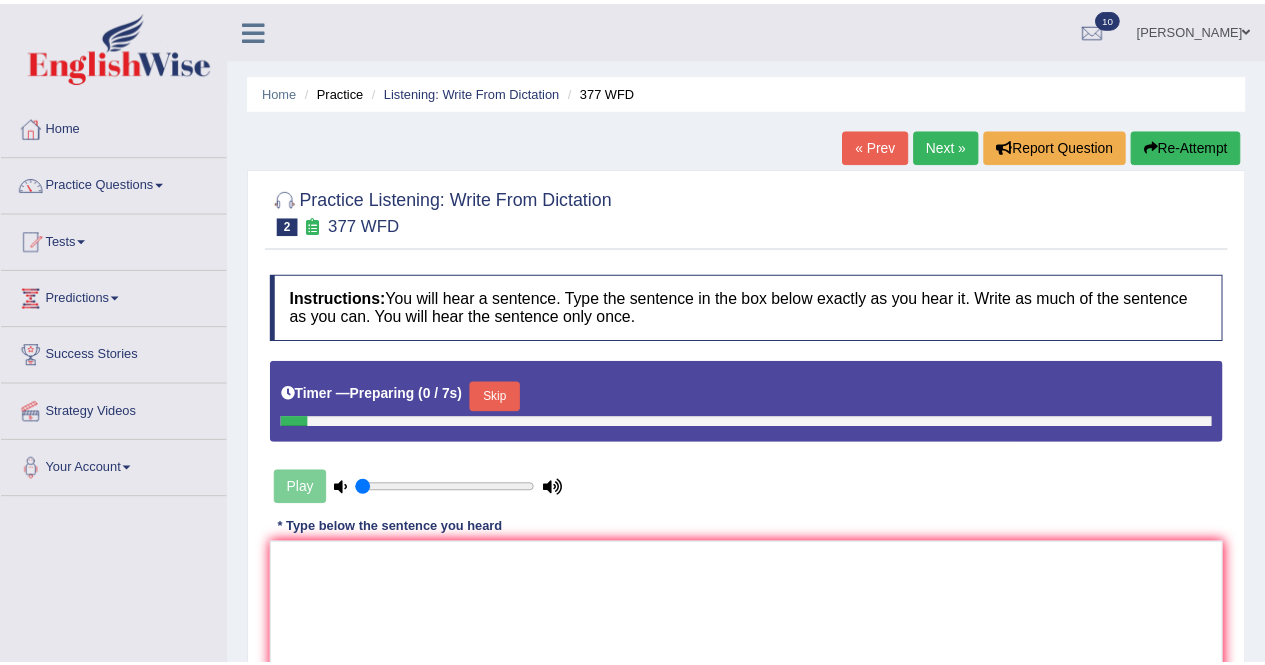 scroll, scrollTop: 0, scrollLeft: 0, axis: both 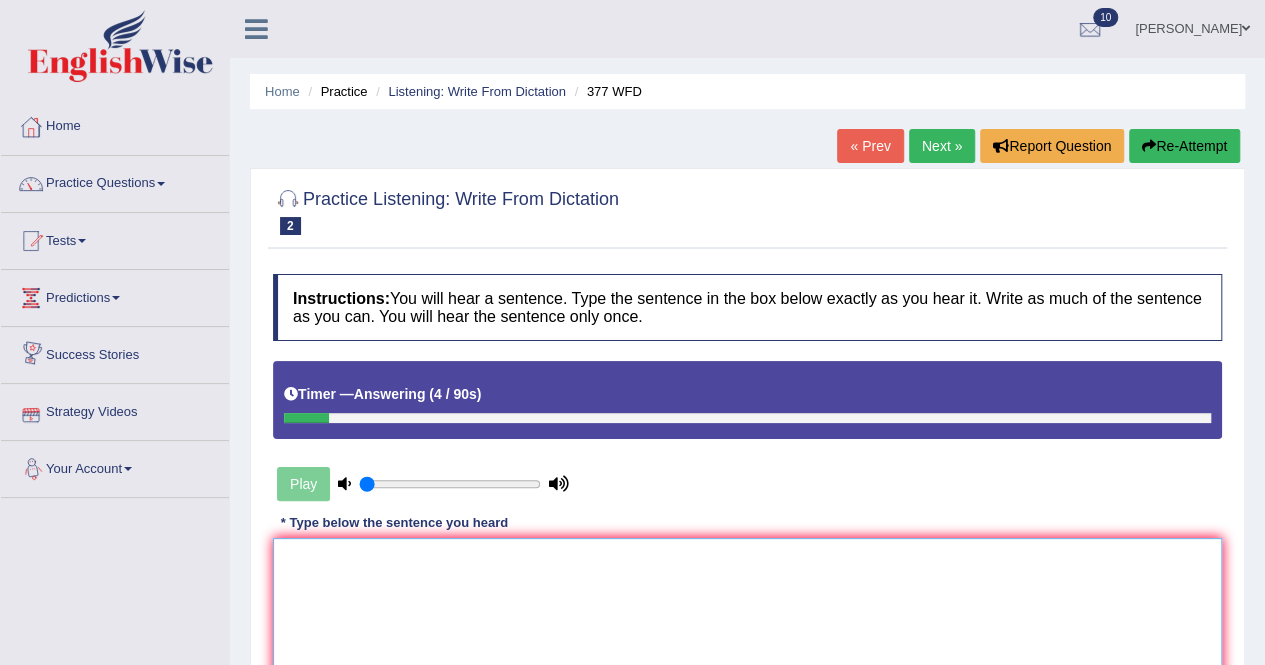 click at bounding box center (747, 635) 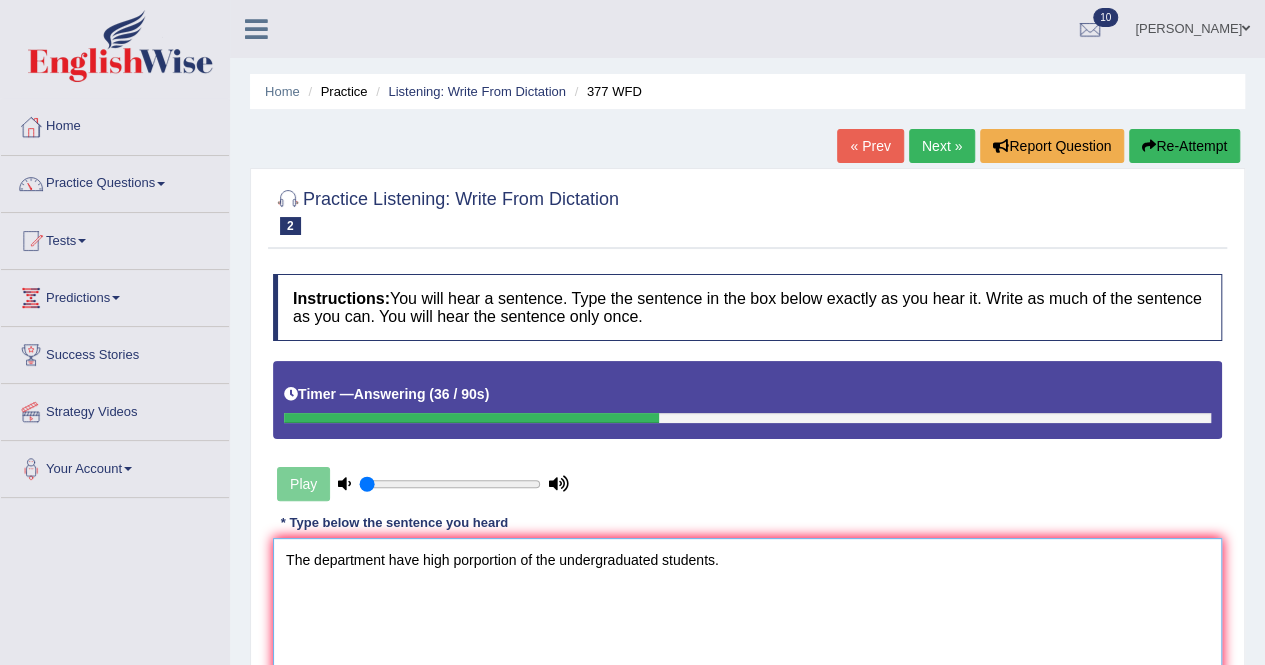 scroll, scrollTop: 384, scrollLeft: 0, axis: vertical 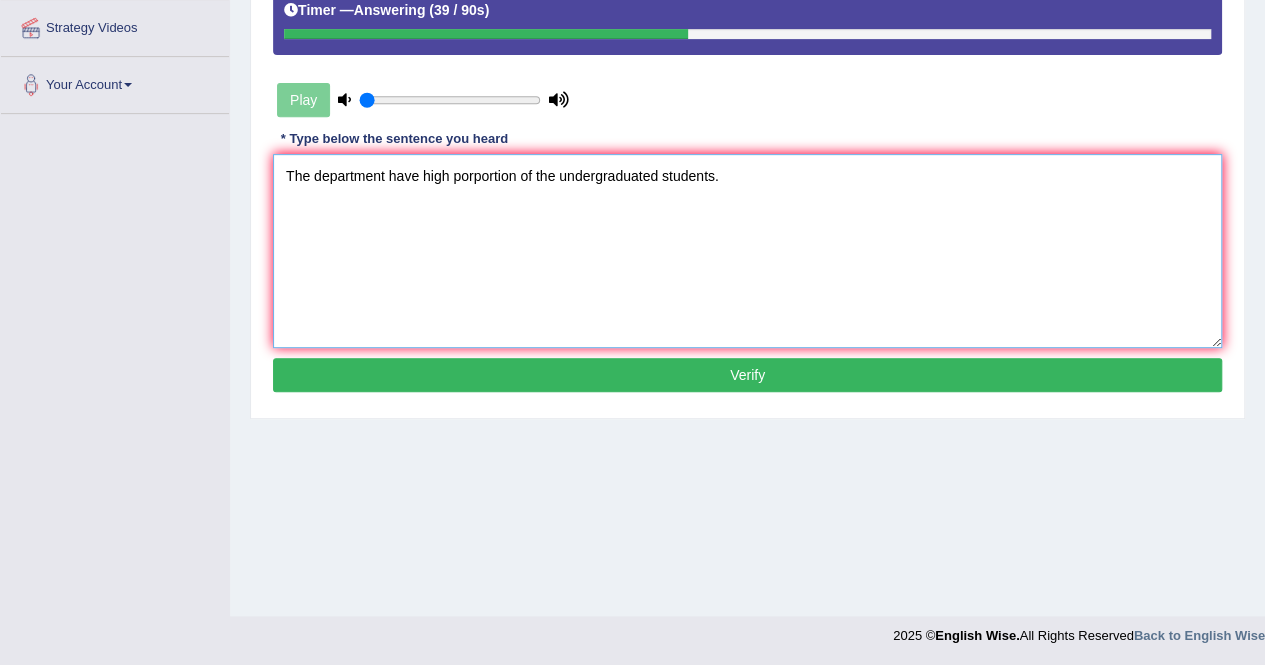 type on "The department have high porportion of the undergraduated students." 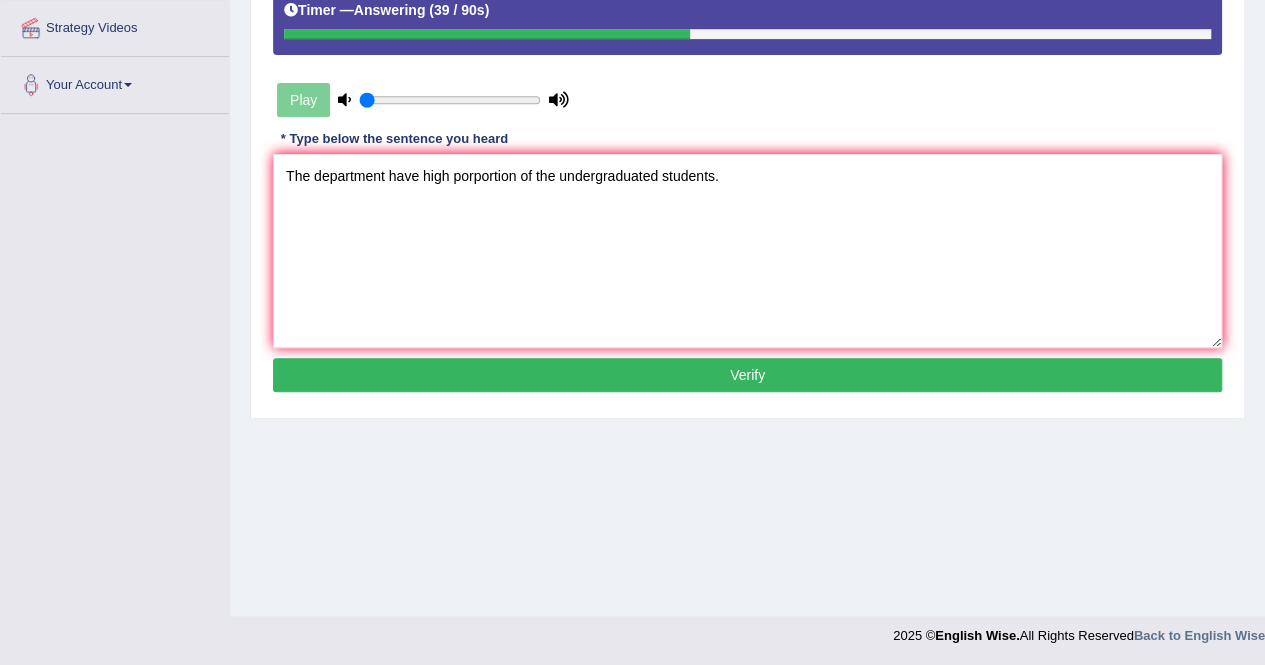click on "Verify" at bounding box center [747, 375] 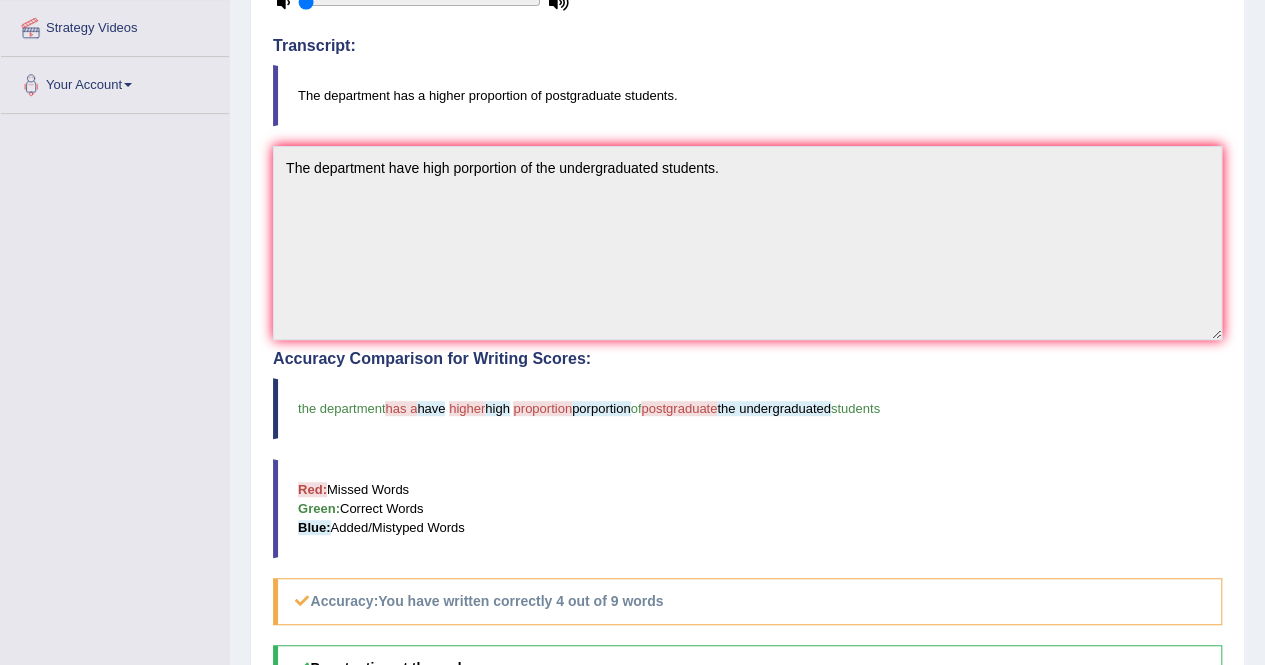 scroll, scrollTop: 682, scrollLeft: 0, axis: vertical 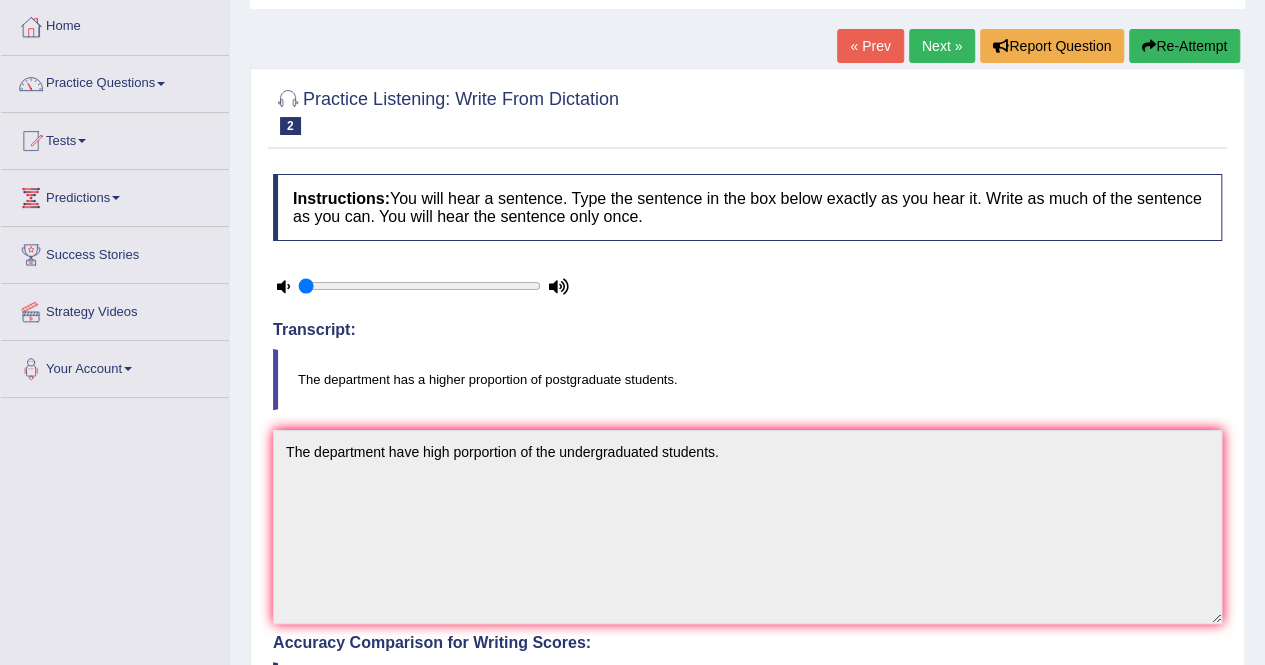 click on "Next »" at bounding box center [942, 46] 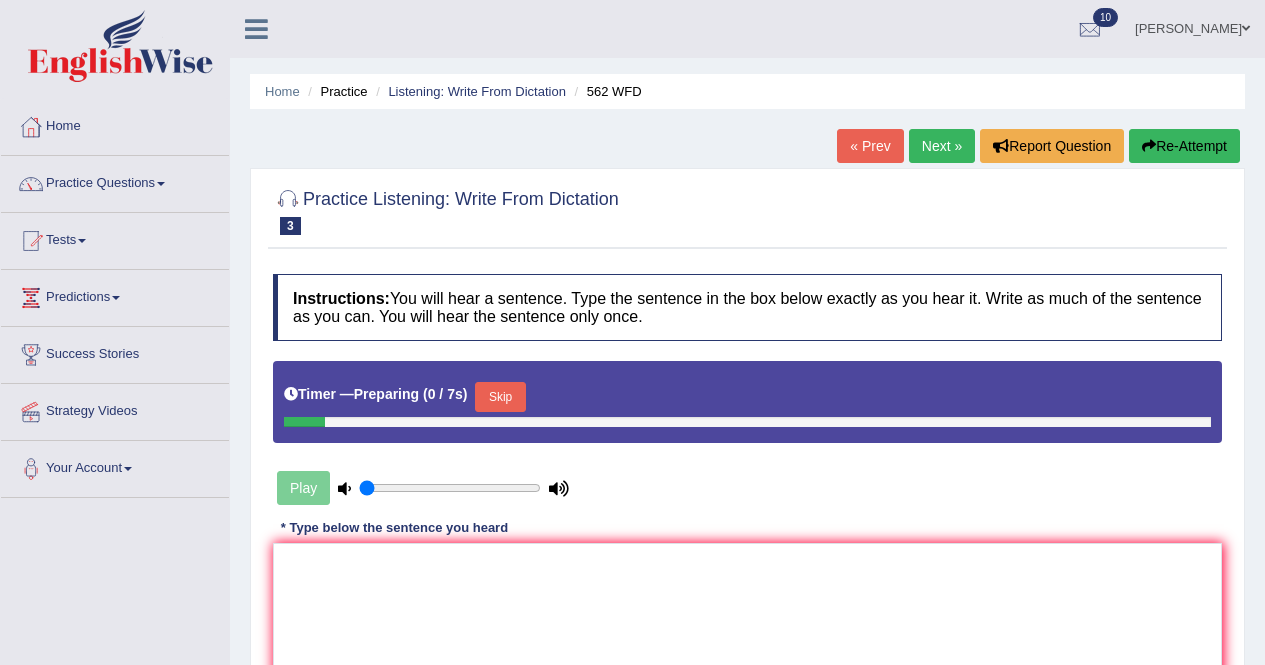 scroll, scrollTop: 0, scrollLeft: 0, axis: both 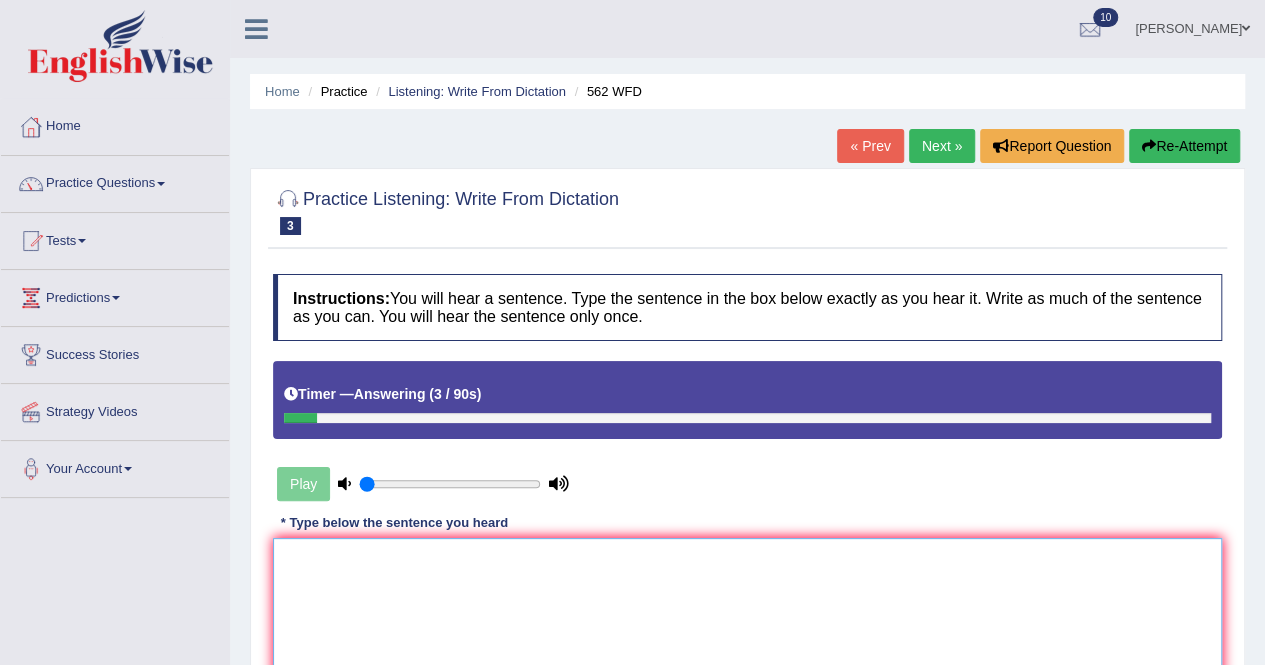 click at bounding box center (747, 635) 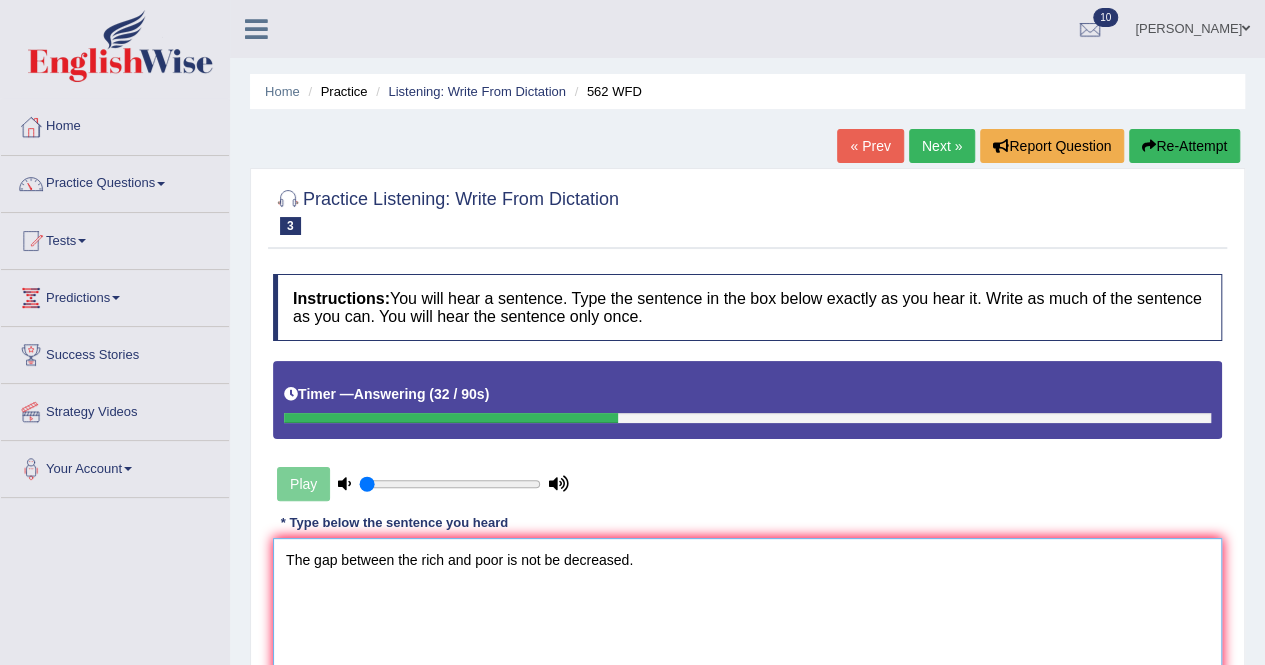 click on "The gap between the rich and poor is not be decreased." at bounding box center (747, 635) 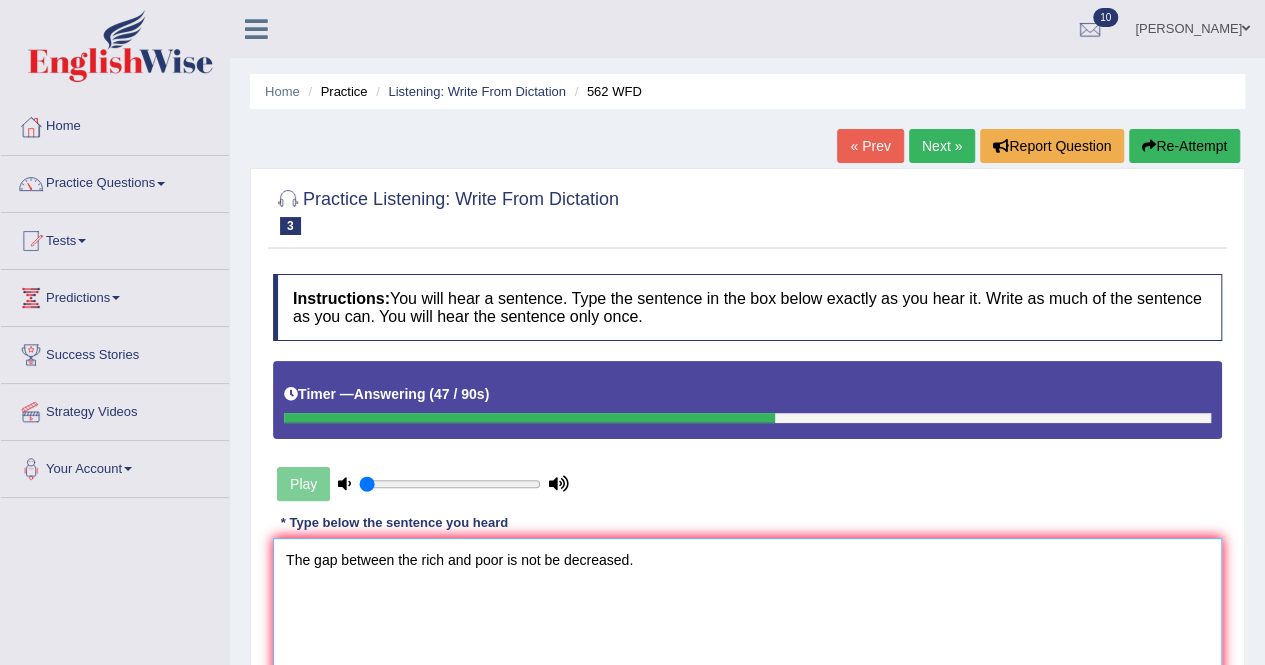 type on "The gap between the rich and poor is not be decreased." 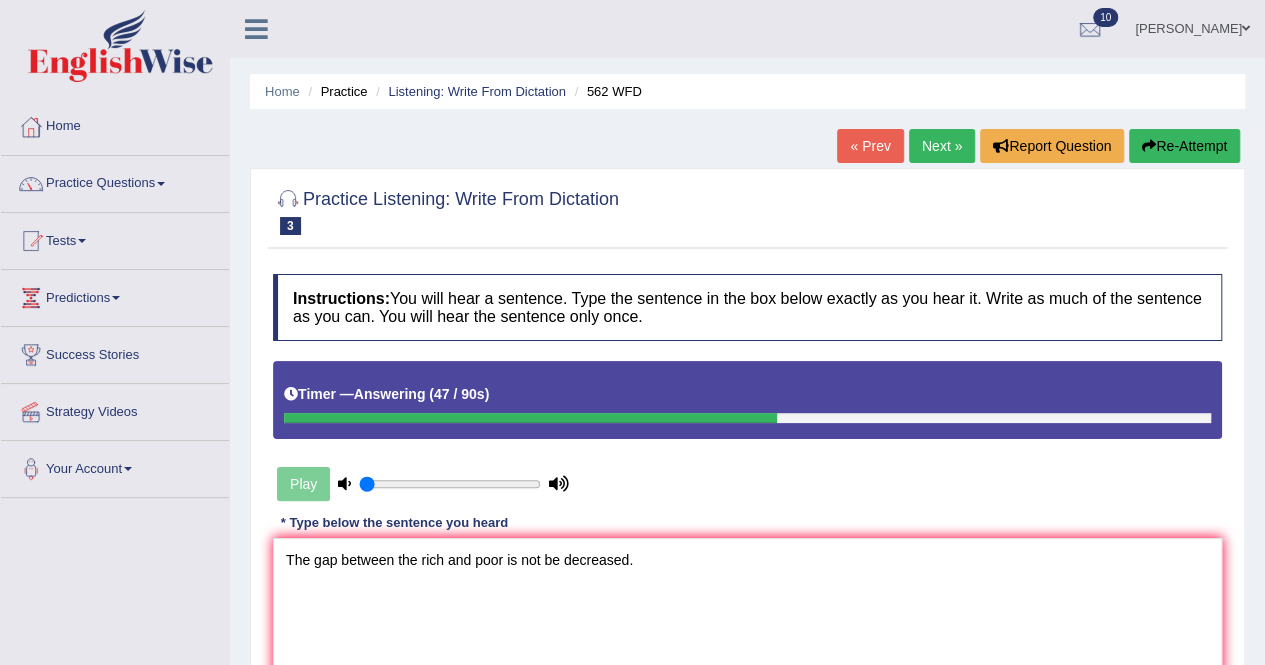 click on "Home
Practice
Listening: Write From Dictation
562 WFD
« Prev Next »  Report Question  Re-Attempt
Practice Listening: Write From Dictation
3
562 WFD
Instructions:  You will hear a sentence. Type the sentence in the box below exactly as you hear it. Write as much of the sentence as you can. You will hear the sentence only once.
Timer —  Answering   ( 47 / 90s ) Play Transcript: The gap between the rich and the poor does not decrease. * Type below the sentence you heard The gap between the rich and poor is not be decreased. Accuracy Comparison for Writing Scores:
Red:  Missed Words
Green:  Correct Words
Blue:  Added/Mistyped Words
Accuracy:   Punctuation at the end  You wrote first capital letter A.I. Engine Result:  Processing... Verify" at bounding box center [747, 500] 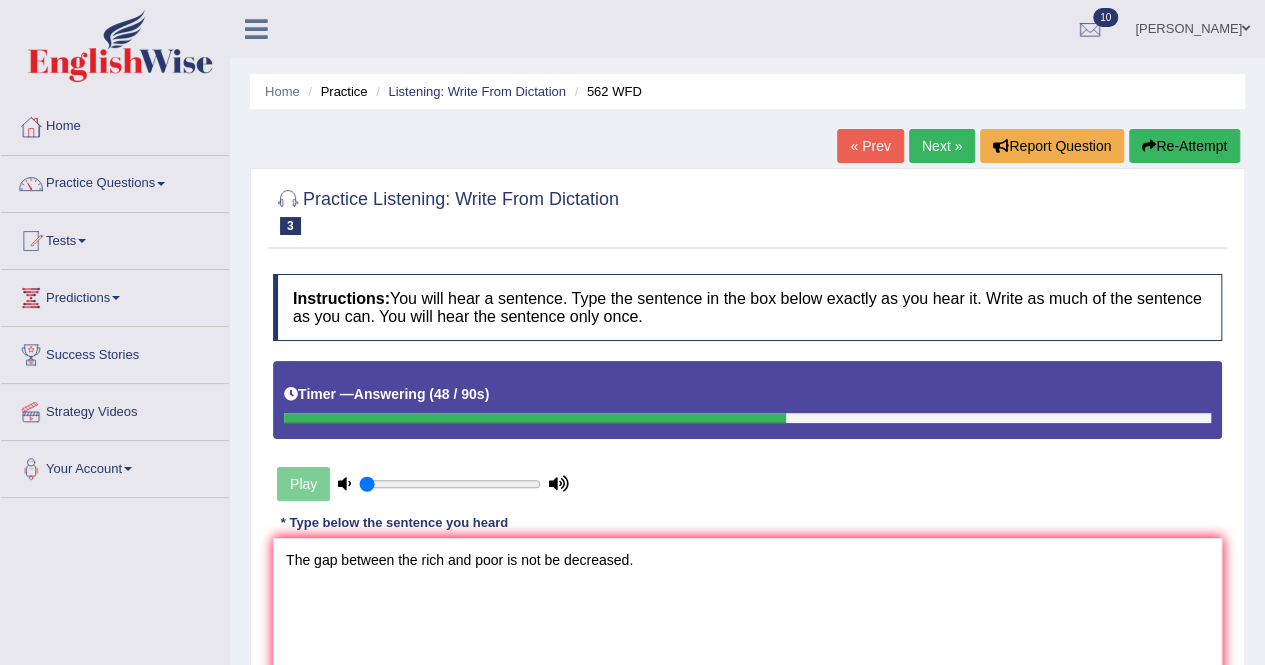scroll, scrollTop: 384, scrollLeft: 0, axis: vertical 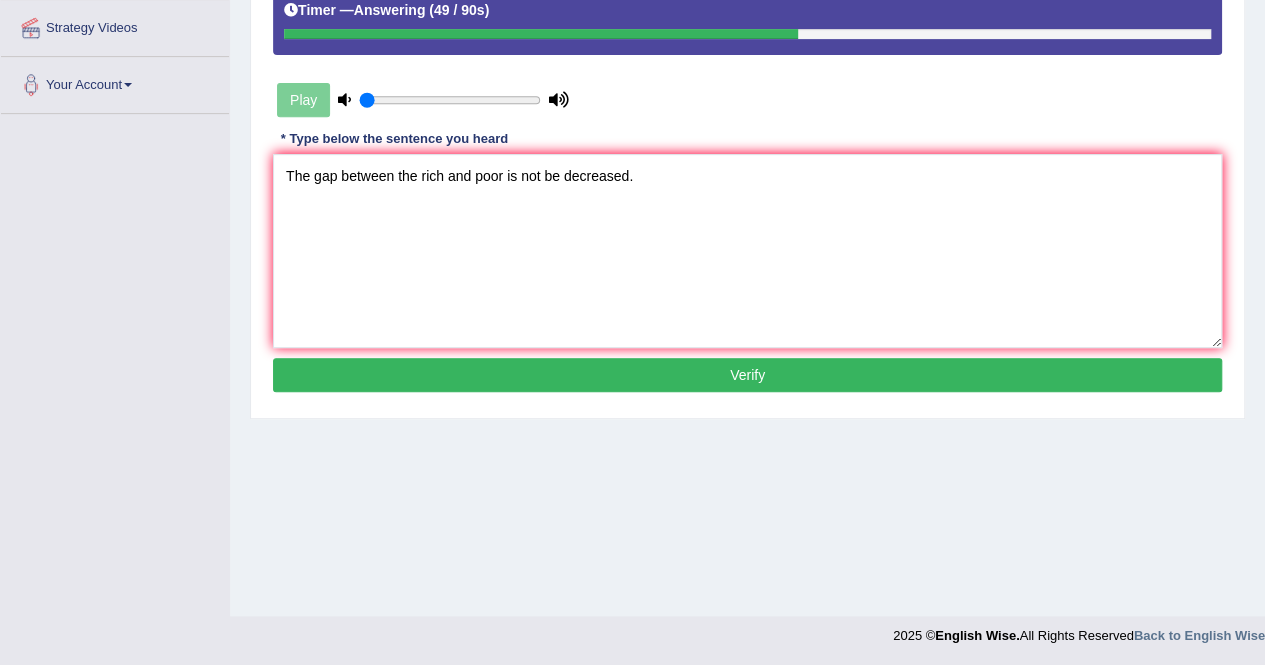 click on "Verify" at bounding box center [747, 375] 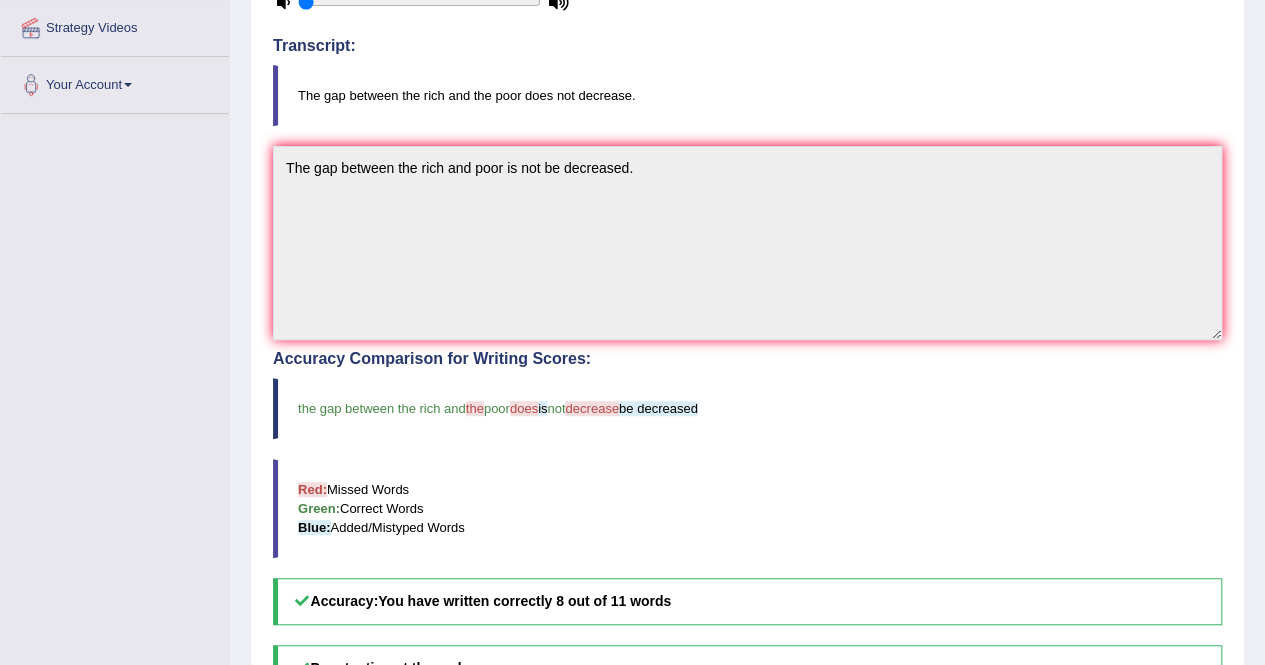 scroll, scrollTop: 0, scrollLeft: 0, axis: both 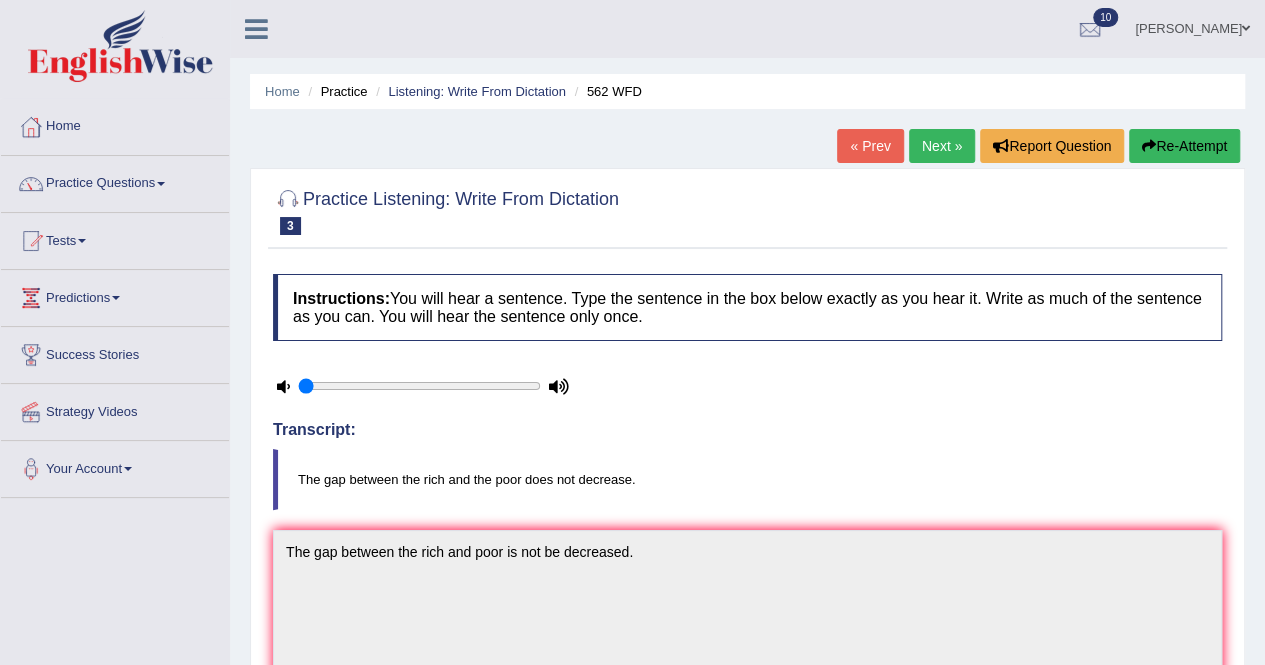 click on "Next »" at bounding box center (942, 146) 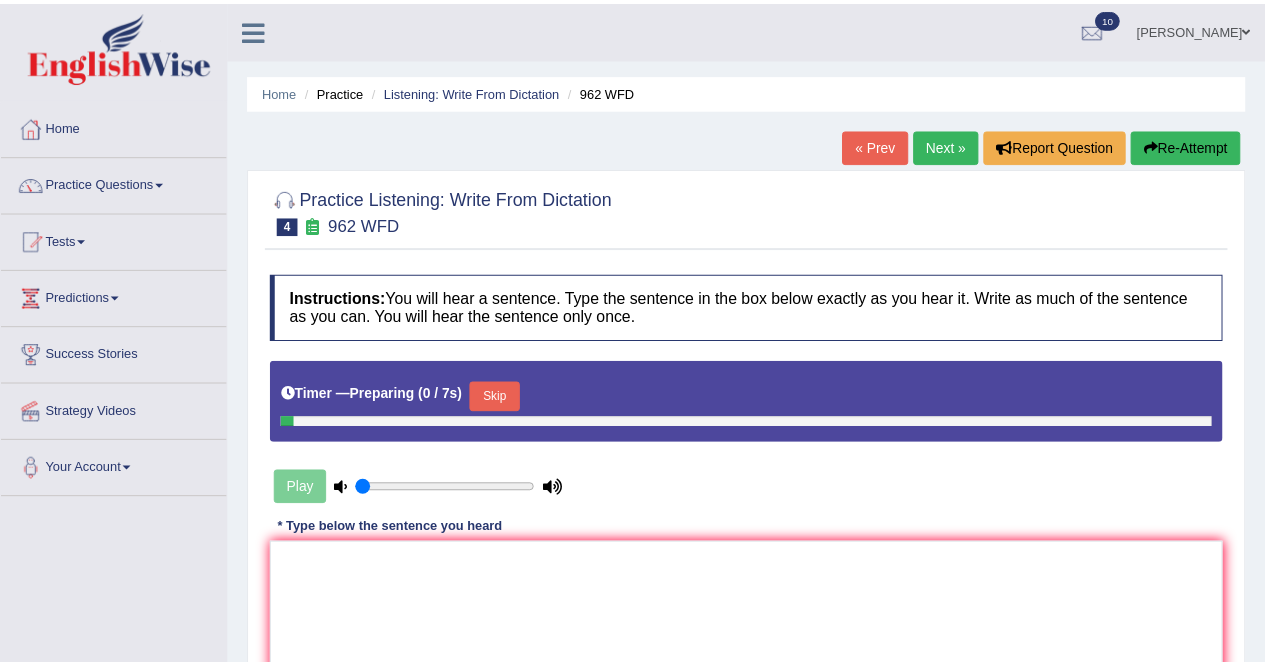 scroll, scrollTop: 0, scrollLeft: 0, axis: both 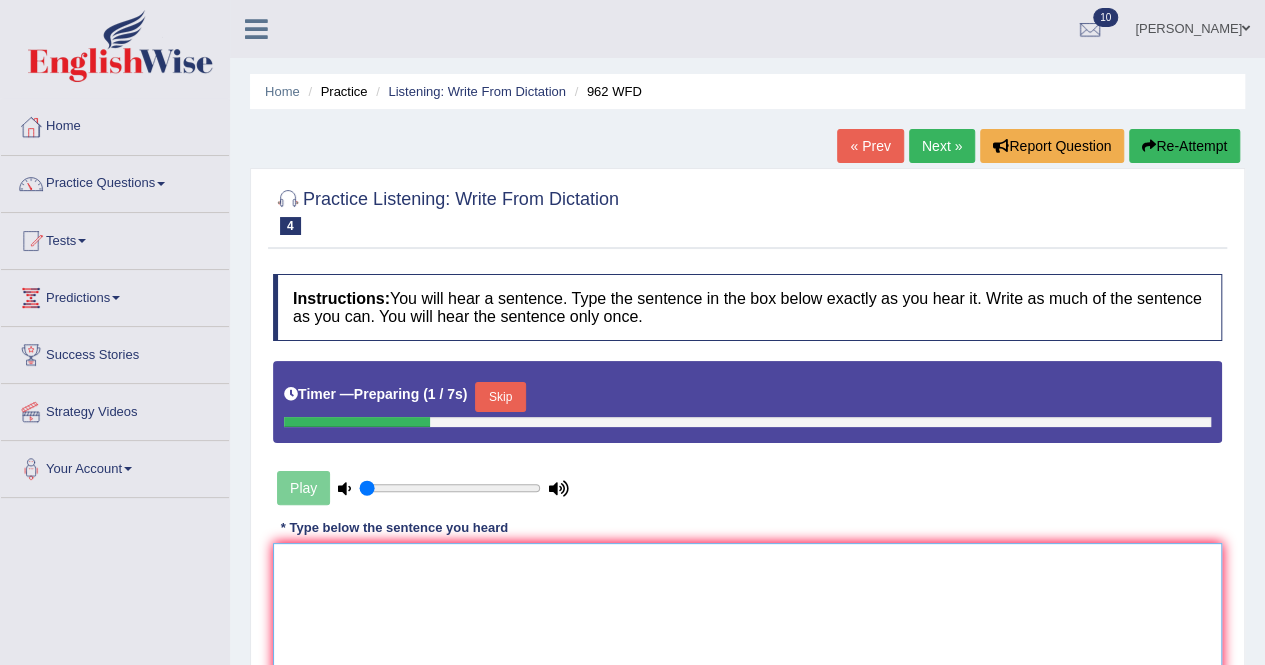 click at bounding box center [747, 640] 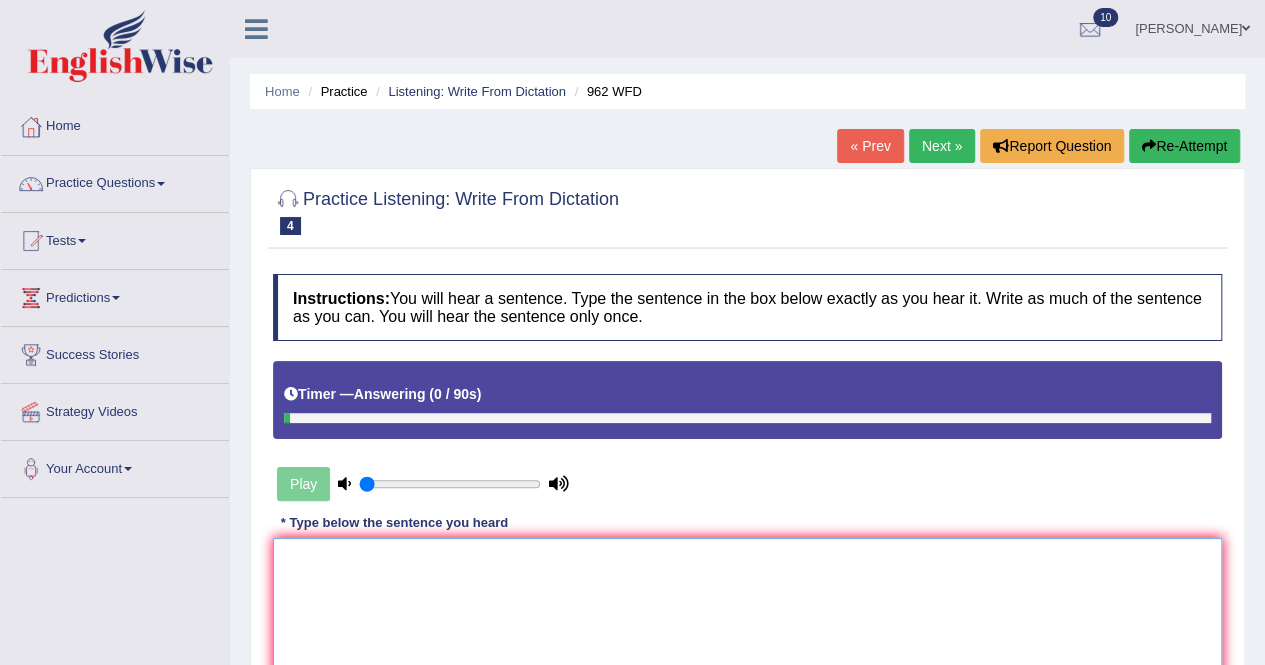 click at bounding box center [747, 635] 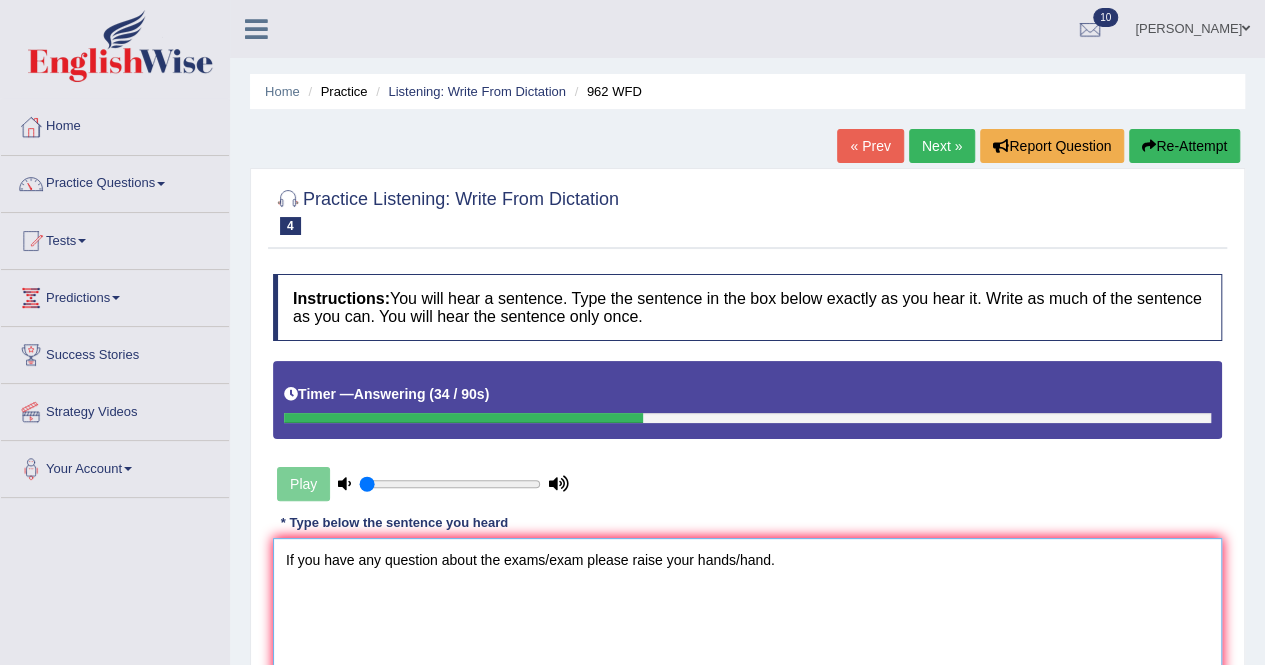 scroll, scrollTop: 384, scrollLeft: 0, axis: vertical 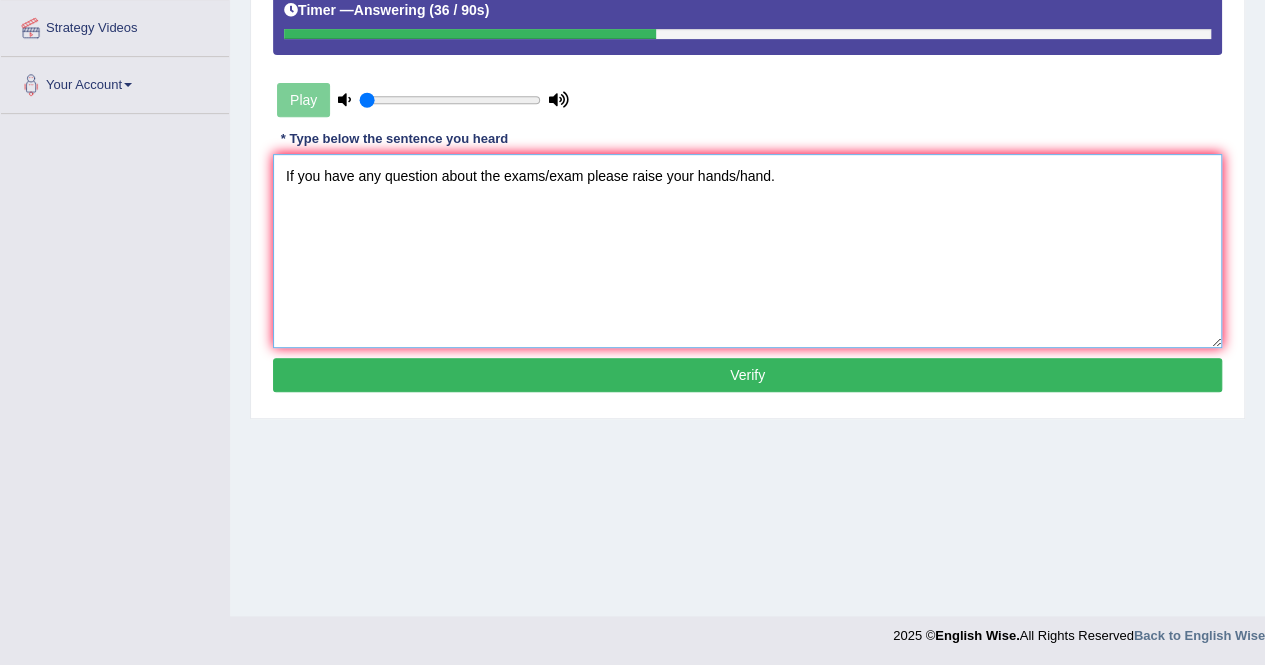 type on "If you have any question about the exams/exam please raise your hands/hand." 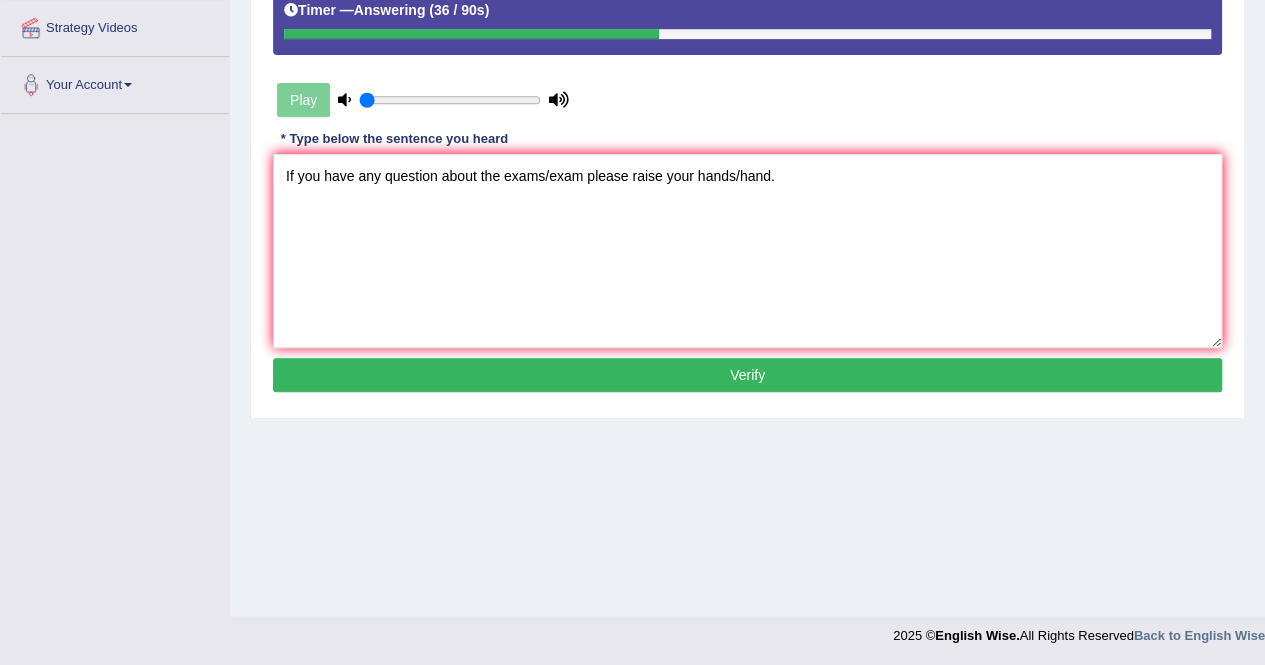 click on "Verify" at bounding box center [747, 375] 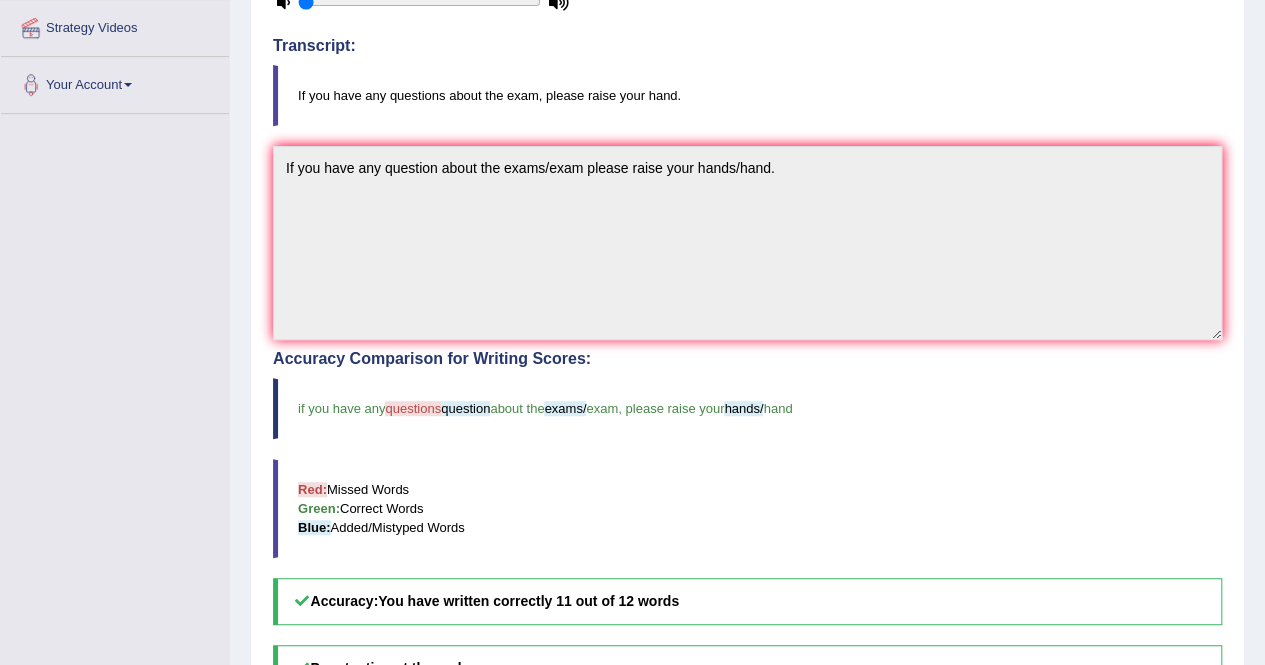 scroll, scrollTop: 0, scrollLeft: 0, axis: both 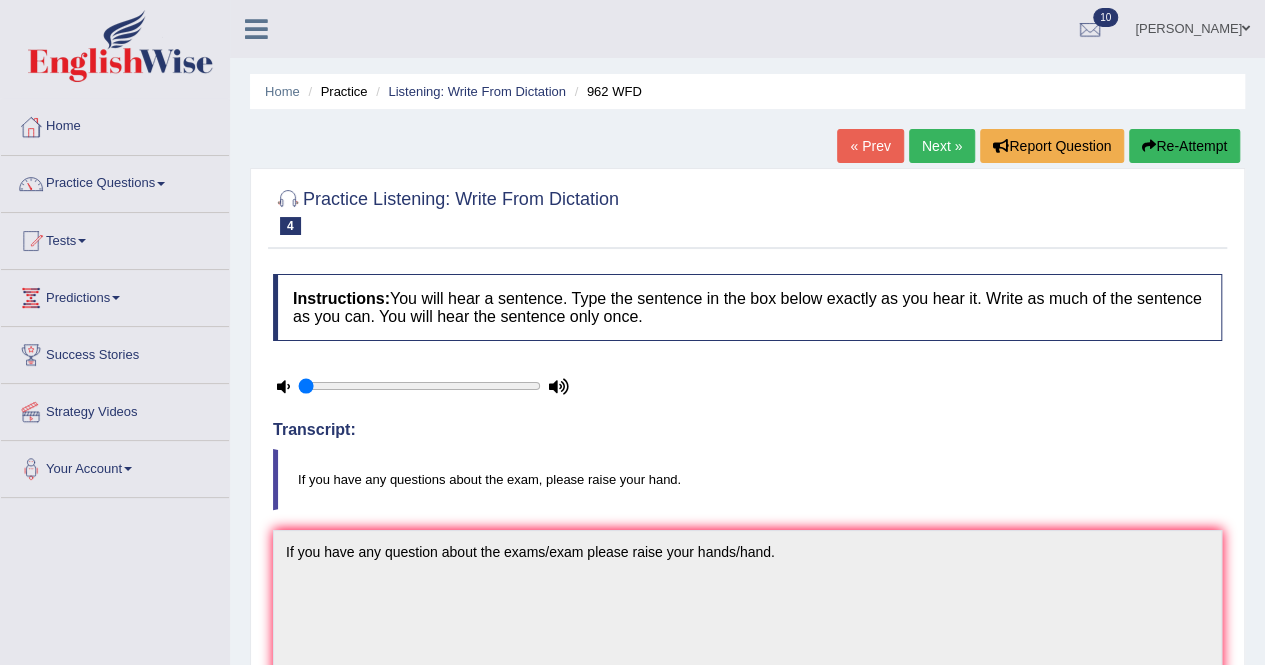 click on "Next »" at bounding box center [942, 146] 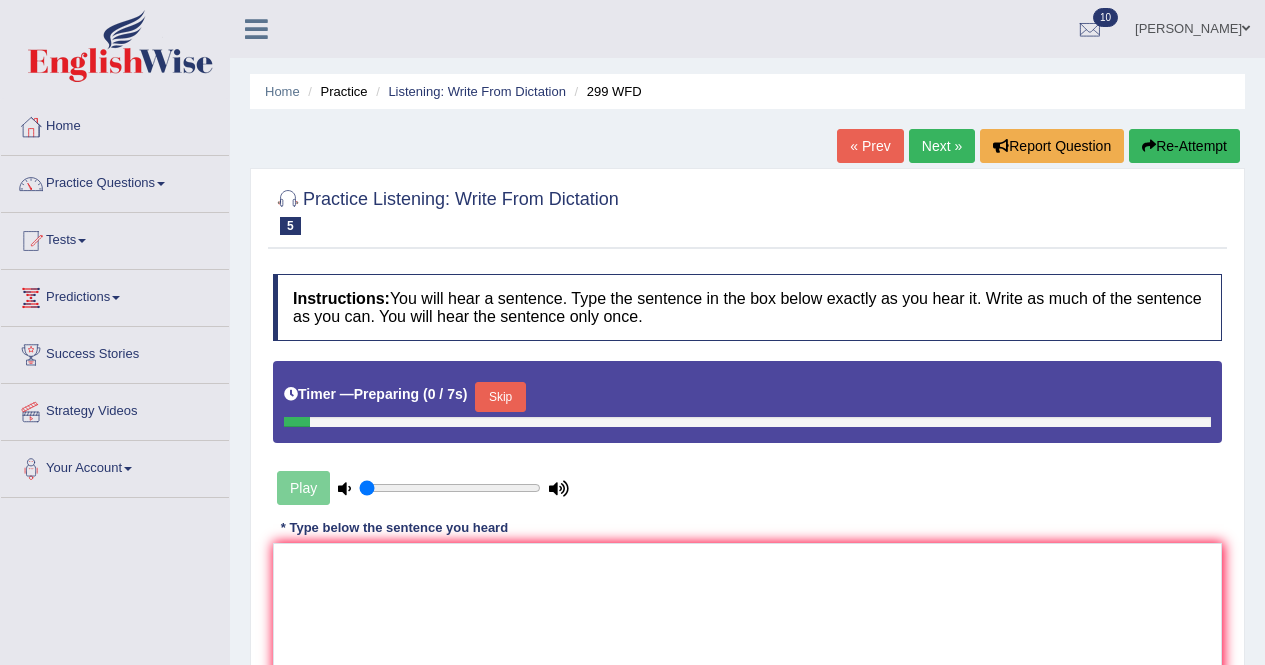 scroll, scrollTop: 0, scrollLeft: 0, axis: both 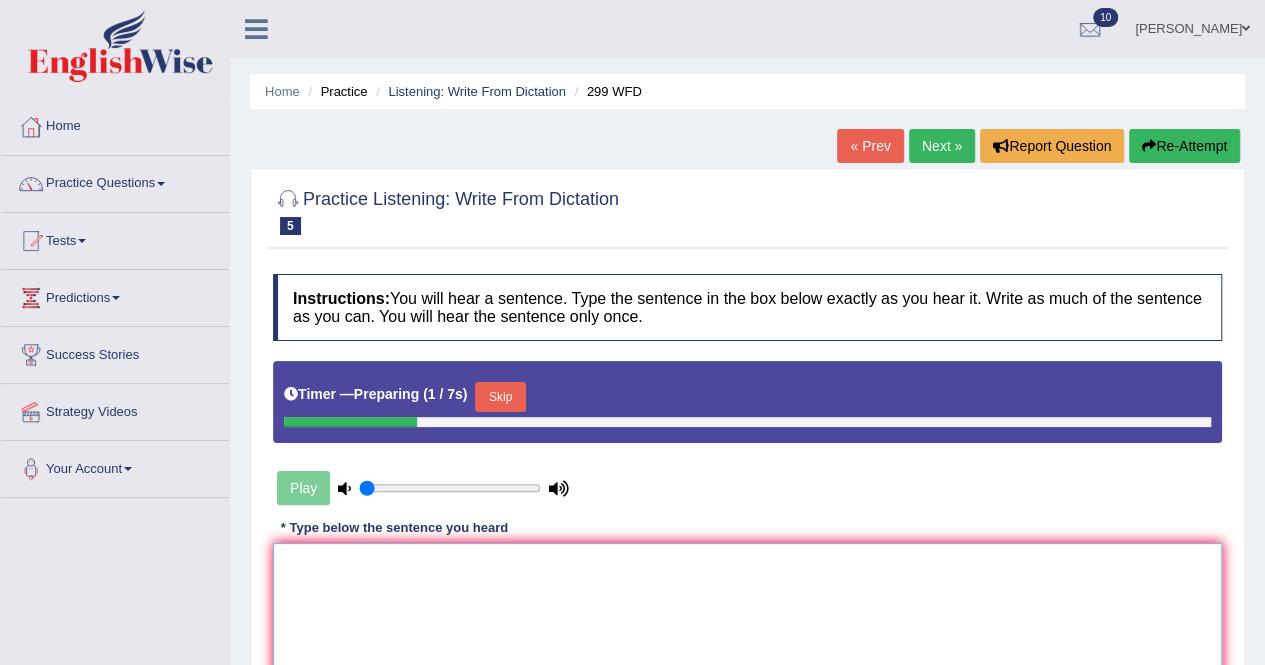 click at bounding box center [747, 640] 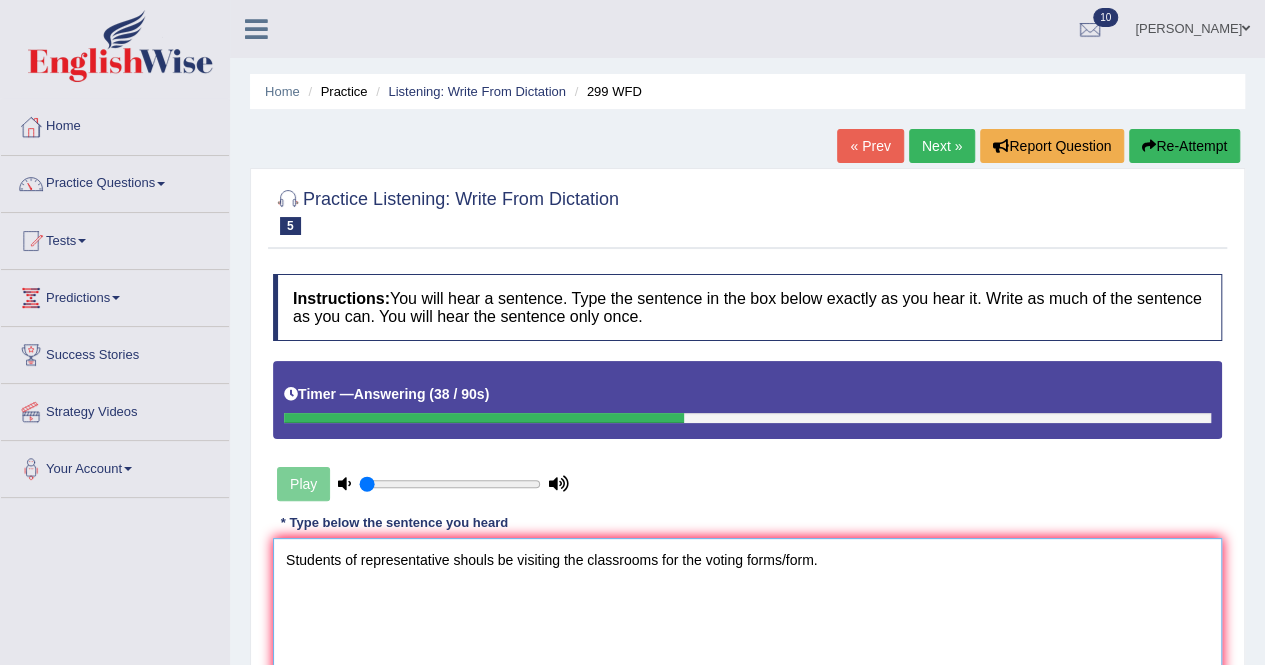 click on "Students of representative shouls be visiting the classrooms for the voting forms/form." at bounding box center (747, 635) 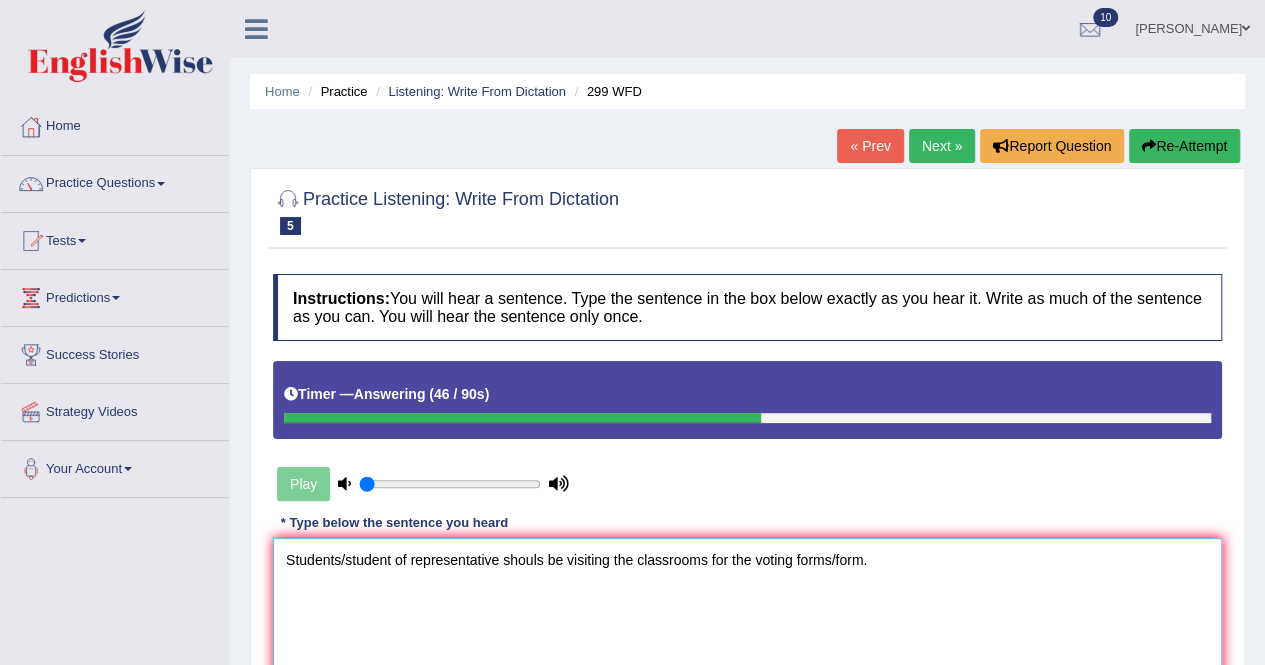 click on "Students/student of representative shouls be visiting the classrooms for the voting forms/form." at bounding box center (747, 635) 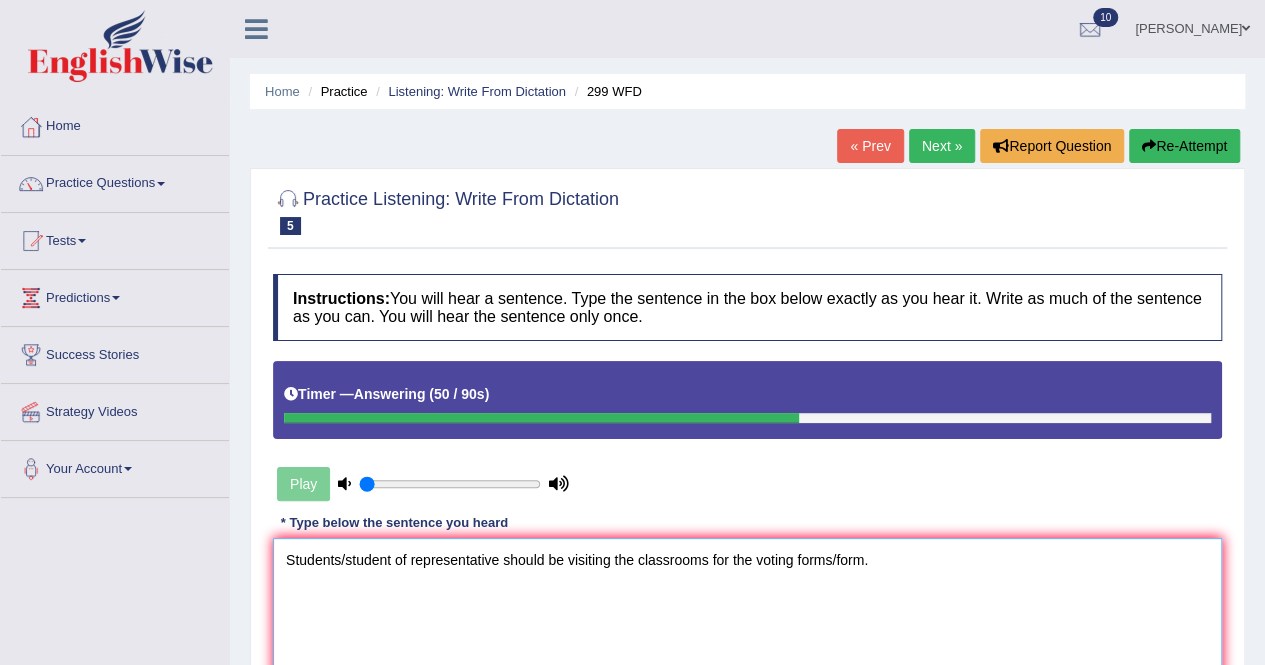 click on "Students/student of representative should be visiting the classrooms for the voting forms/form." at bounding box center (747, 635) 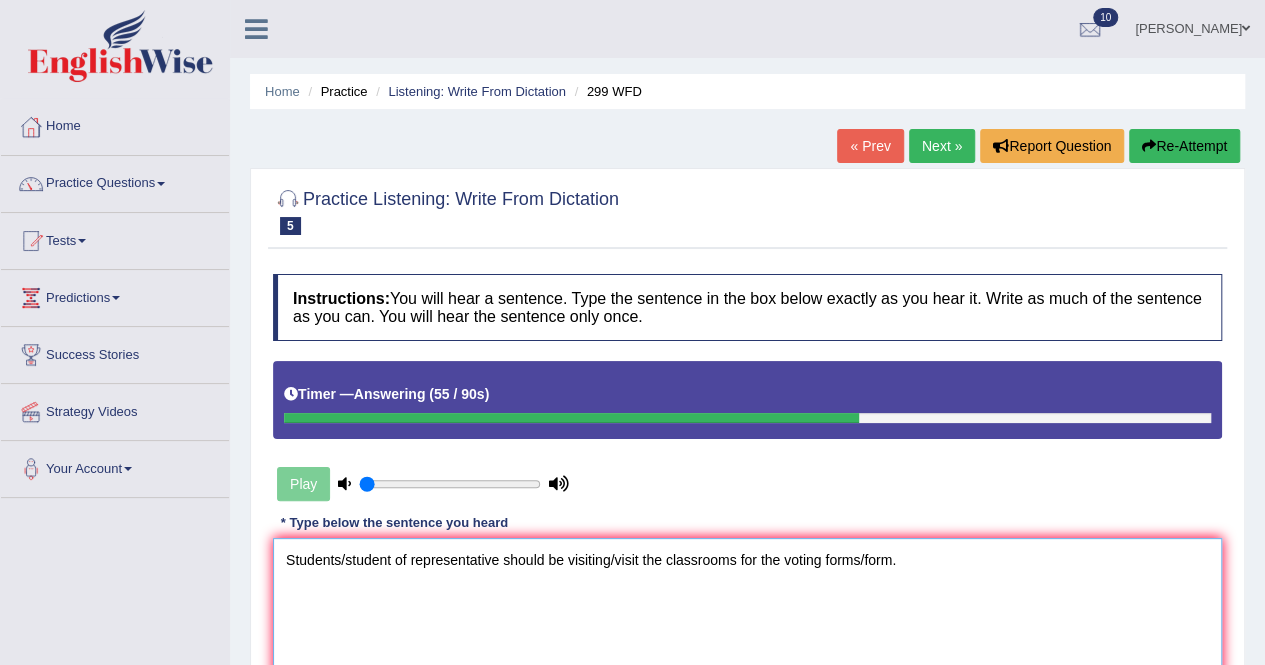 click on "Students/student of representative should be visiting/visit the classrooms for the voting forms/form." at bounding box center (747, 635) 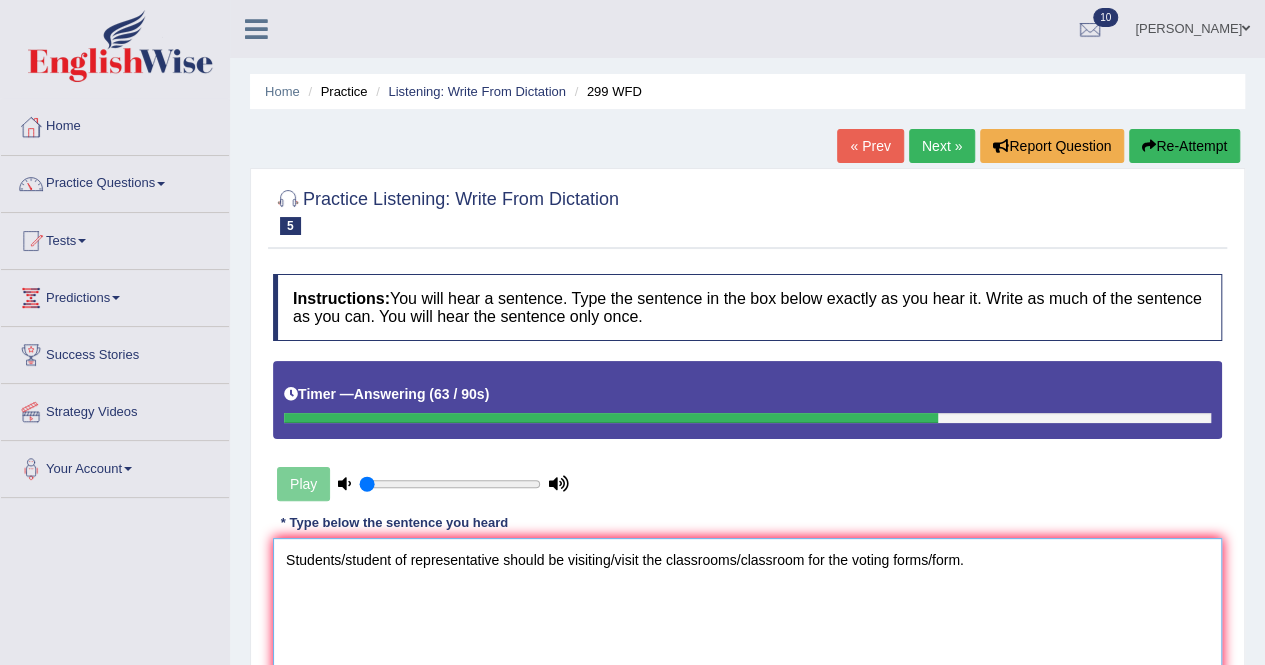 scroll, scrollTop: 384, scrollLeft: 0, axis: vertical 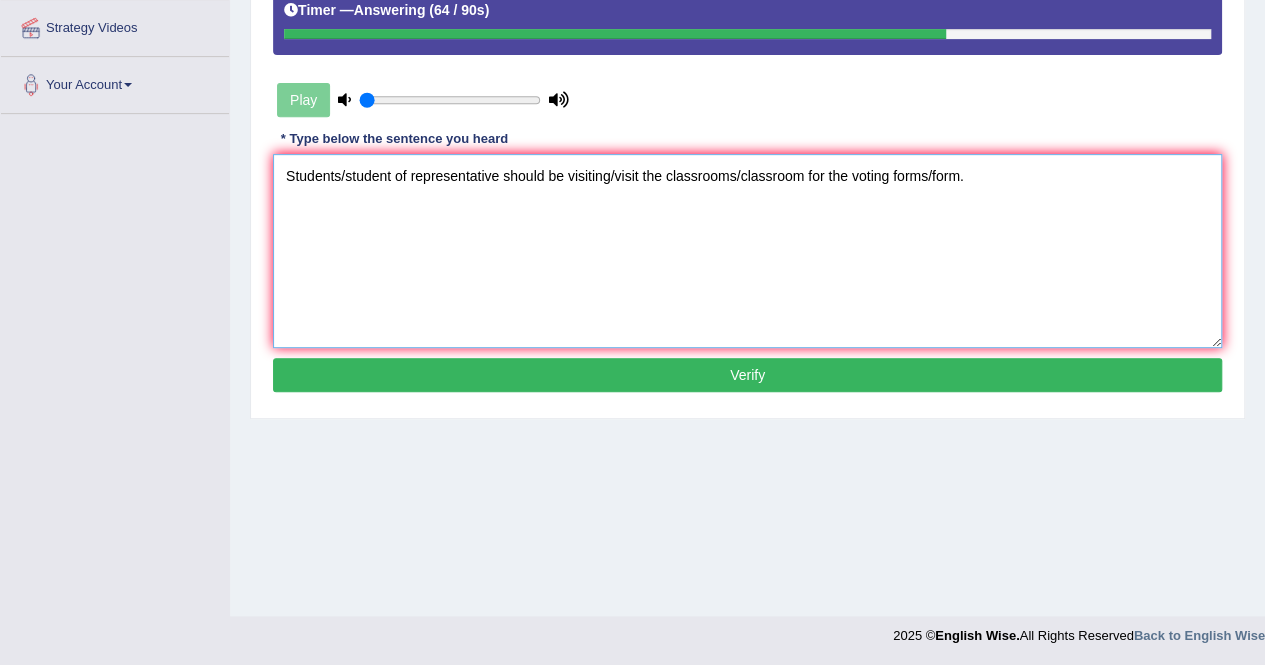 type on "Students/student of representative should be visiting/visit the classrooms/classroom for the voting forms/form." 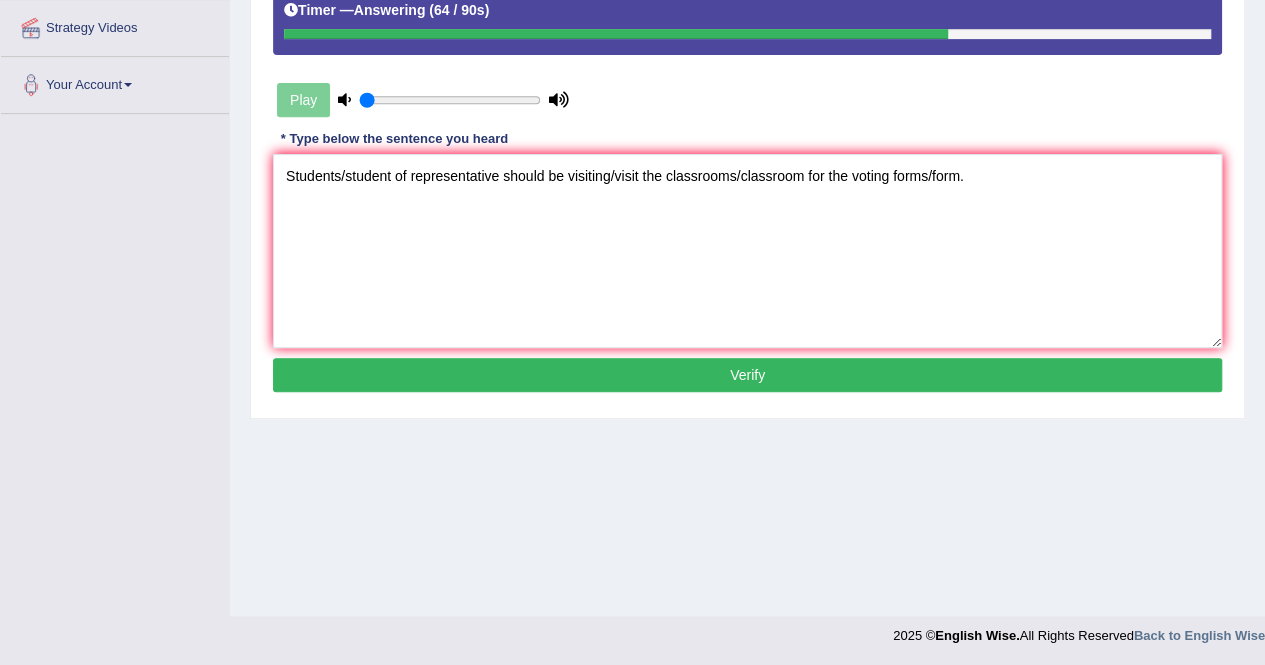 click on "Verify" at bounding box center (747, 375) 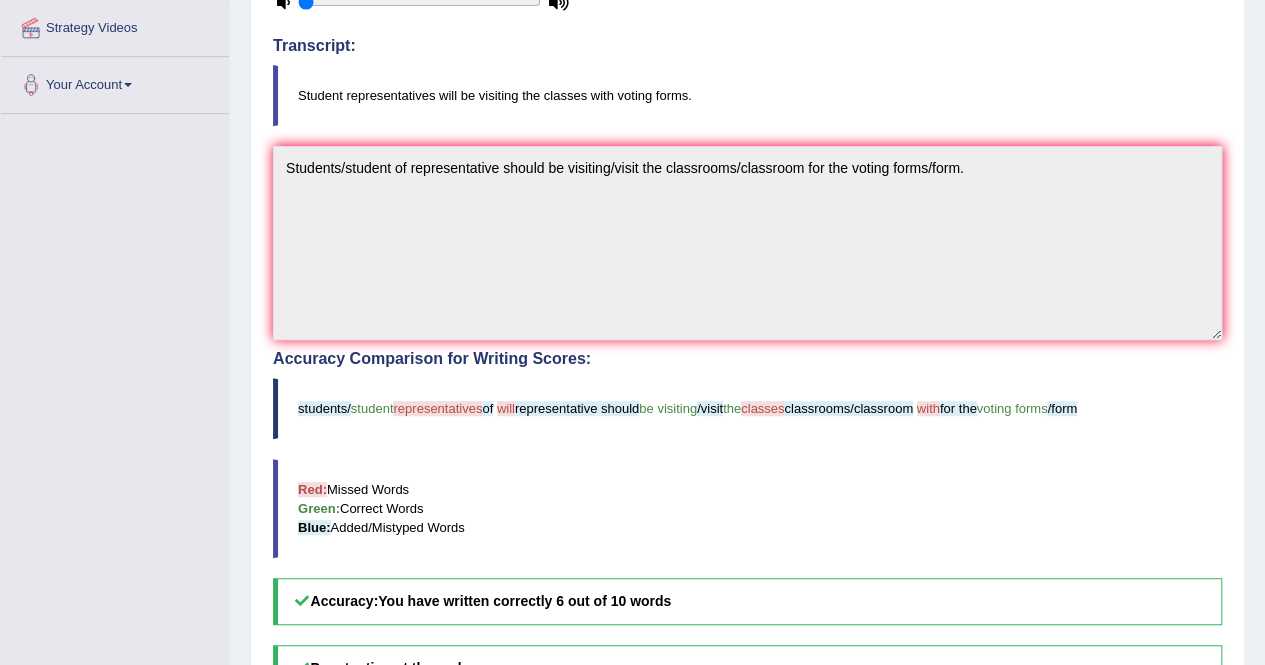 click on "Practice Listening: Write From Dictation
5
299 WFD
Instructions:  You will hear a sentence. Type the sentence in the box below exactly as you hear it. Write as much of the sentence as you can. You will hear the sentence only once.
Timer —  Answering   ( 64 / 90s ) Transcript: Student representatives will be visiting the classes with voting forms. * Type below the sentence you heard Students/student of representative should be visiting/visit the classrooms/classroom for the voting forms/form. Accuracy Comparison for Writing Scores: students/ student  representatives of   will representative should  be visiting /visit  the  classes classrooms/classroom   with for the  voting forms /form
Red:  Missed Words
Green:  Correct Words
Blue:  Added/Mistyped Words
Accuracy:  You have written correctly 6 out of 10 words  Punctuation at the end A.I. Engine Result:  Students" at bounding box center (747, 345) 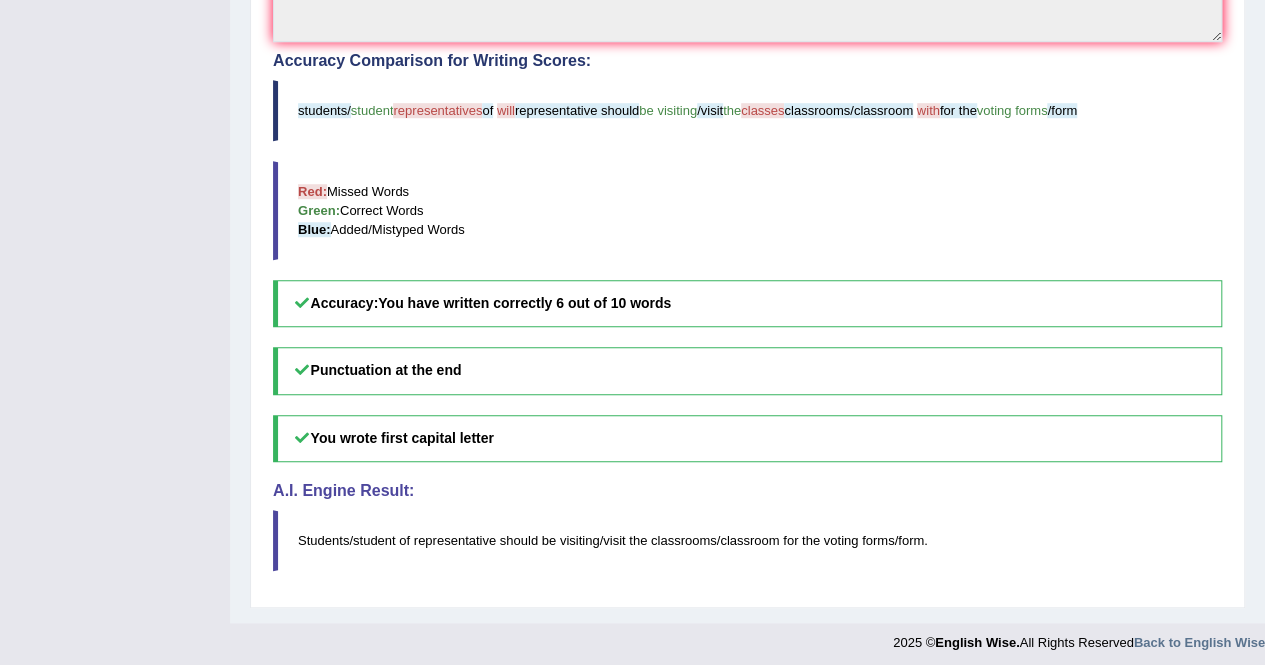 click on "Home
Practice
Listening: Write From Dictation
299 WFD
« Prev Next »  Report Question  Re-Attempt
Practice Listening: Write From Dictation
5
299 WFD
Instructions:  You will hear a sentence. Type the sentence in the box below exactly as you hear it. Write as much of the sentence as you can. You will hear the sentence only once.
Timer —  Answering   ( 64 / 90s ) Transcript: Student representatives will be visiting the classes with voting forms. * Type below the sentence you heard Students/student of representative should be visiting/visit the classrooms/classroom for the voting forms/form. Accuracy Comparison for Writing Scores: students/ student  representatives of   will representative should  be visiting /visit  the  classes classrooms/classroom   with for the  voting forms /form
Red:  Missed Words Green:" at bounding box center [747, -30] 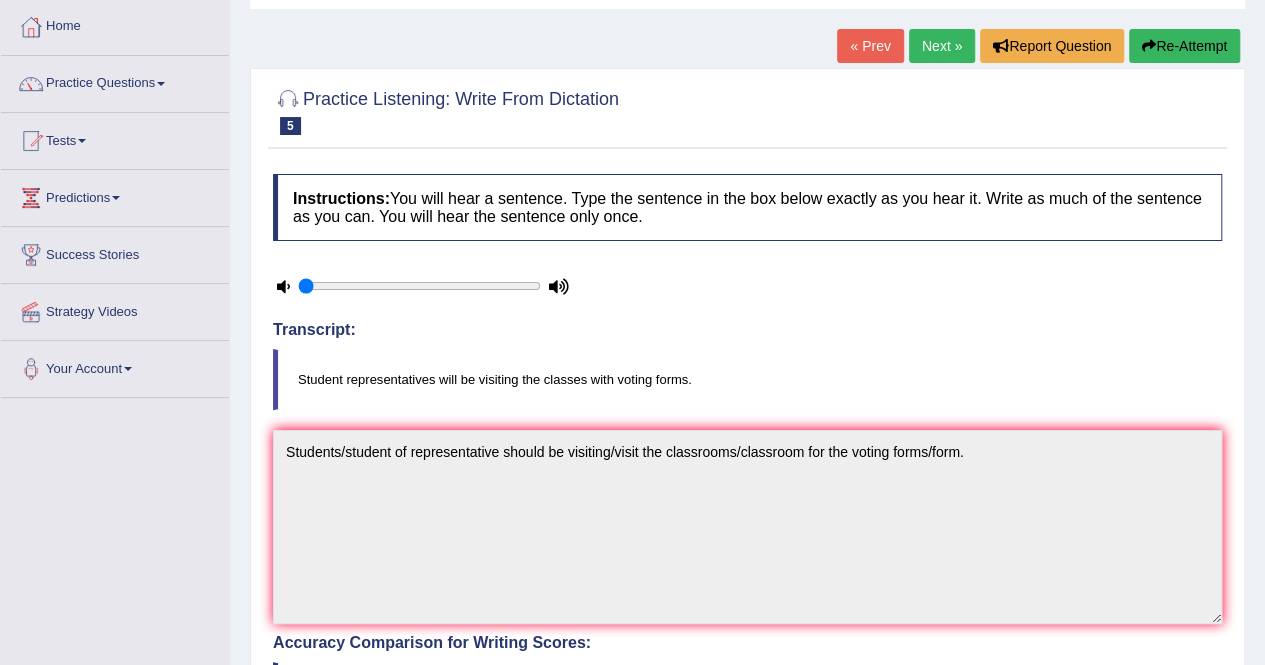 click on "Next »" at bounding box center [942, 46] 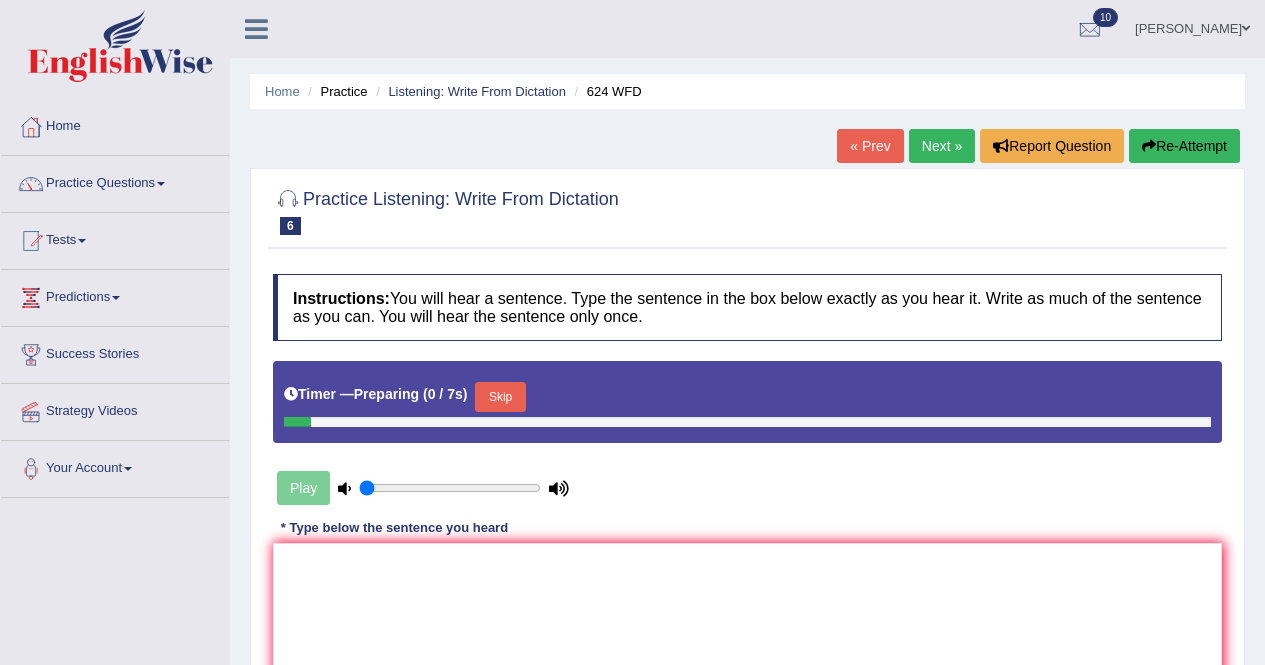 scroll, scrollTop: 0, scrollLeft: 0, axis: both 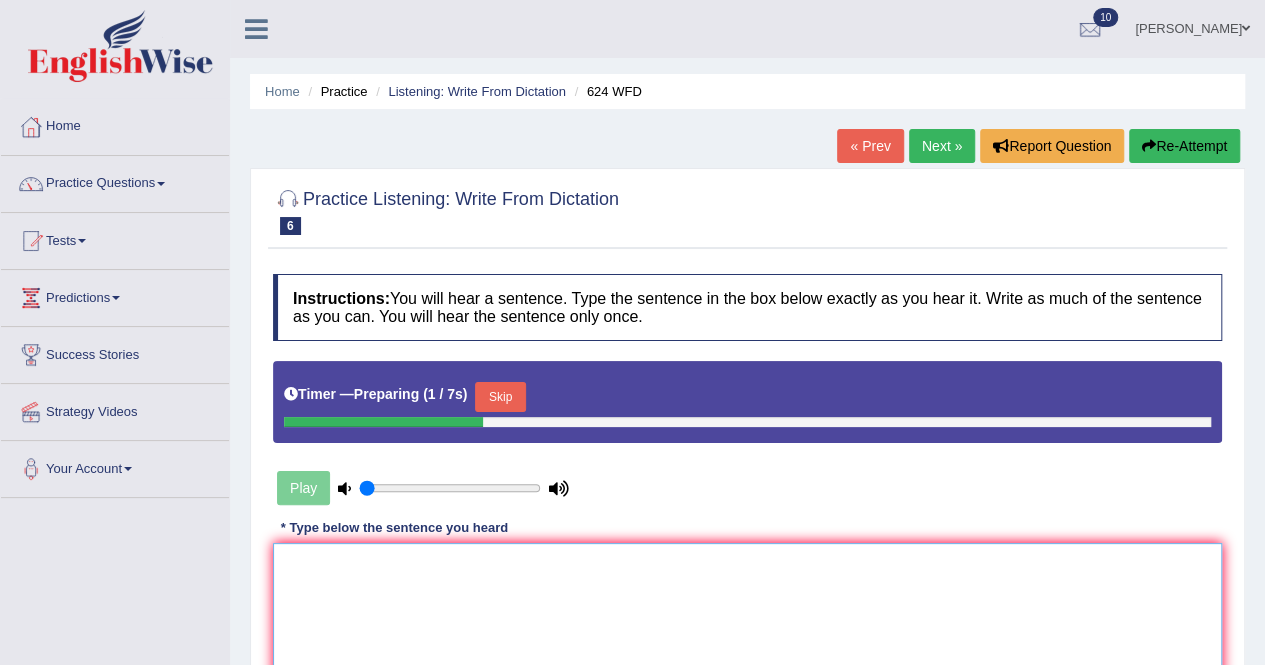 click at bounding box center (747, 640) 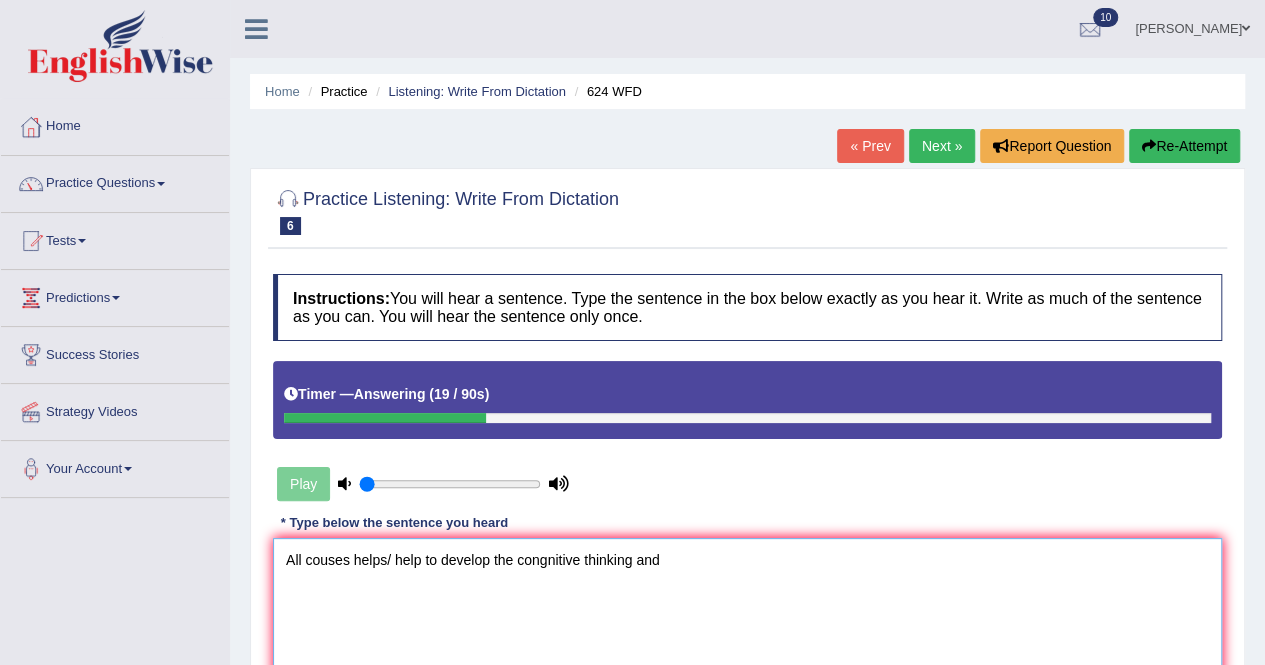 scroll, scrollTop: 384, scrollLeft: 0, axis: vertical 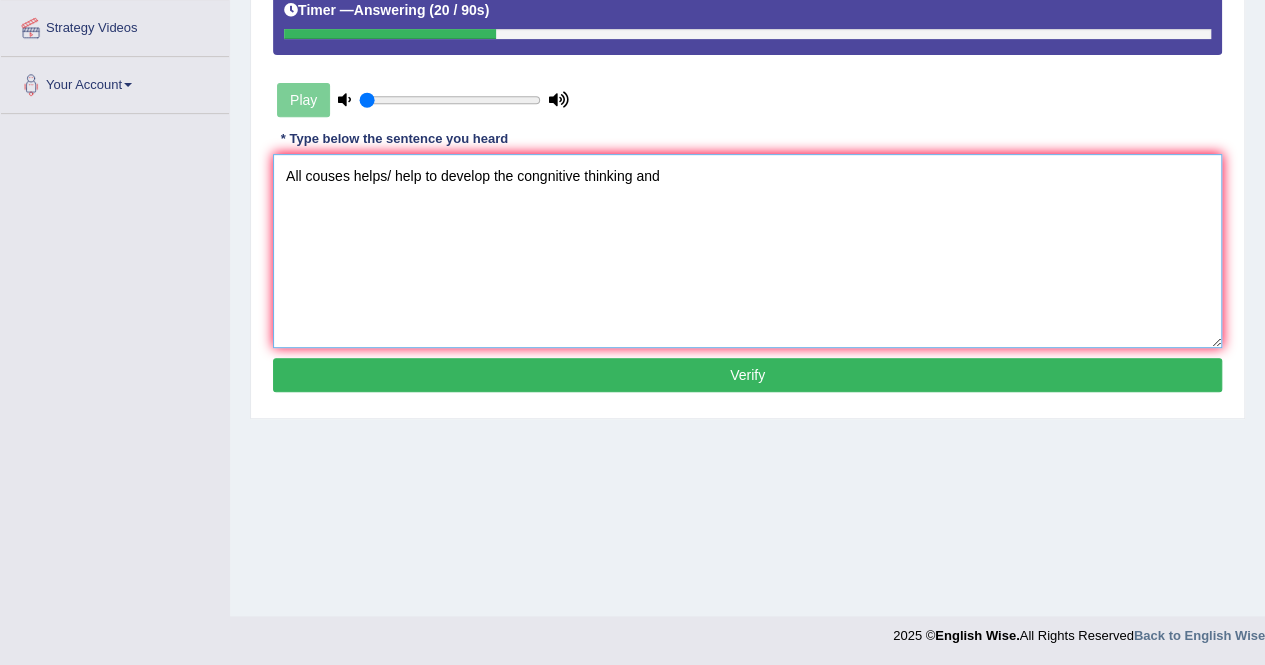 type on "All couses helps/ help to develop the congnitive thinking and" 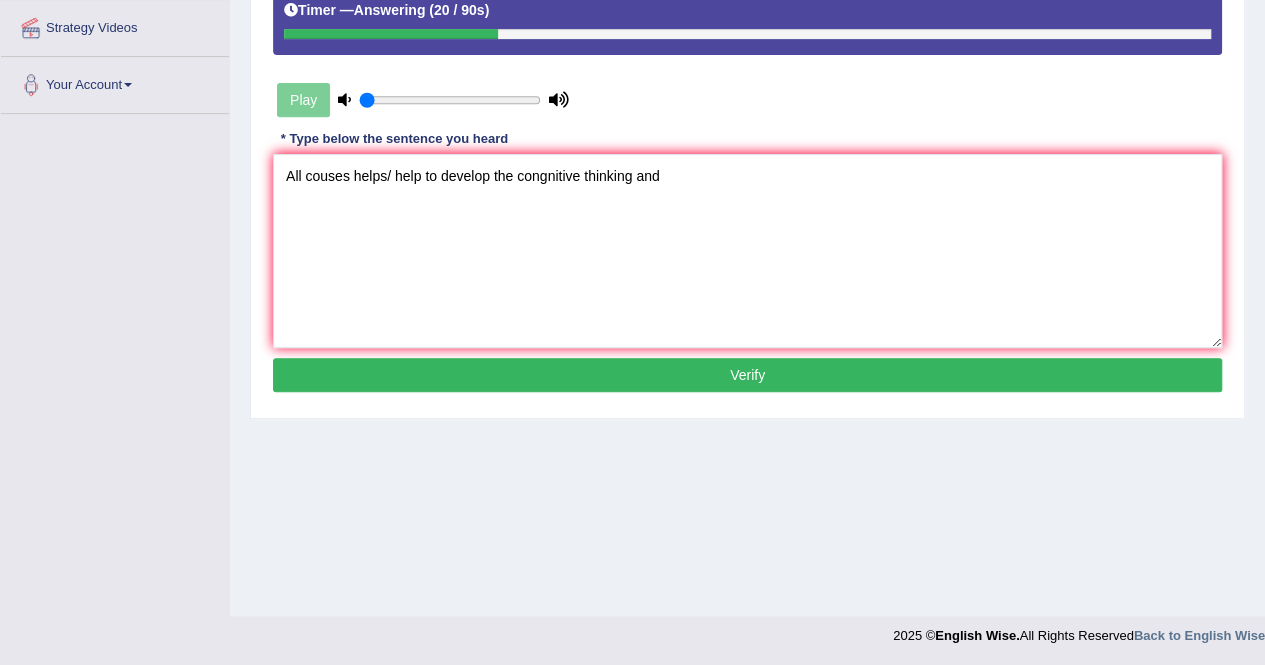 click on "Verify" at bounding box center (747, 375) 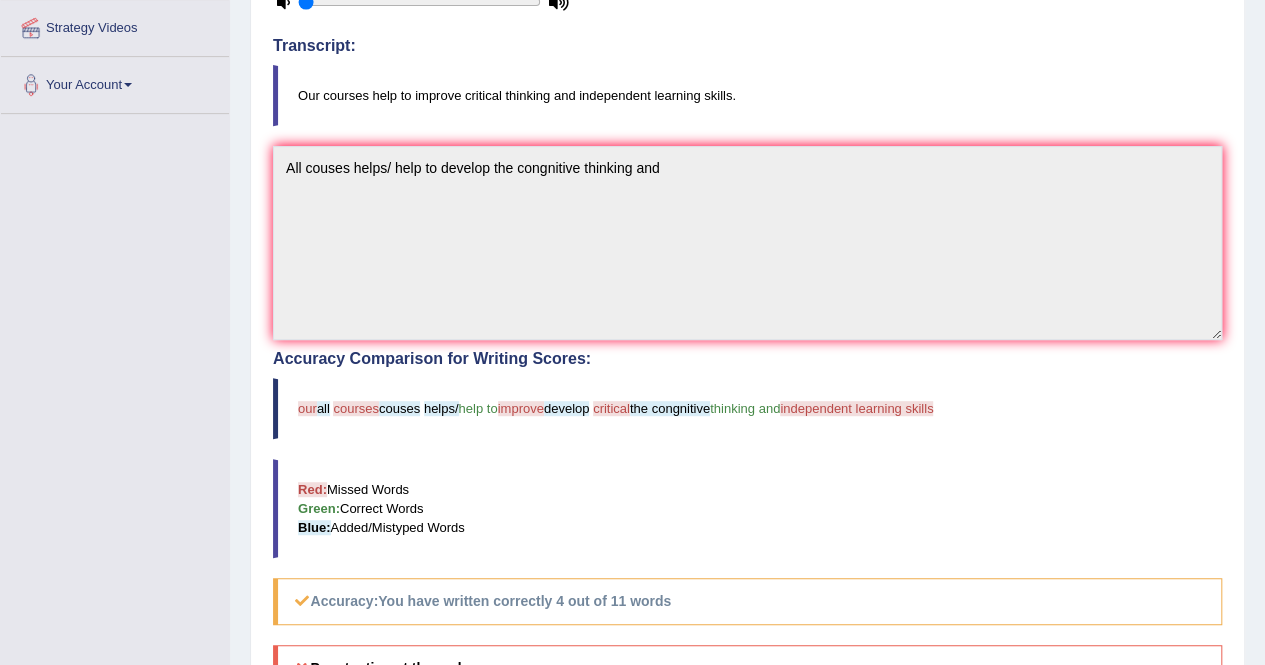 scroll, scrollTop: 682, scrollLeft: 0, axis: vertical 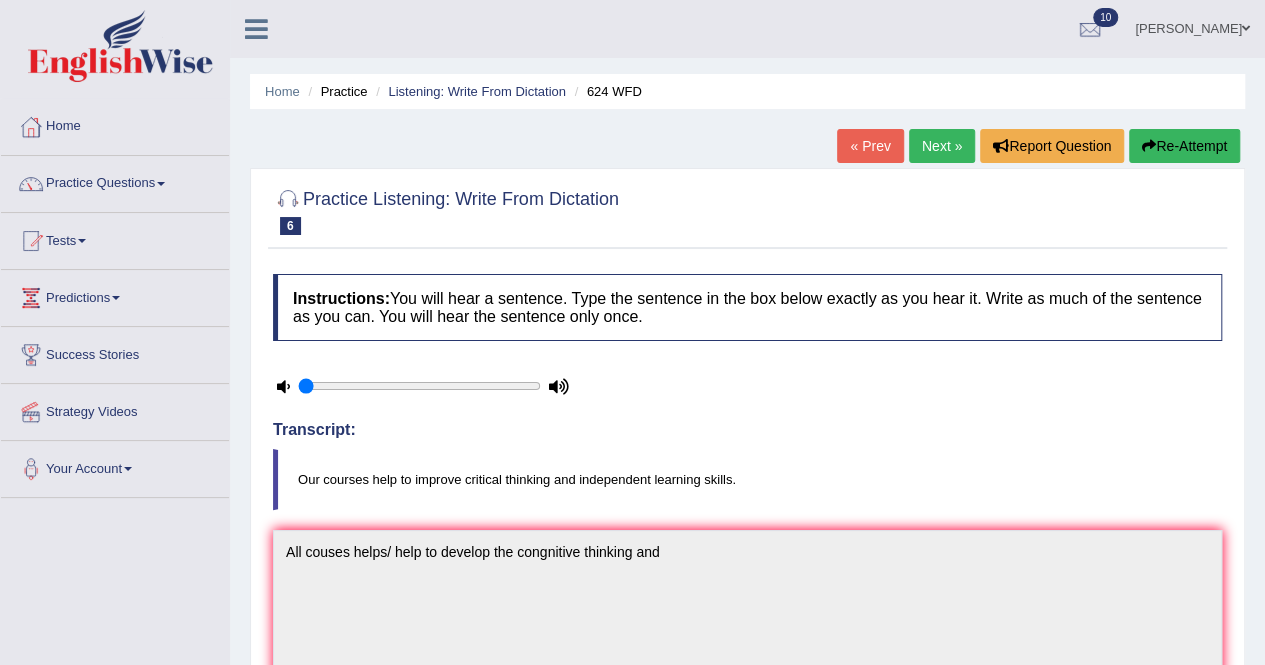 click on "Next »" at bounding box center (942, 146) 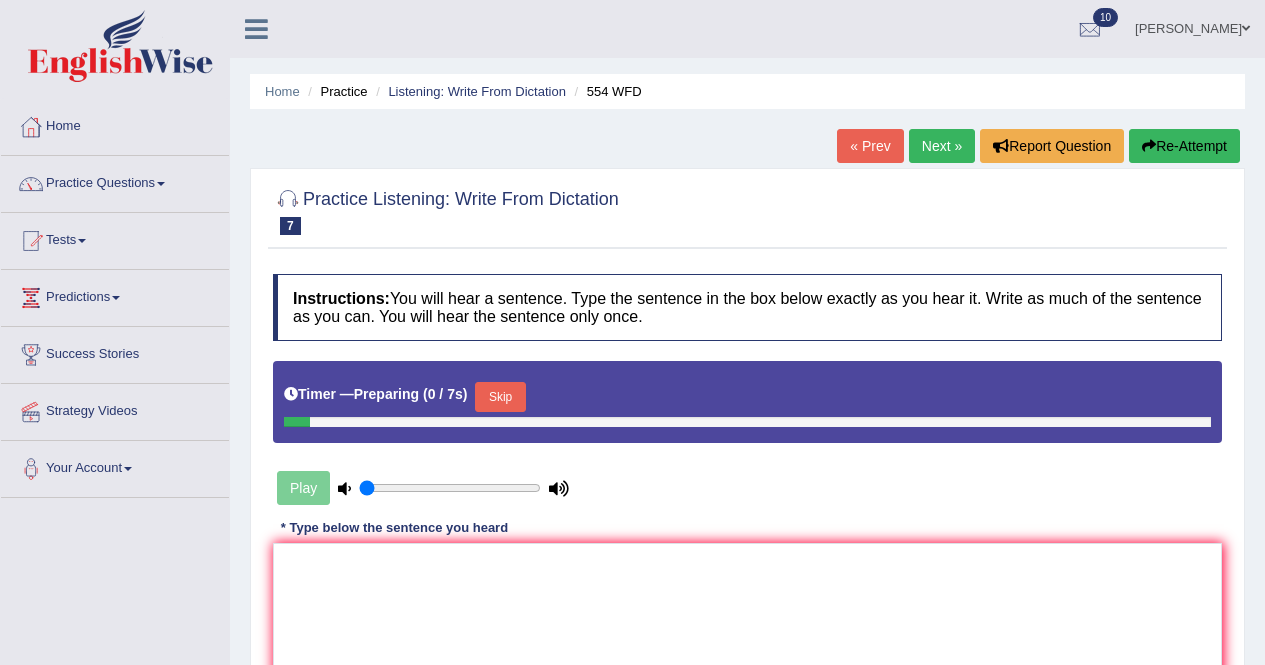 scroll, scrollTop: 0, scrollLeft: 0, axis: both 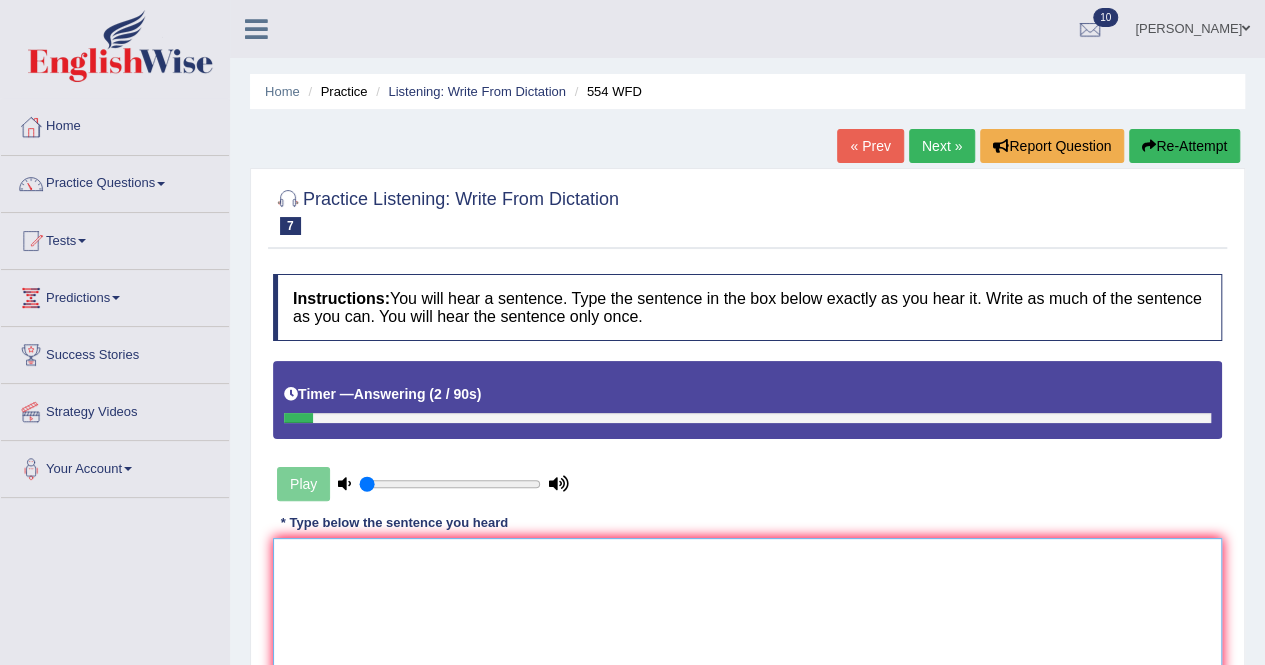 click at bounding box center [747, 635] 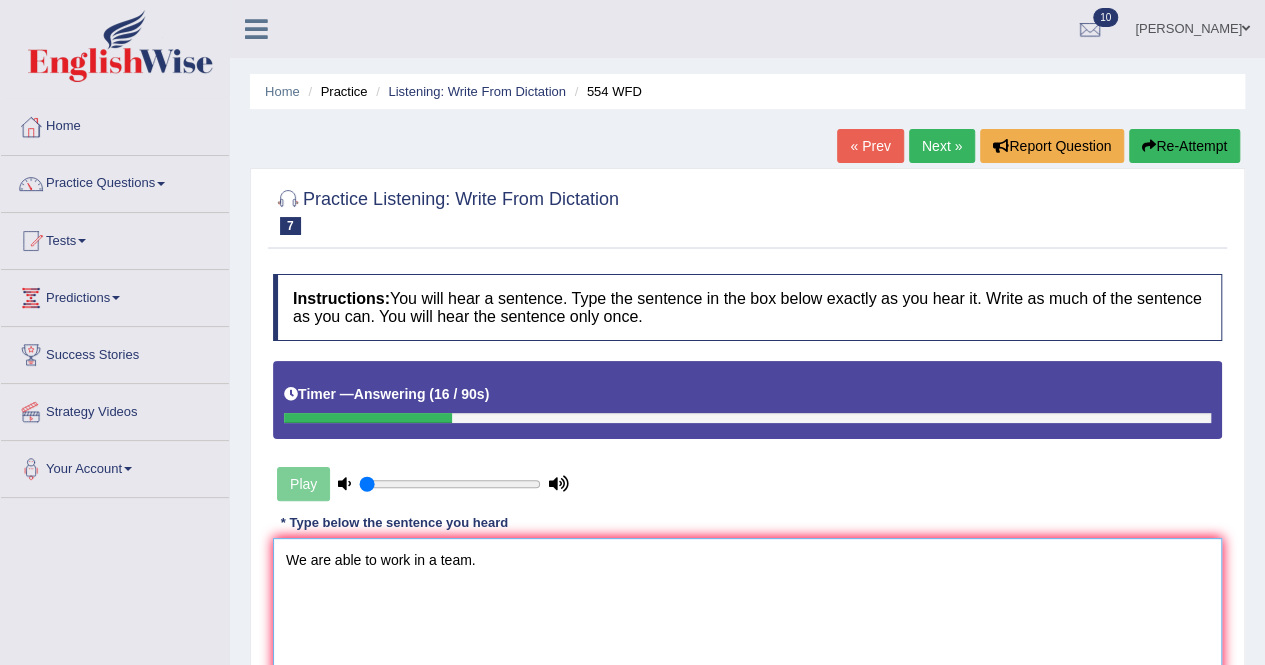 click on "We are able to work in a team." at bounding box center (747, 635) 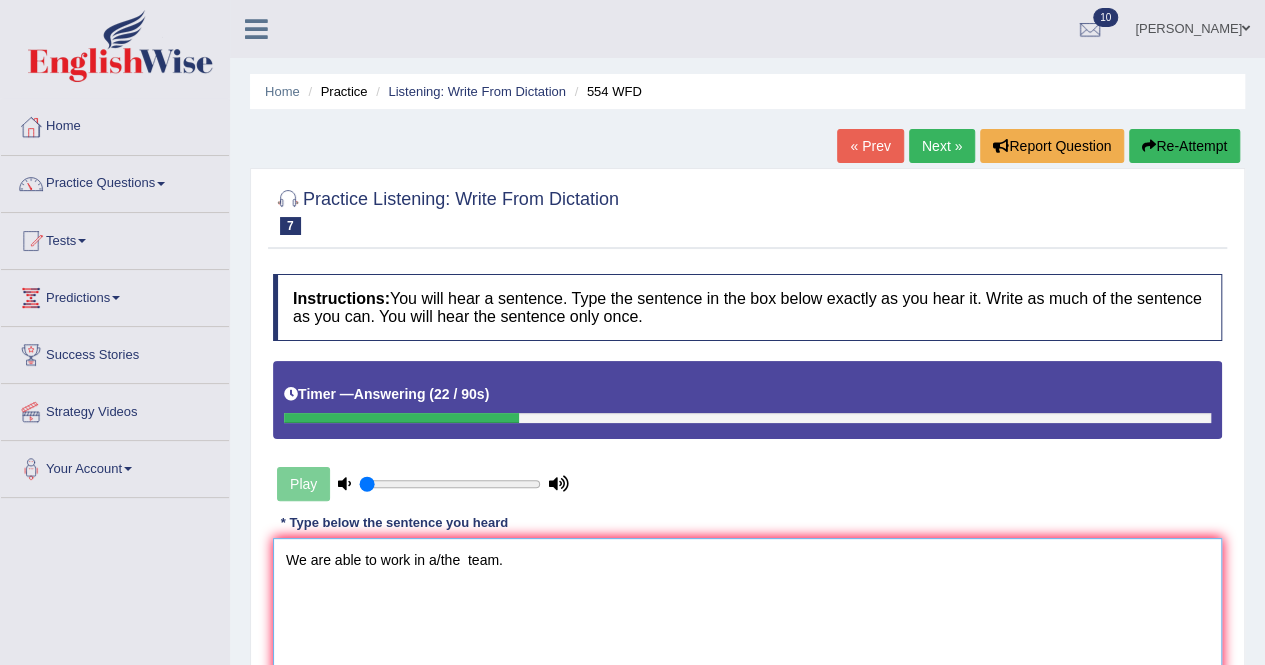 click on "We are able to work in a/the  team." at bounding box center (747, 635) 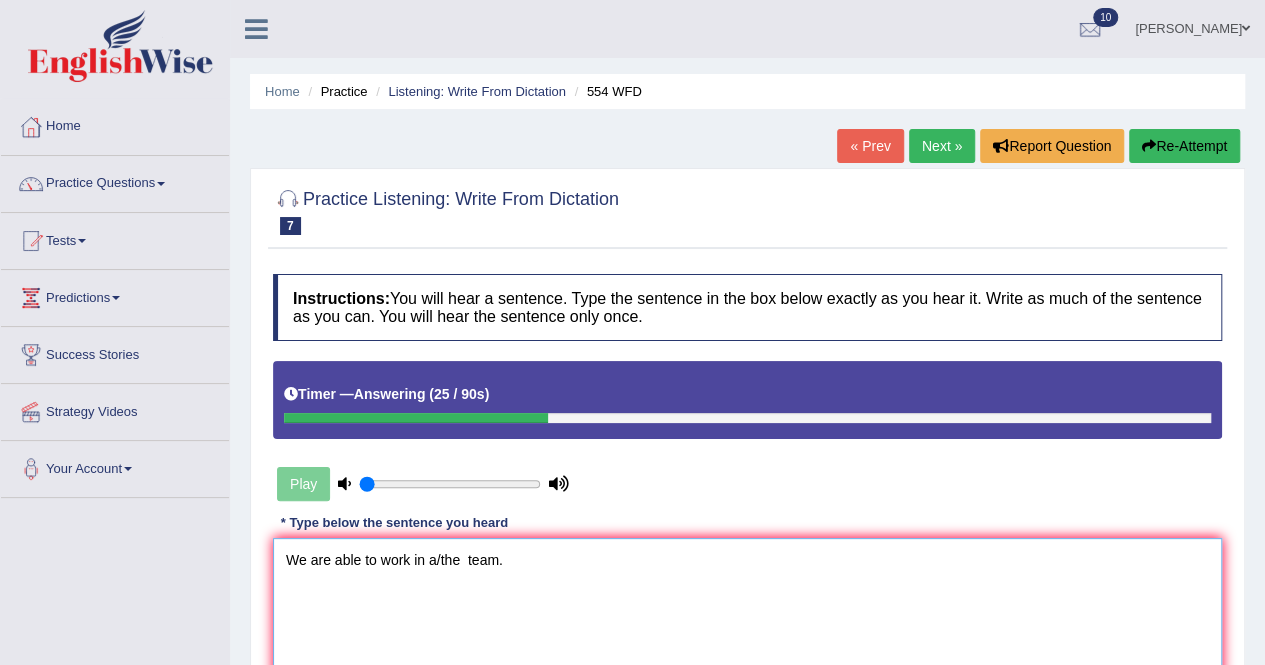 click on "We are able to work in a/the  team." at bounding box center (747, 635) 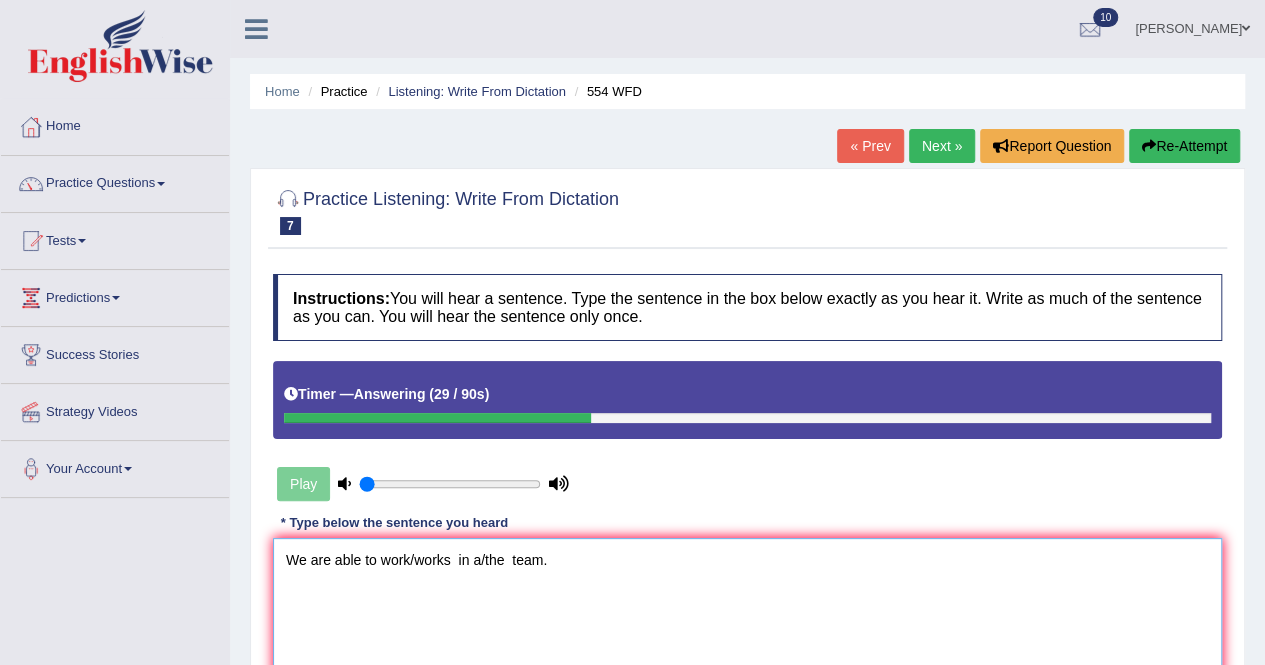 click on "We are able to work/works  in a/the  team." at bounding box center (747, 635) 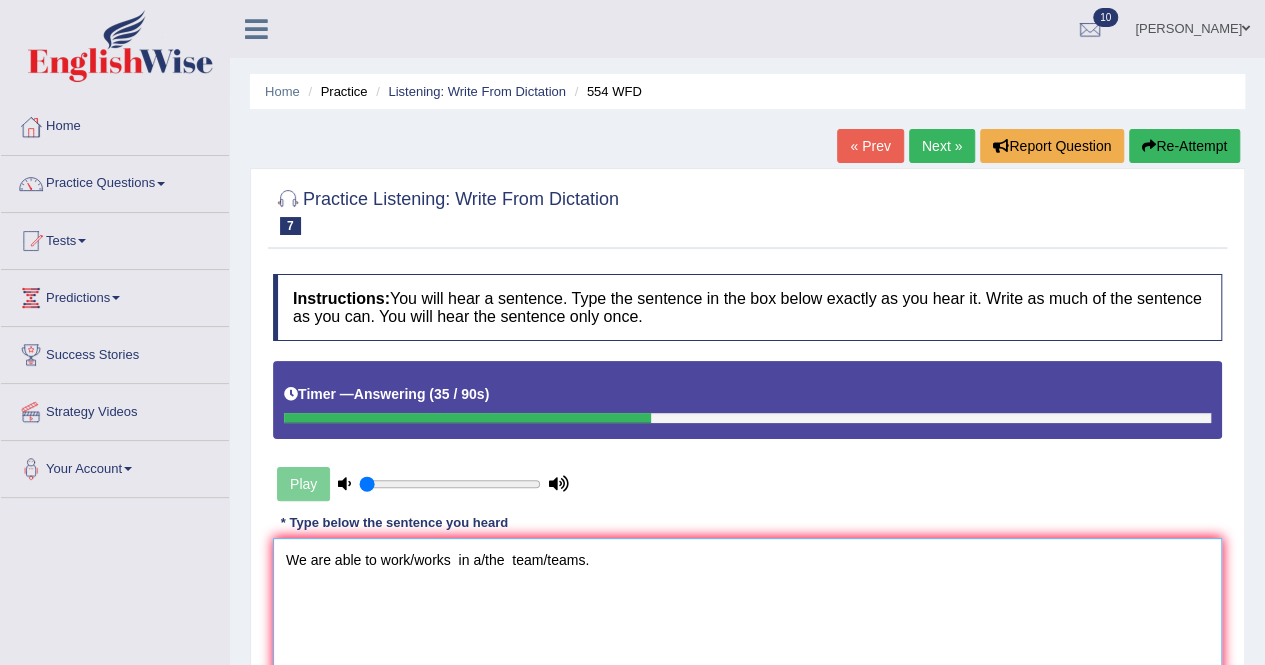 scroll, scrollTop: 384, scrollLeft: 0, axis: vertical 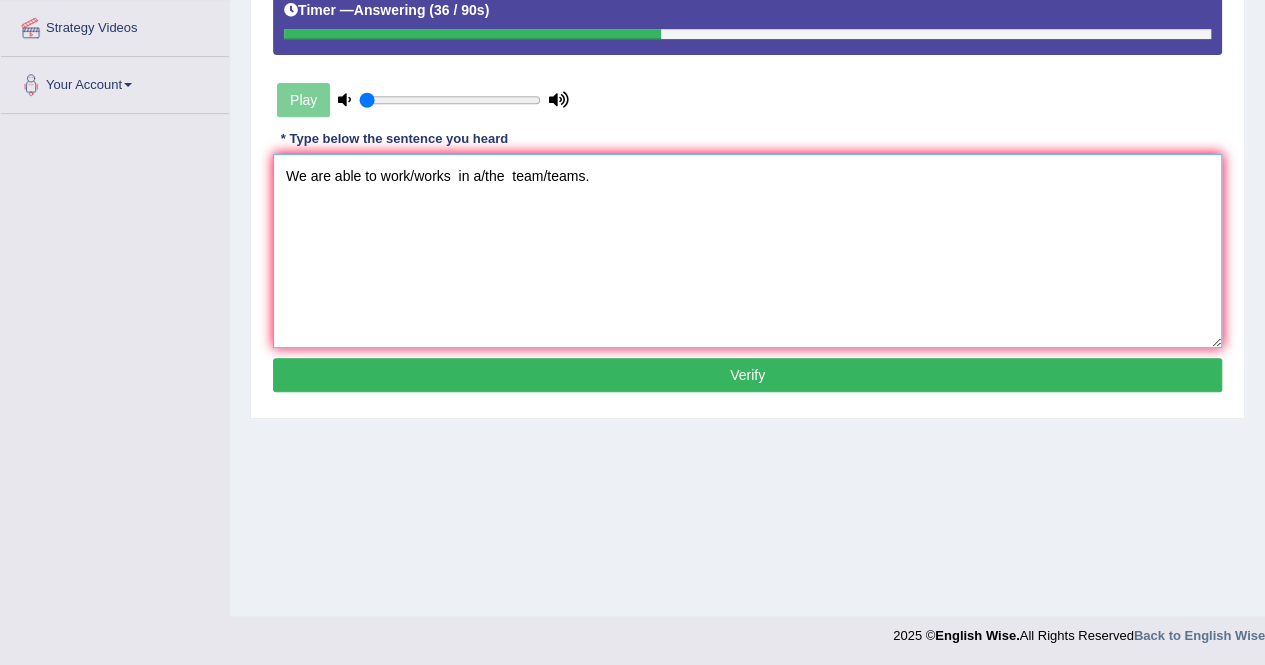 type on "We are able to work/works  in a/the  team/teams." 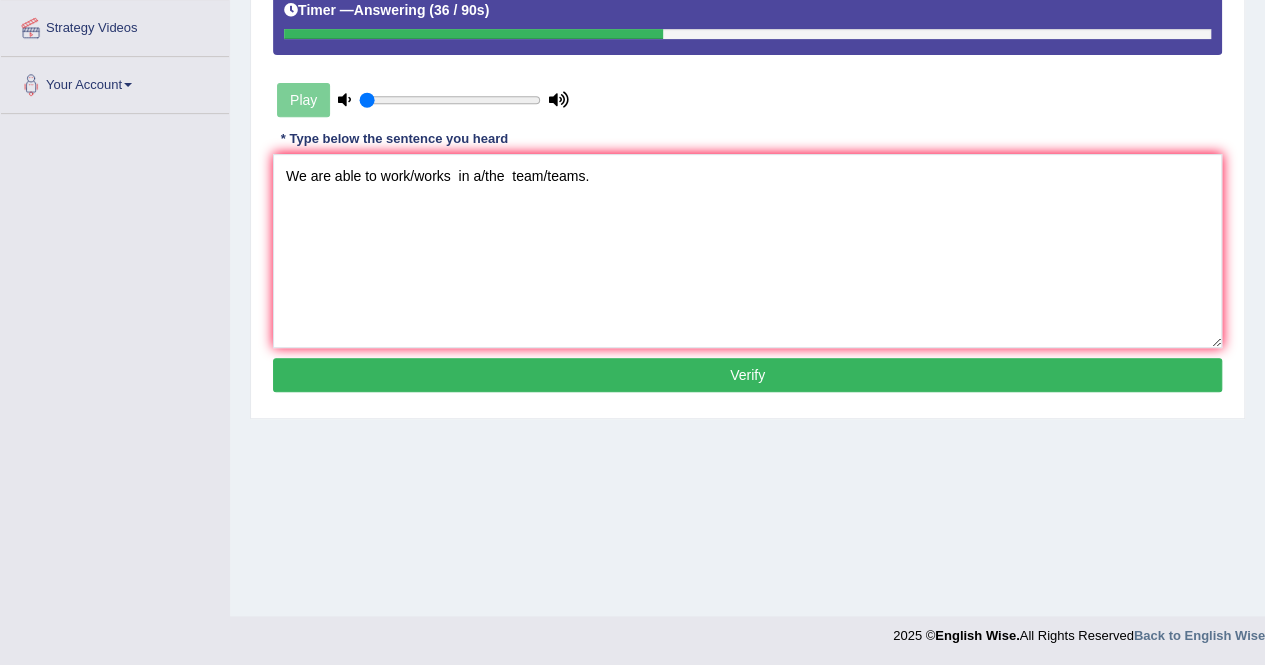 click on "Verify" at bounding box center [747, 375] 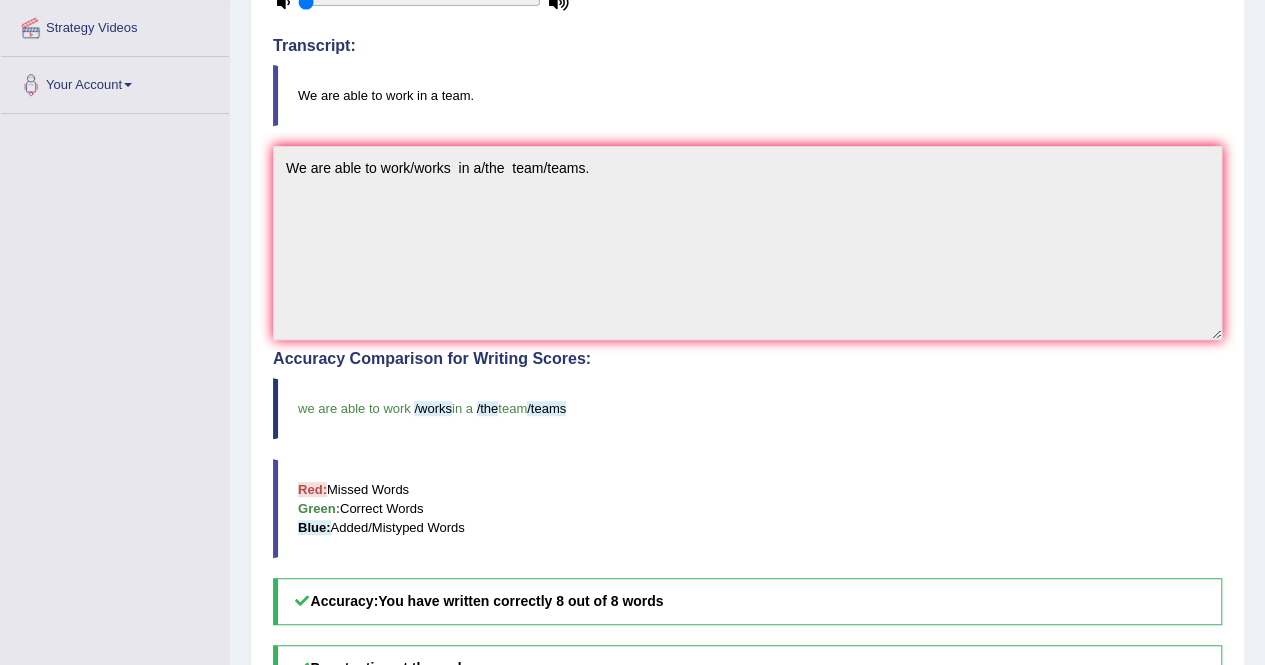 scroll, scrollTop: 0, scrollLeft: 0, axis: both 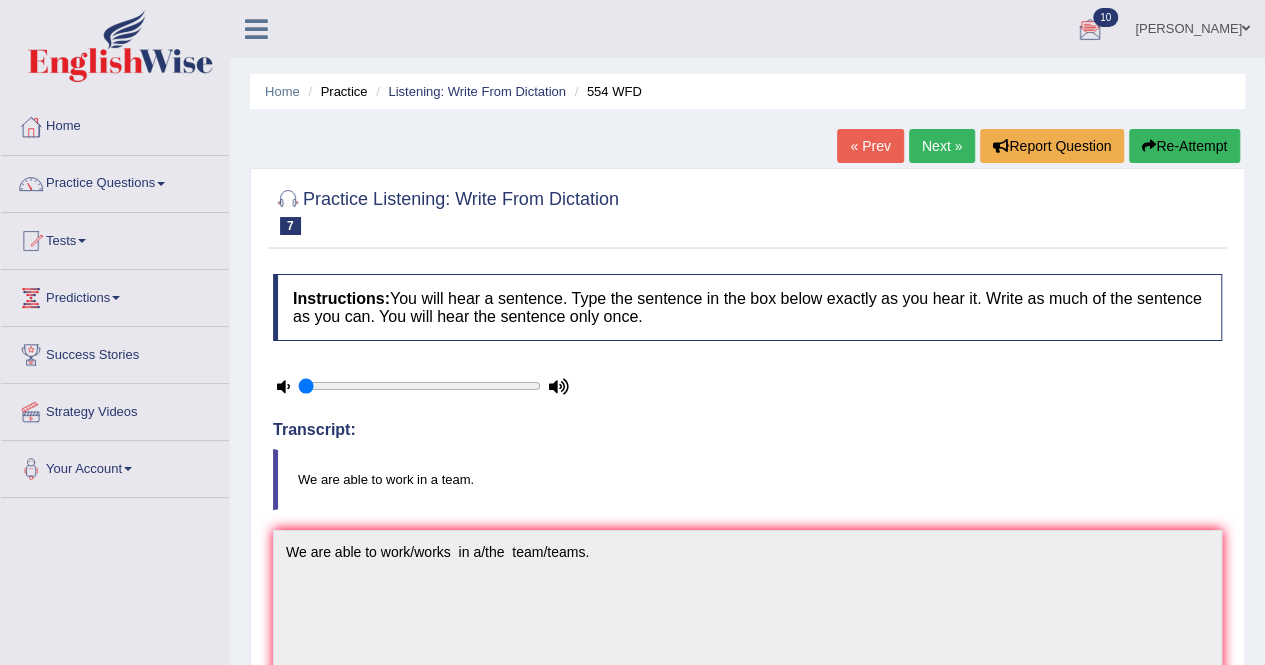 click on "Next »" at bounding box center [942, 146] 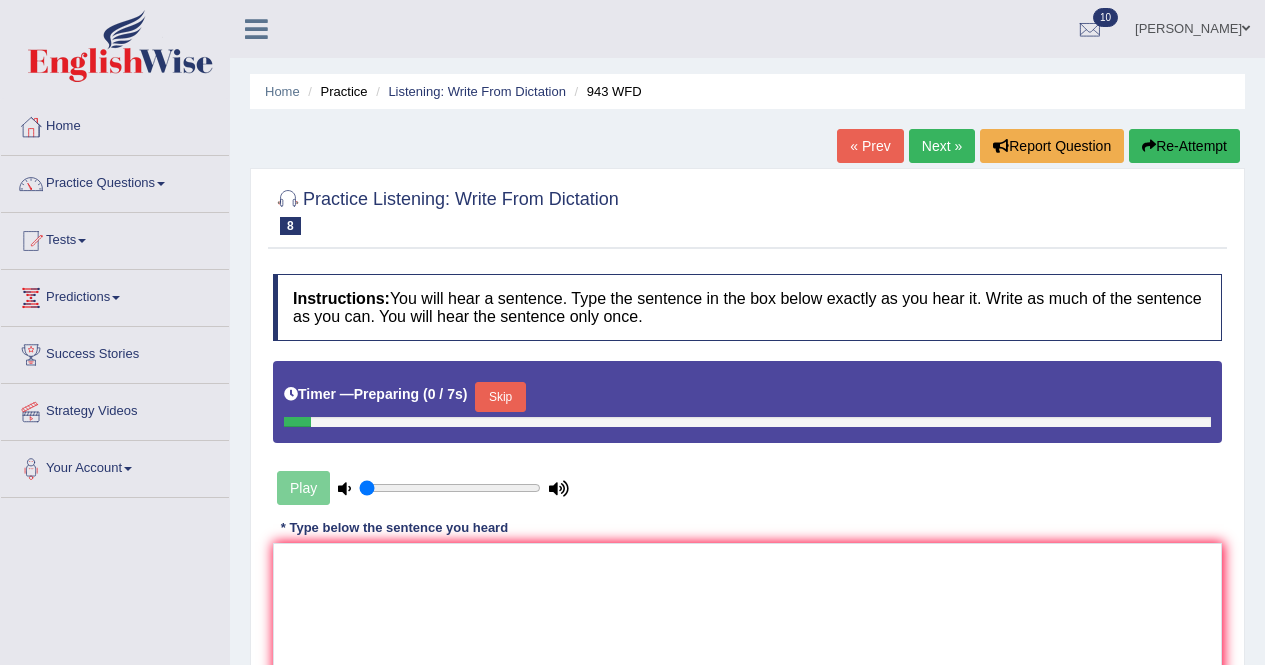 scroll, scrollTop: 0, scrollLeft: 0, axis: both 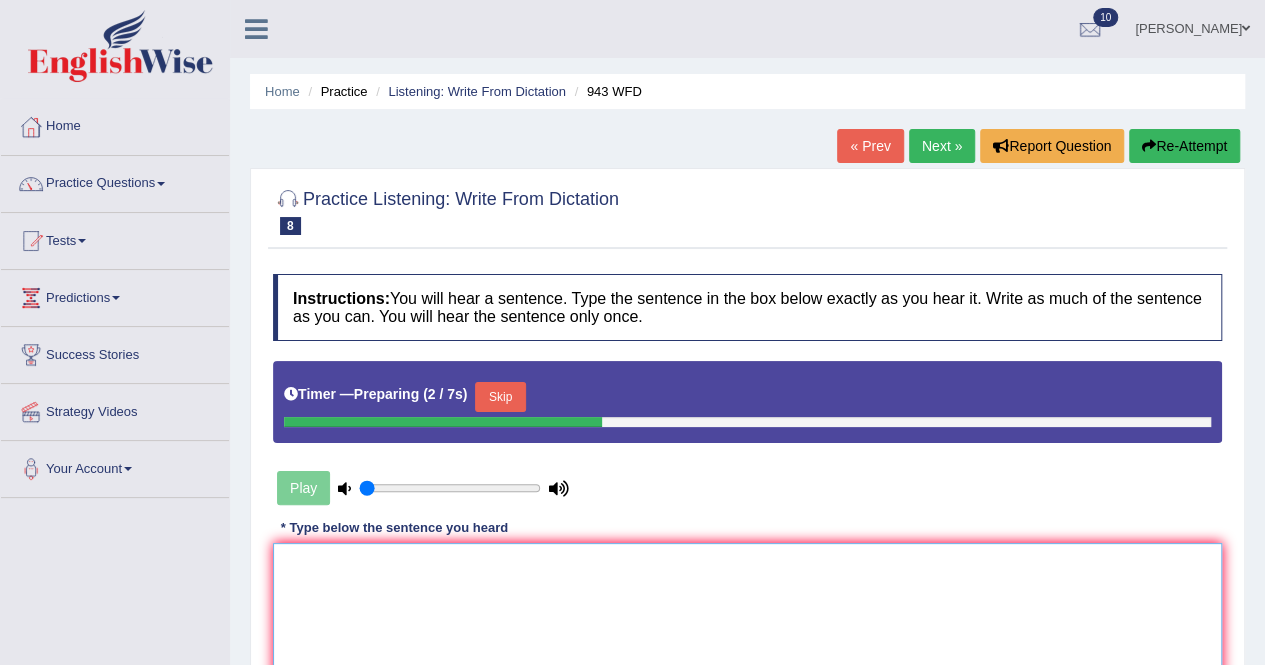 click at bounding box center [747, 640] 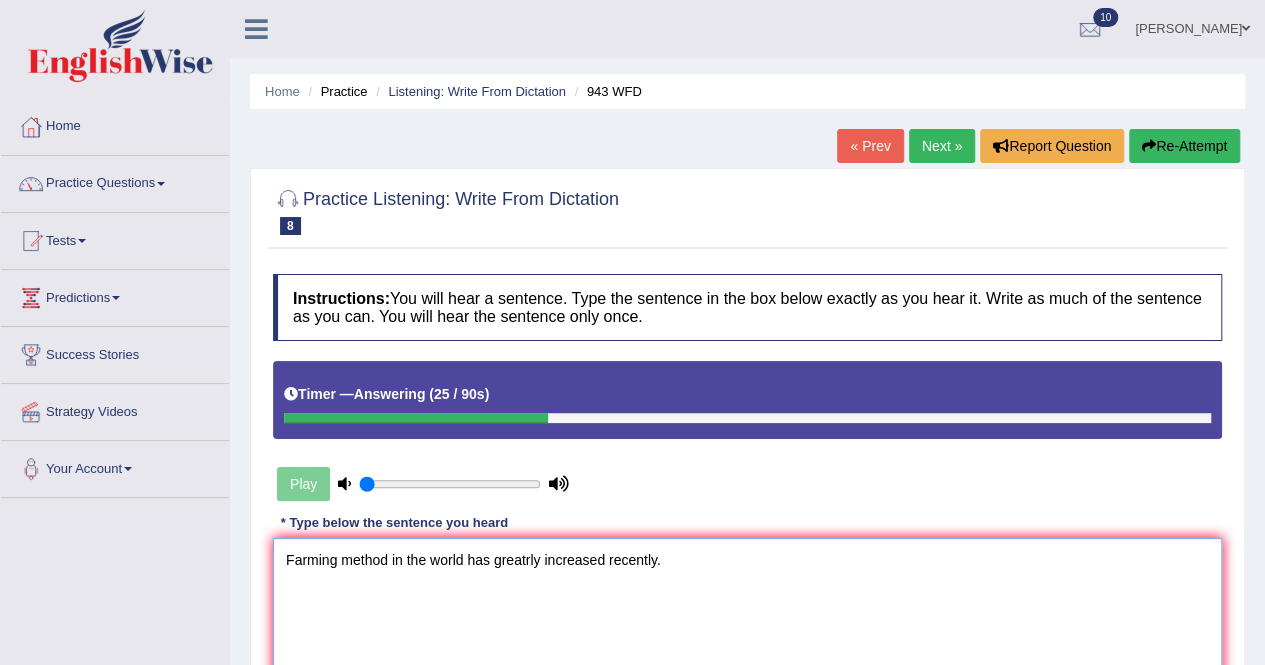 click on "Farming method in the world has greatrly increased recently." at bounding box center (747, 635) 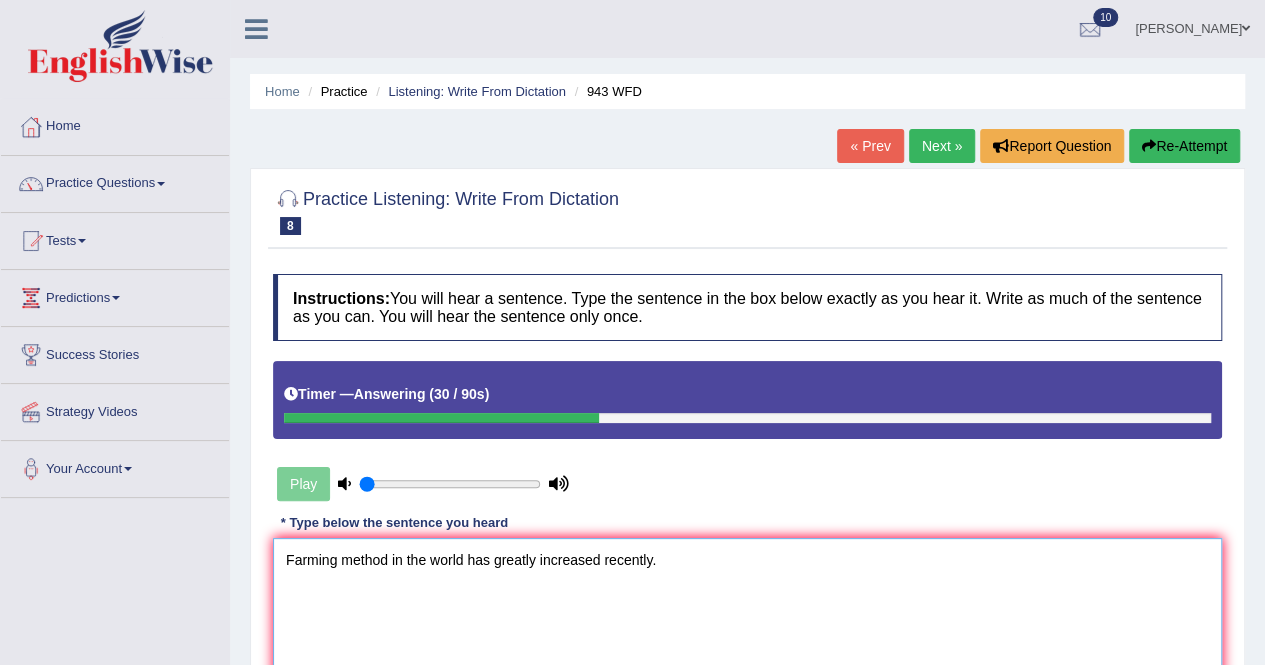 click on "Farming method in the world has greatly increased recently." at bounding box center (747, 635) 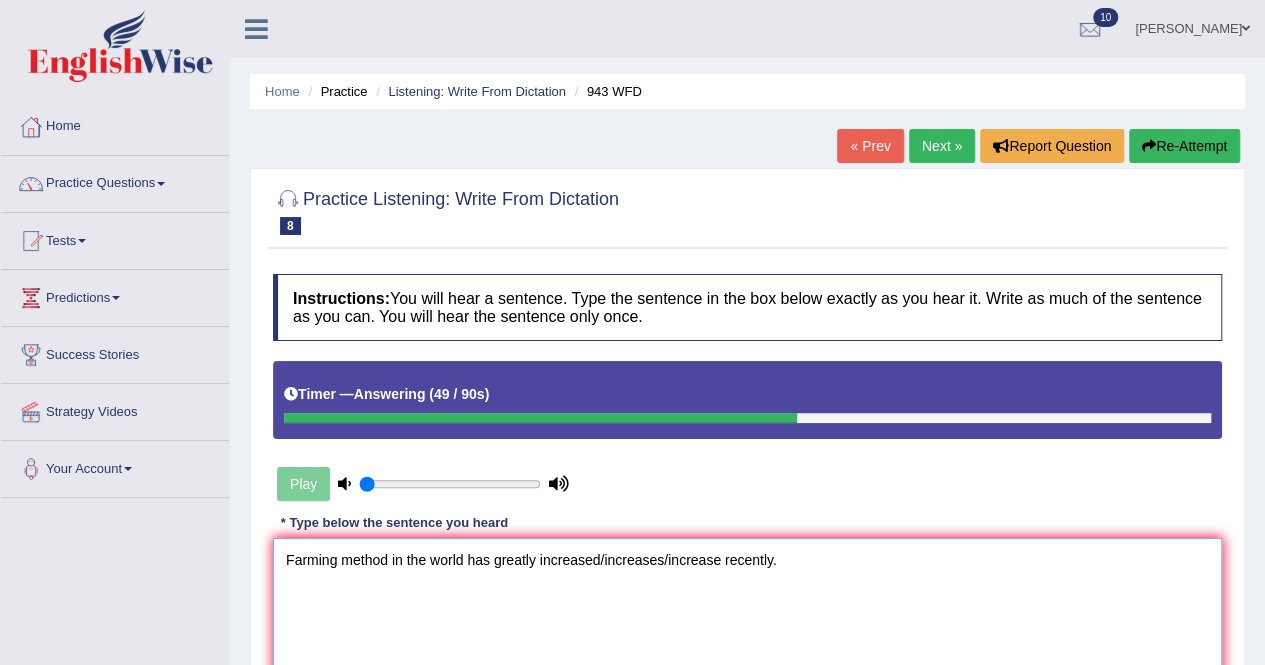 scroll, scrollTop: 384, scrollLeft: 0, axis: vertical 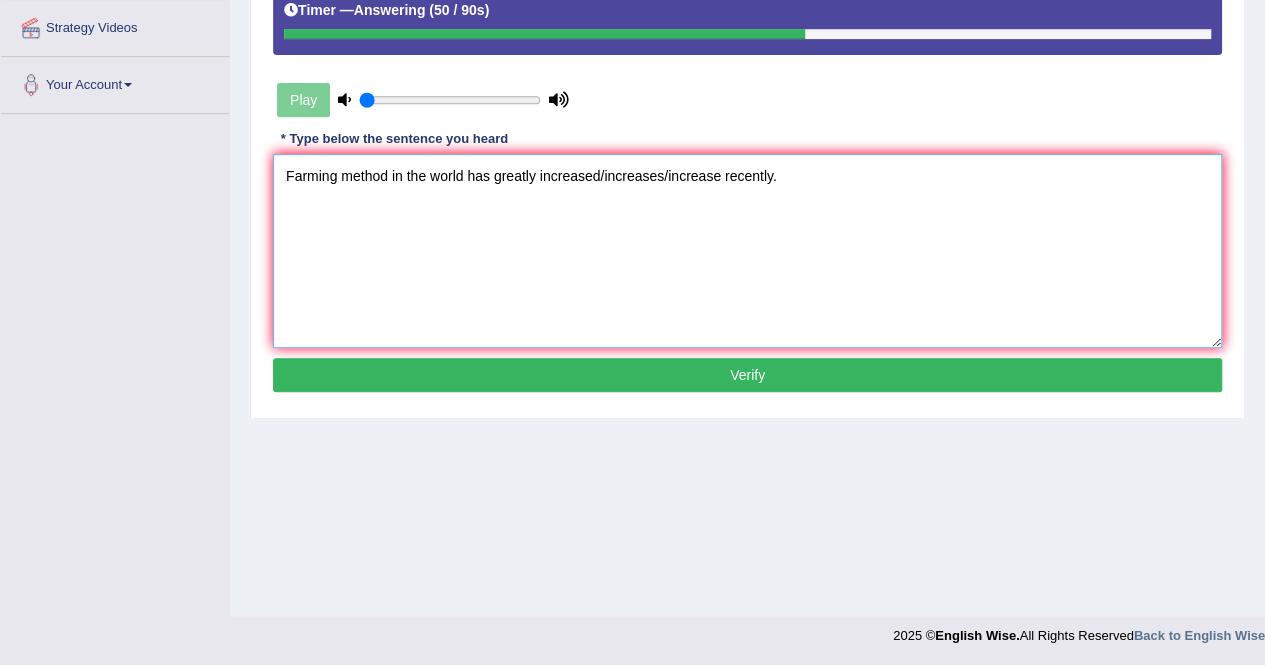 type on "Farming method in the world has greatly increased/increases/increase recently." 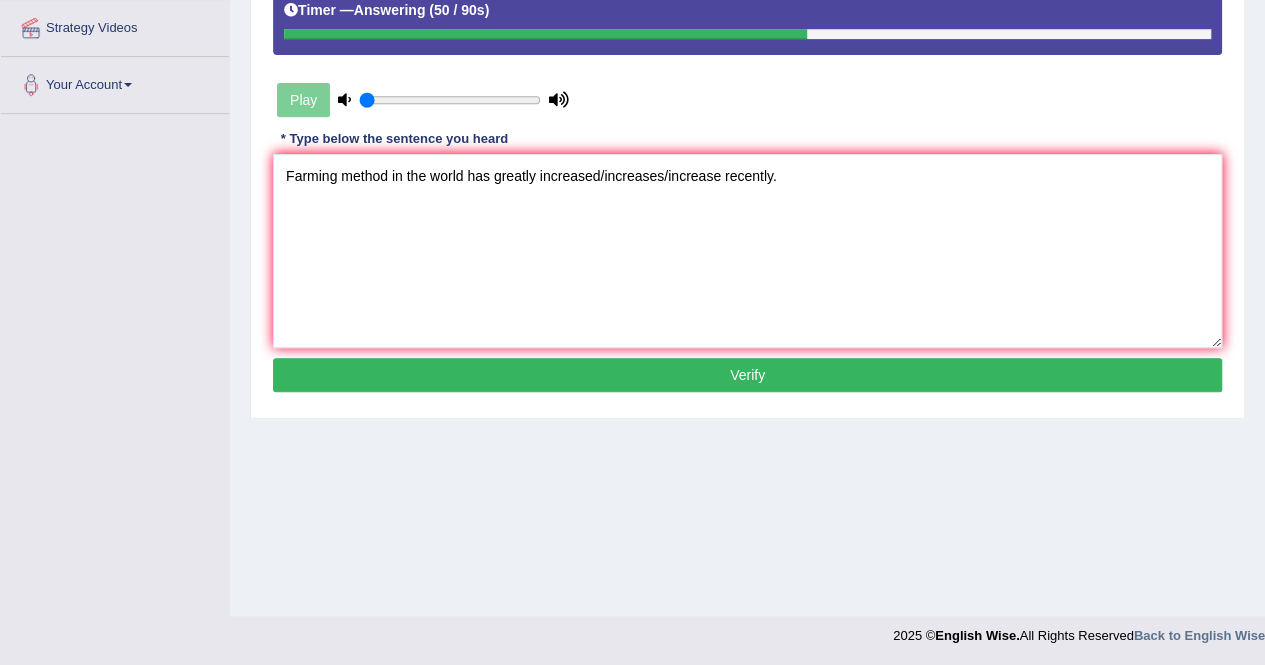 click on "Verify" at bounding box center [747, 375] 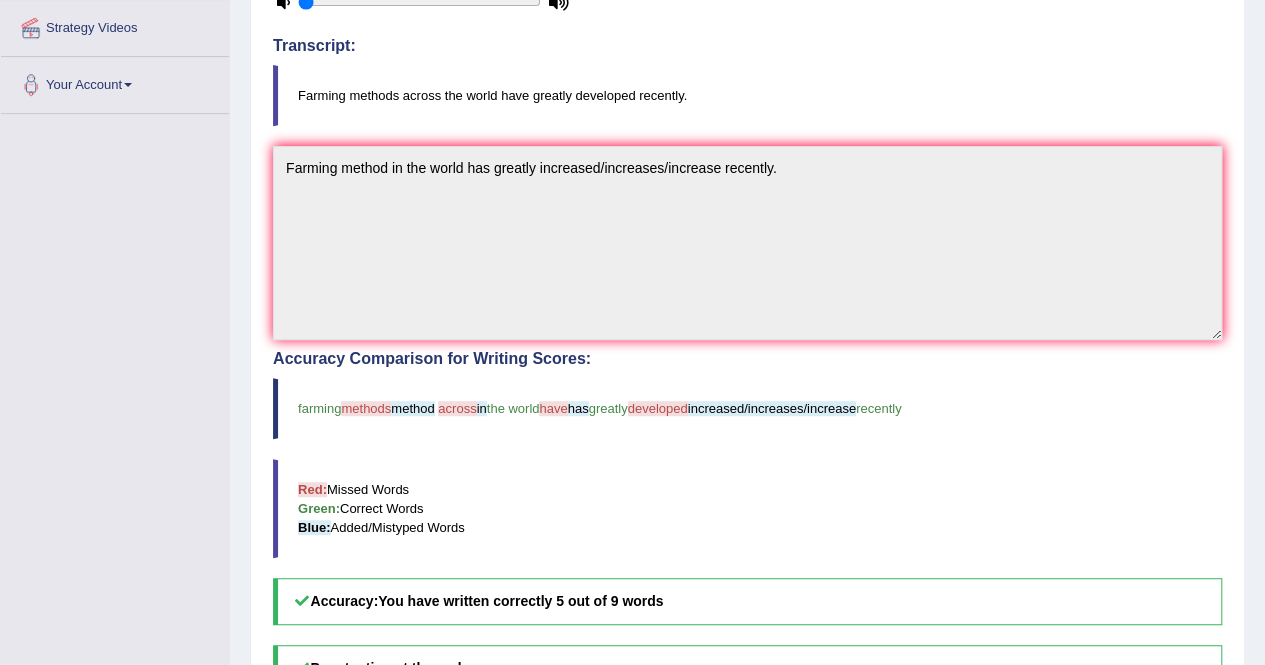scroll, scrollTop: 0, scrollLeft: 0, axis: both 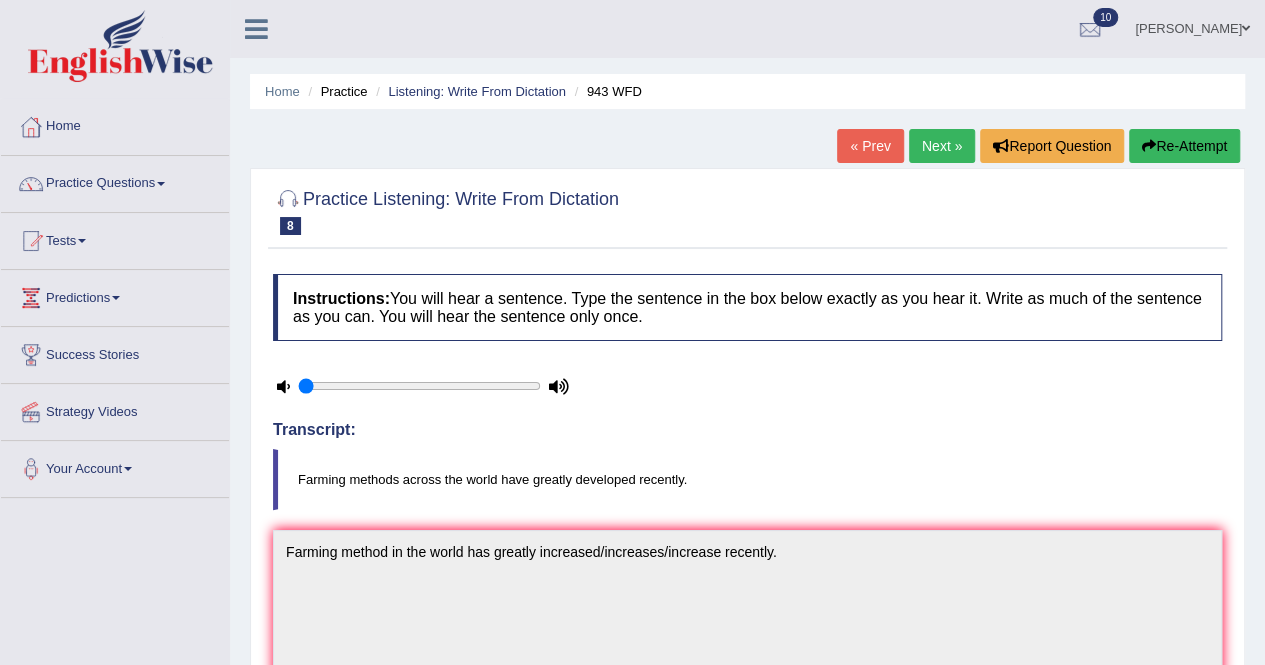 click on "Re-Attempt" at bounding box center [1184, 146] 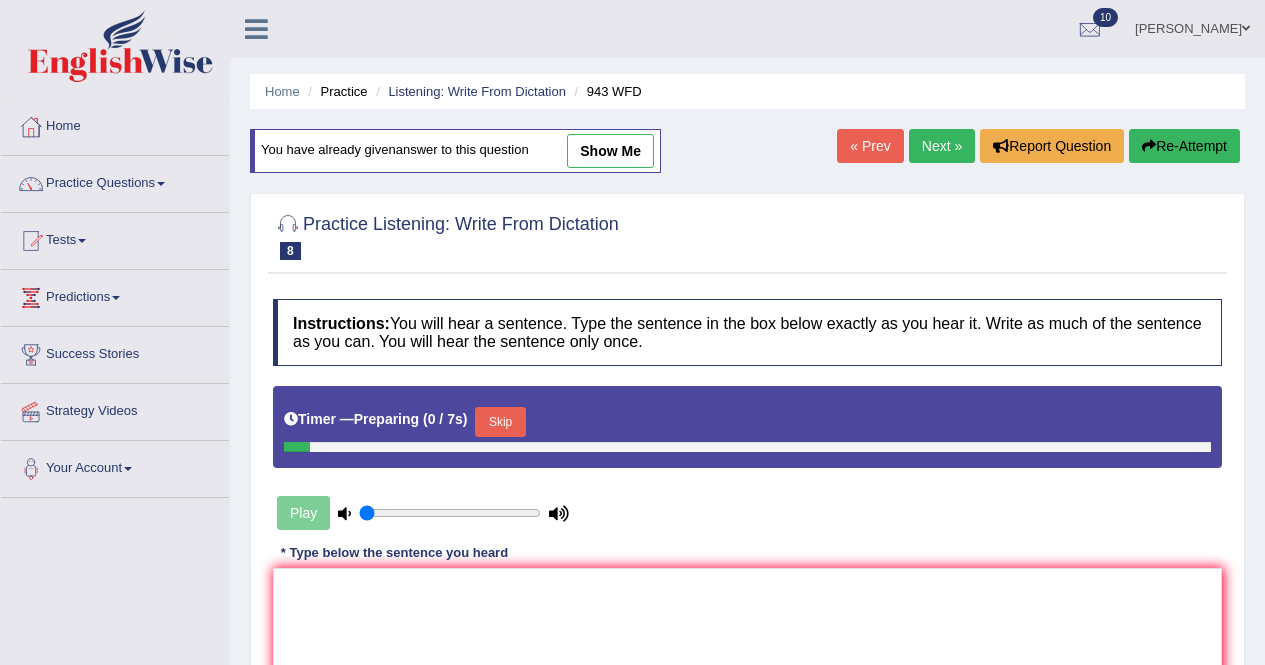 scroll, scrollTop: 0, scrollLeft: 0, axis: both 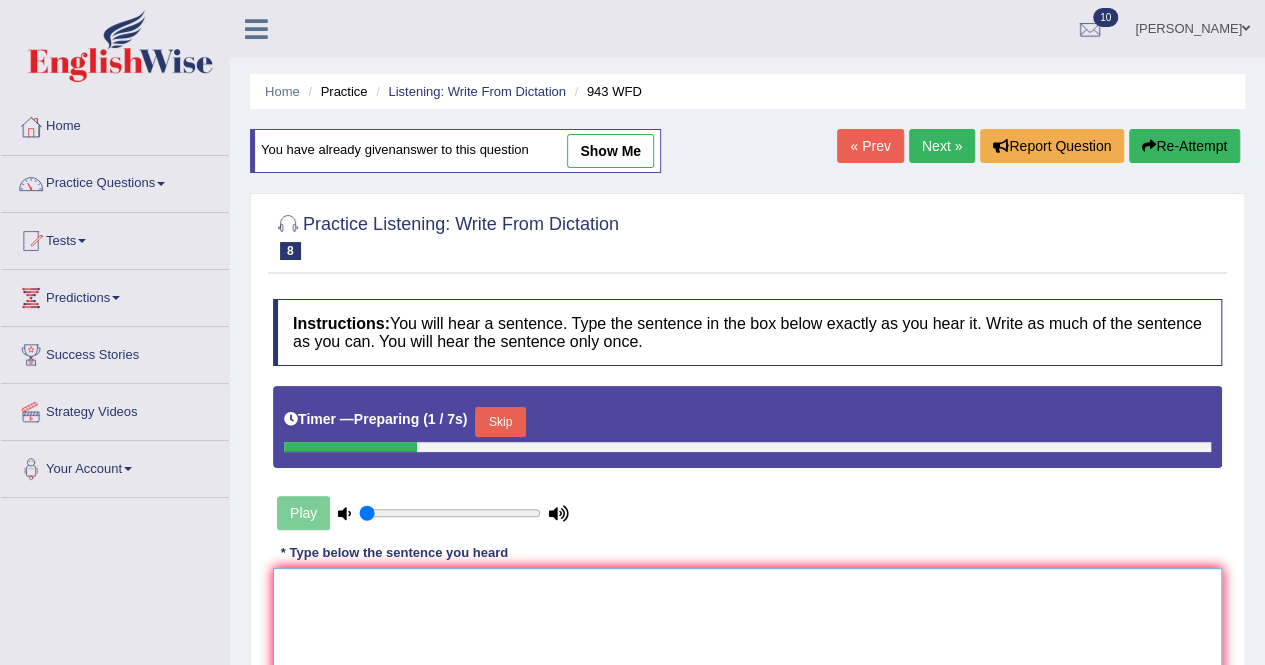 click at bounding box center (747, 665) 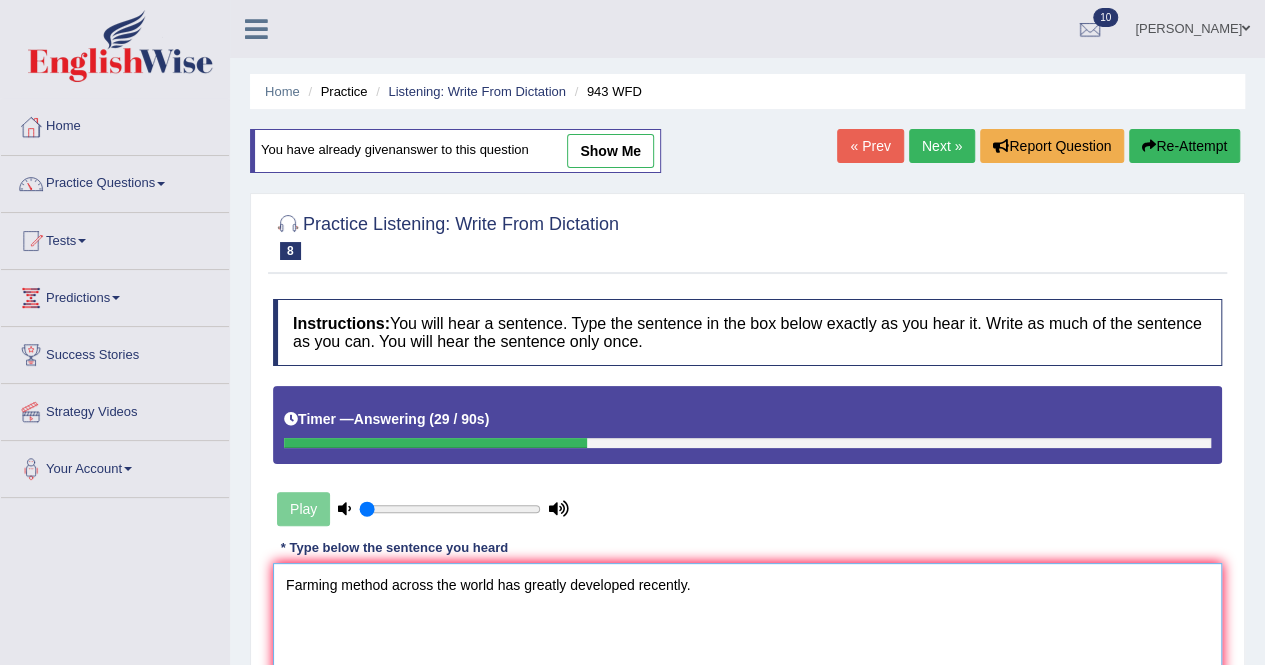 click on "Farming method across the world has greatly developed recently." at bounding box center [747, 660] 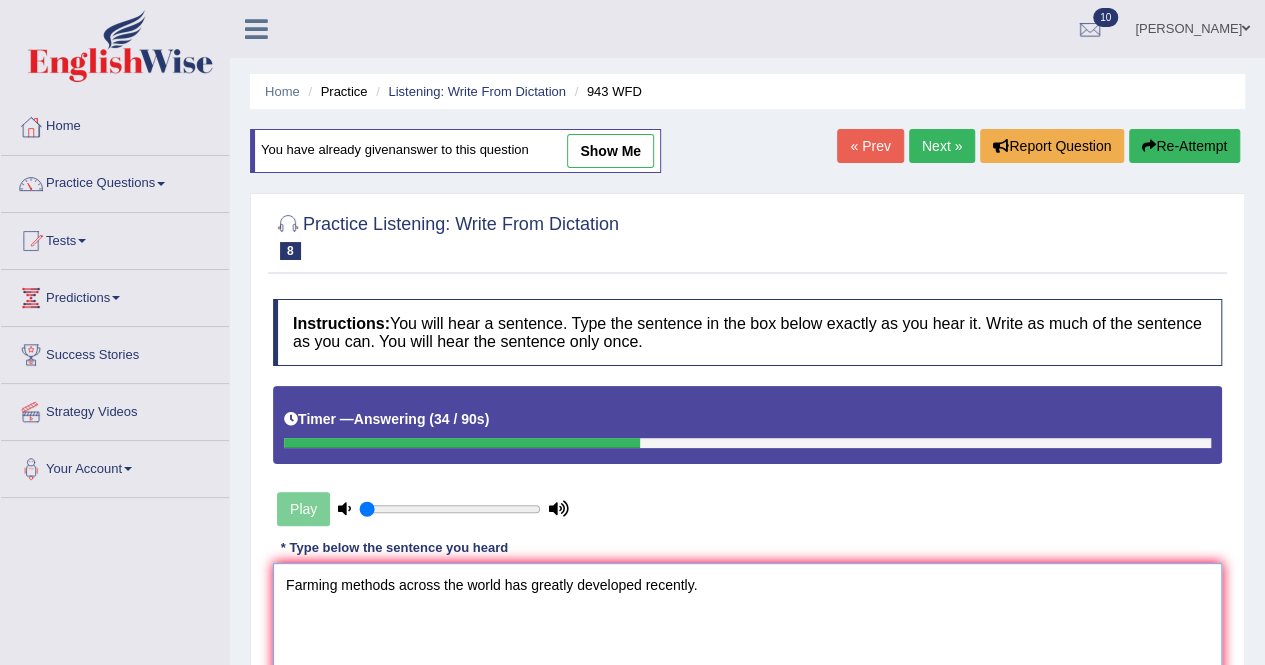 scroll, scrollTop: 384, scrollLeft: 0, axis: vertical 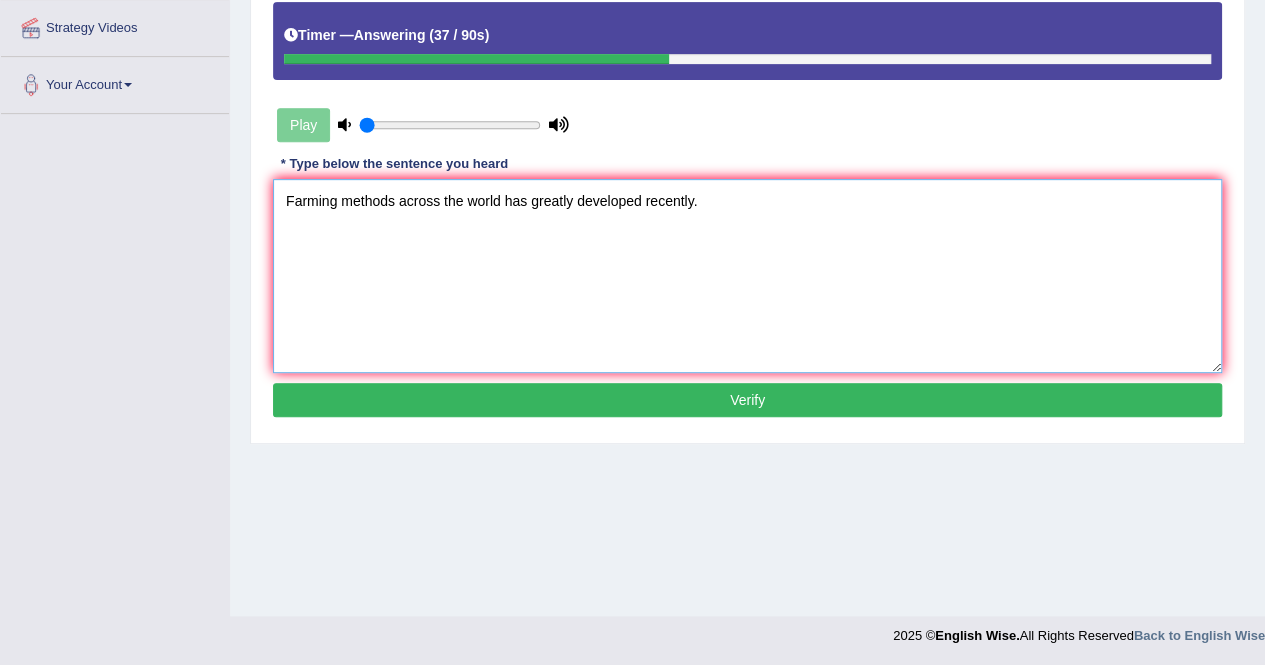 type on "Farming methods across the world has greatly developed recently." 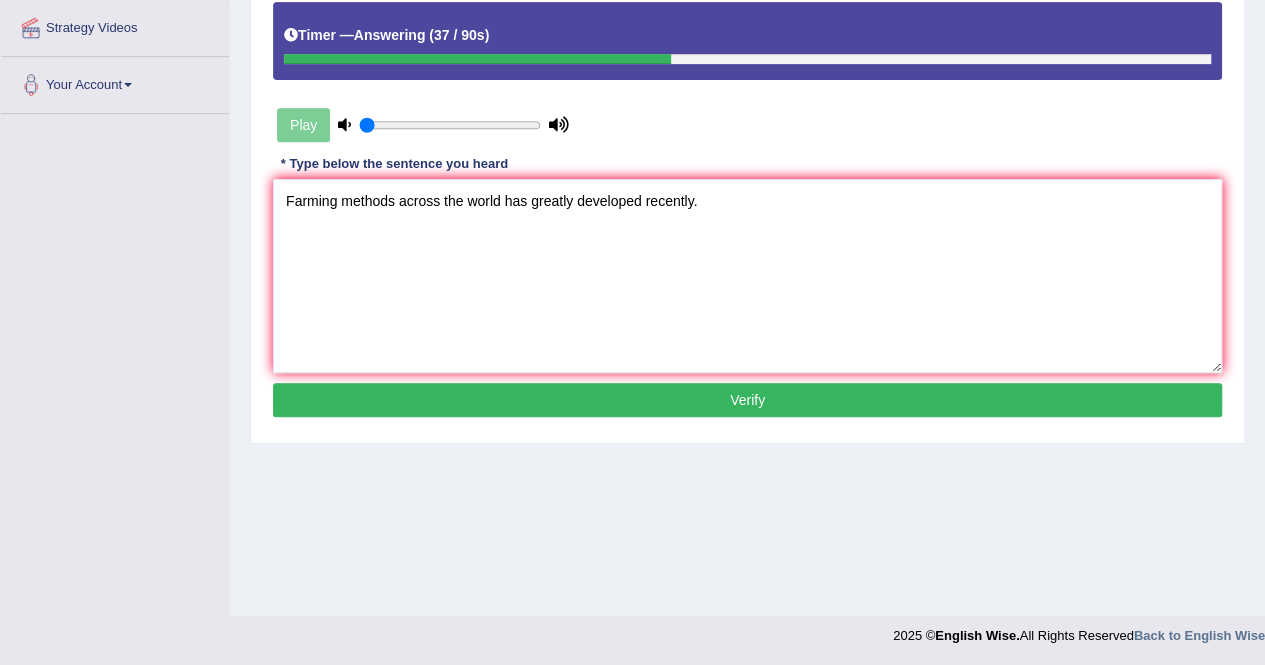 click on "Verify" at bounding box center [747, 400] 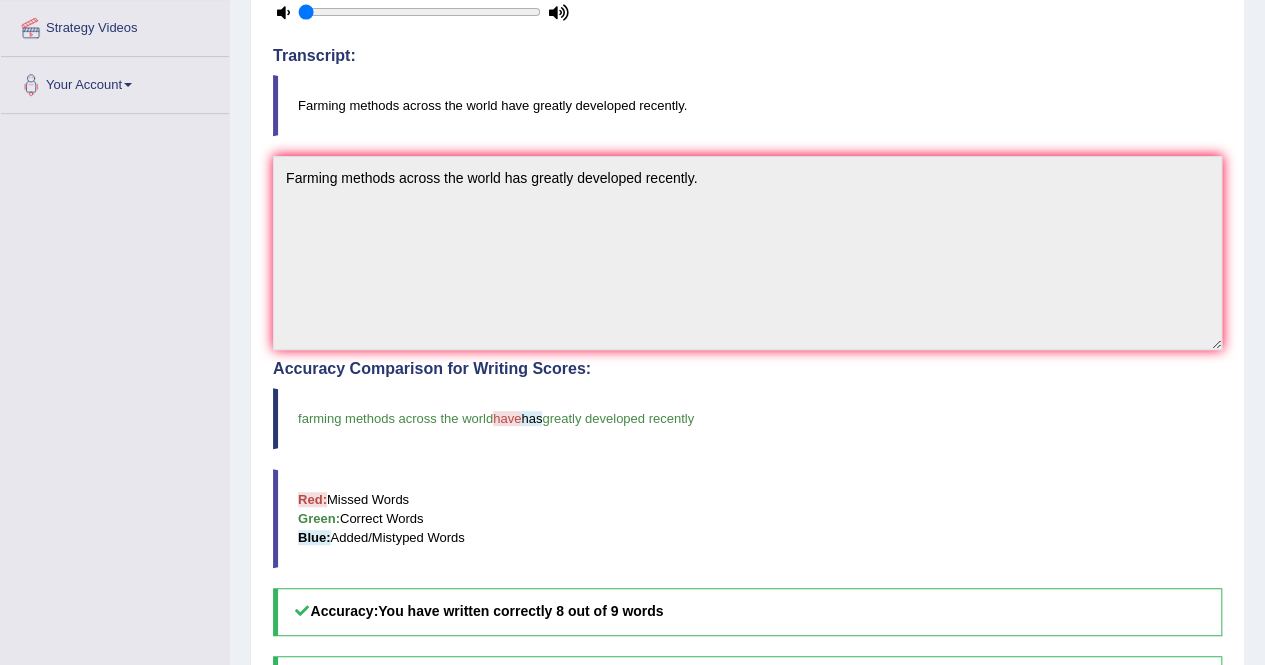 scroll, scrollTop: 692, scrollLeft: 0, axis: vertical 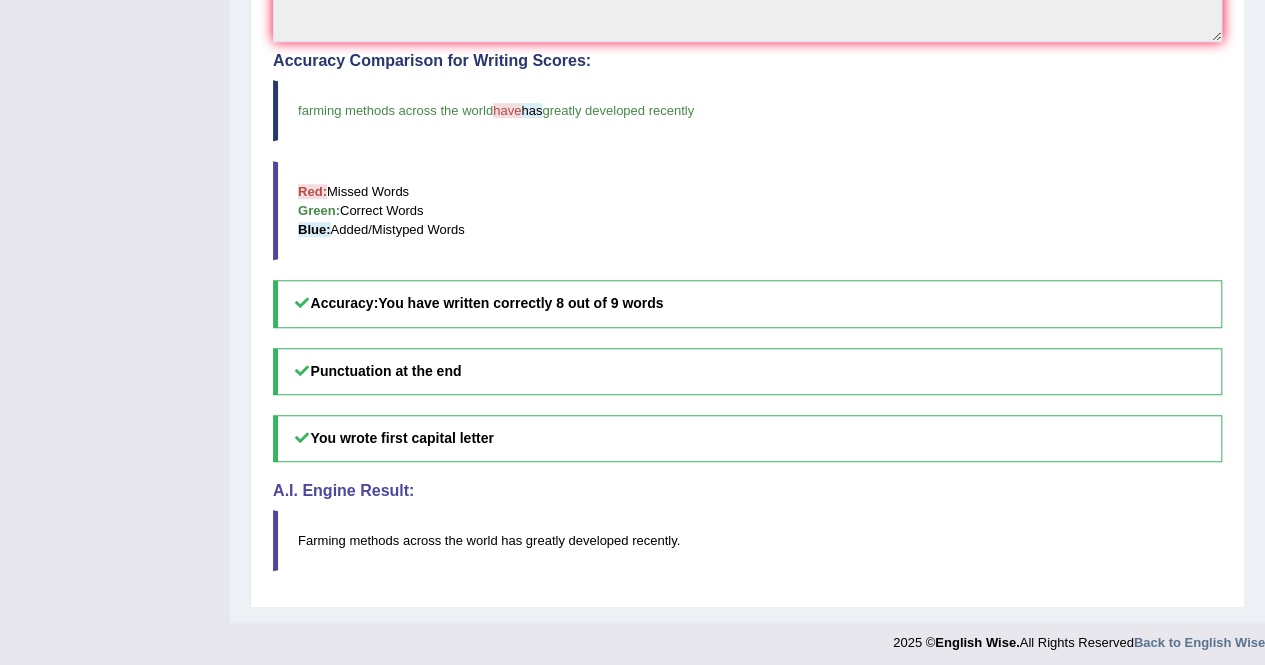 click on "Practice Listening: Write From Dictation
8
943 WFD
Instructions:  You will hear a sentence. Type the sentence in the box below exactly as you hear it. Write as much of the sentence as you can. You will hear the sentence only once.
Timer —  Answering   ( 37 / 90s ) Transcript: Farming methods across the world have greatly developed recently. * Type below the sentence you heard Farming methods across the world has greatly developed recently. Accuracy Comparison for Writing Scores: farming methods across the world  have has  greatly developed recently
Red:  Missed Words
Green:  Correct Words
Blue:  Added/Mistyped Words
Accuracy:  You have written correctly 8 out of 9 words  Punctuation at the end  You wrote first capital letter A.I. Engine Result:  Farming   methods   across   the   world   has   greatly   developed   recently . Verify" at bounding box center [747, 47] 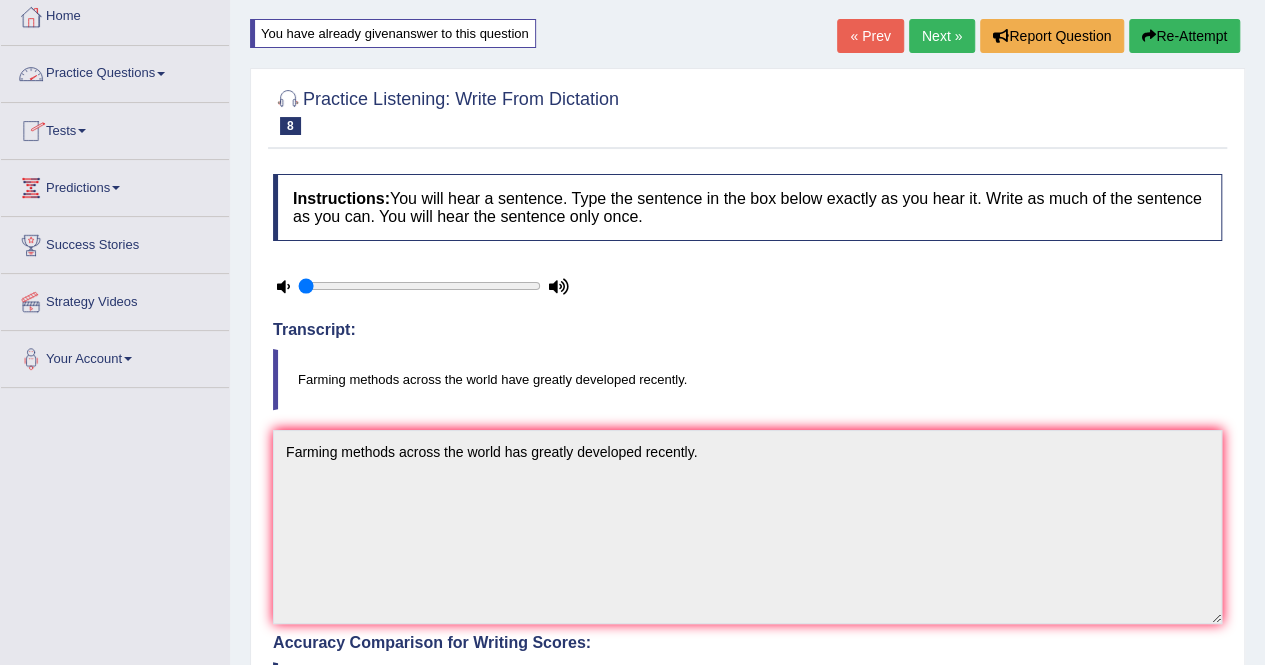 click on "Practice Questions" at bounding box center (115, 71) 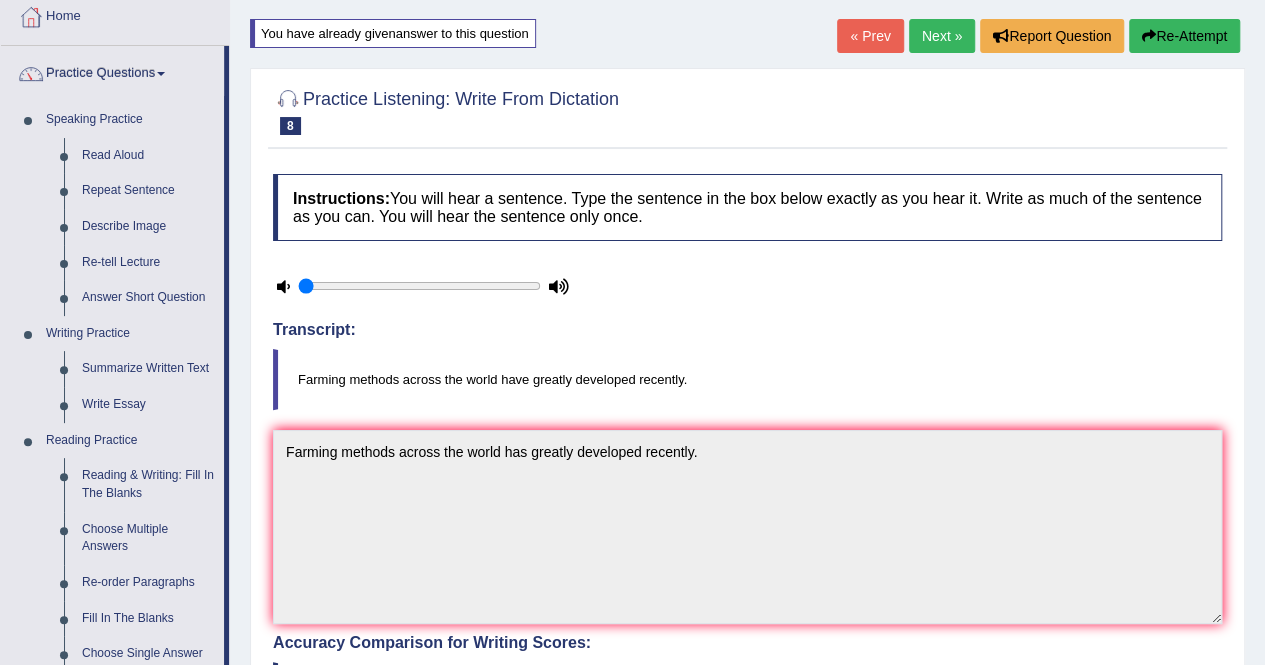 scroll, scrollTop: 692, scrollLeft: 0, axis: vertical 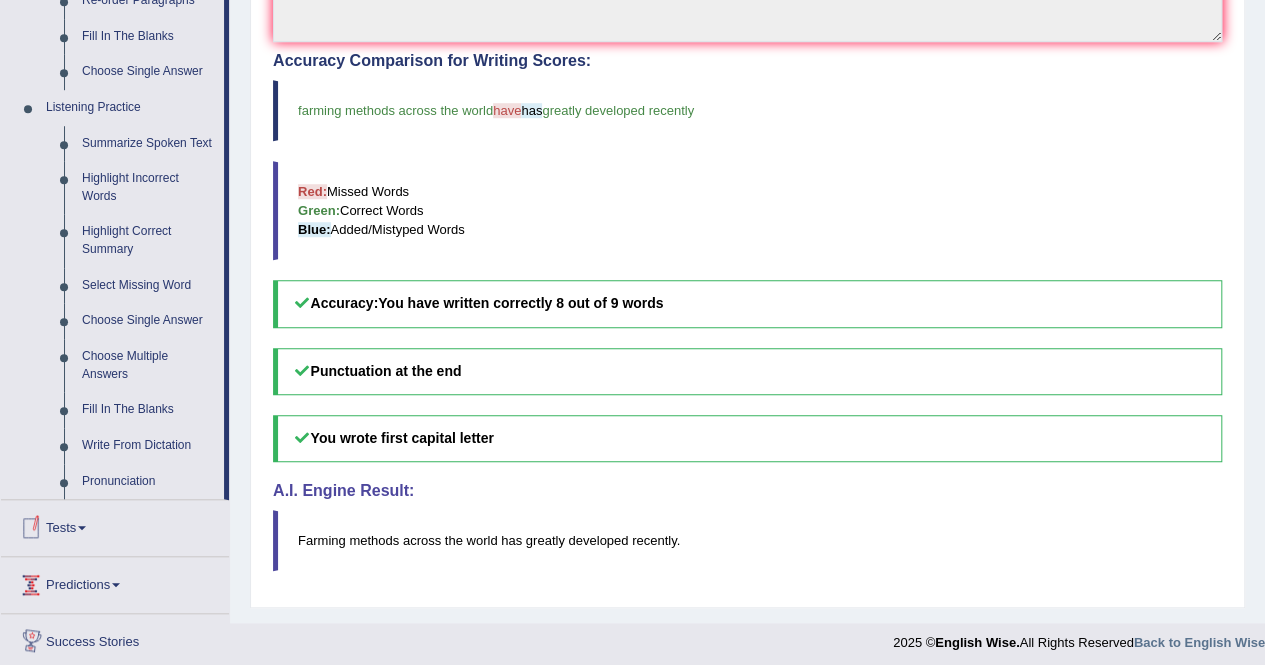 click on "Predictions" at bounding box center (115, 582) 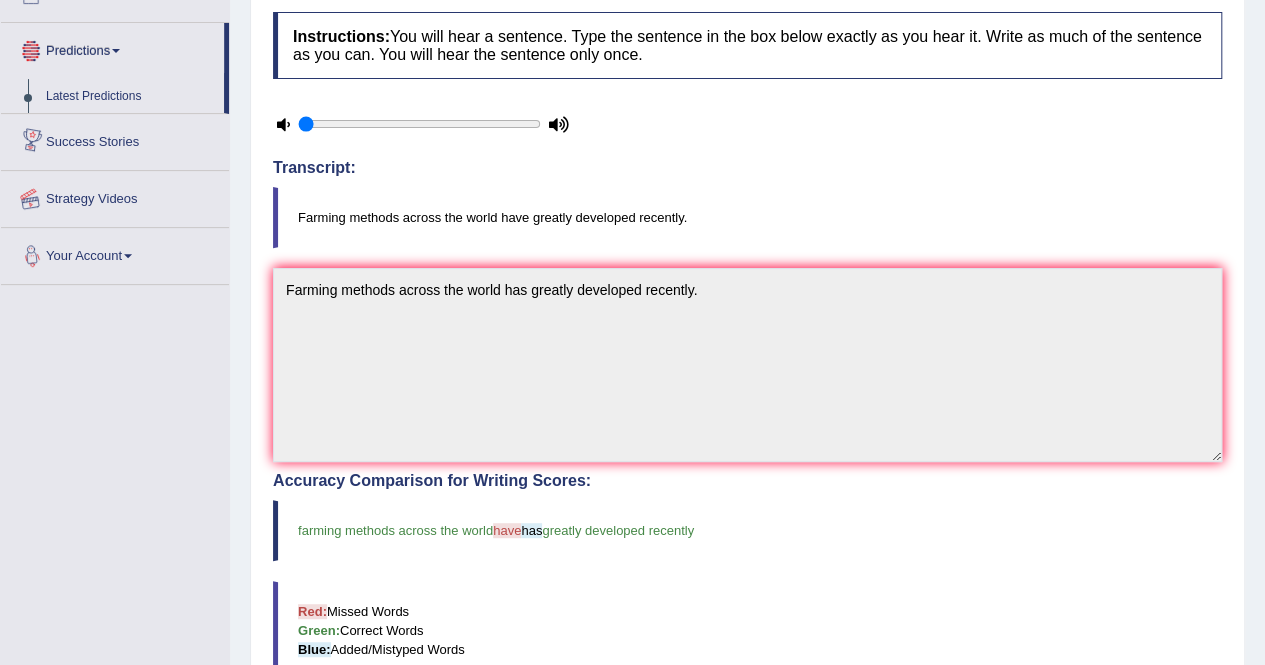 scroll, scrollTop: 224, scrollLeft: 0, axis: vertical 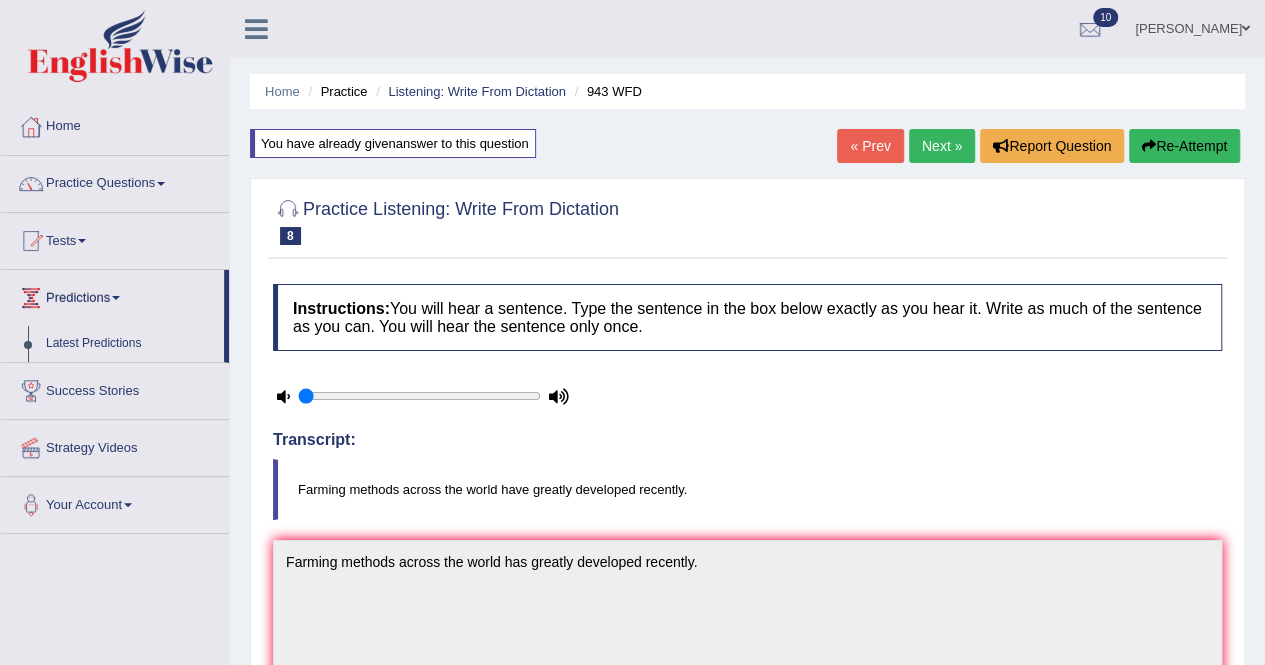 click on "Predictions" at bounding box center [112, 295] 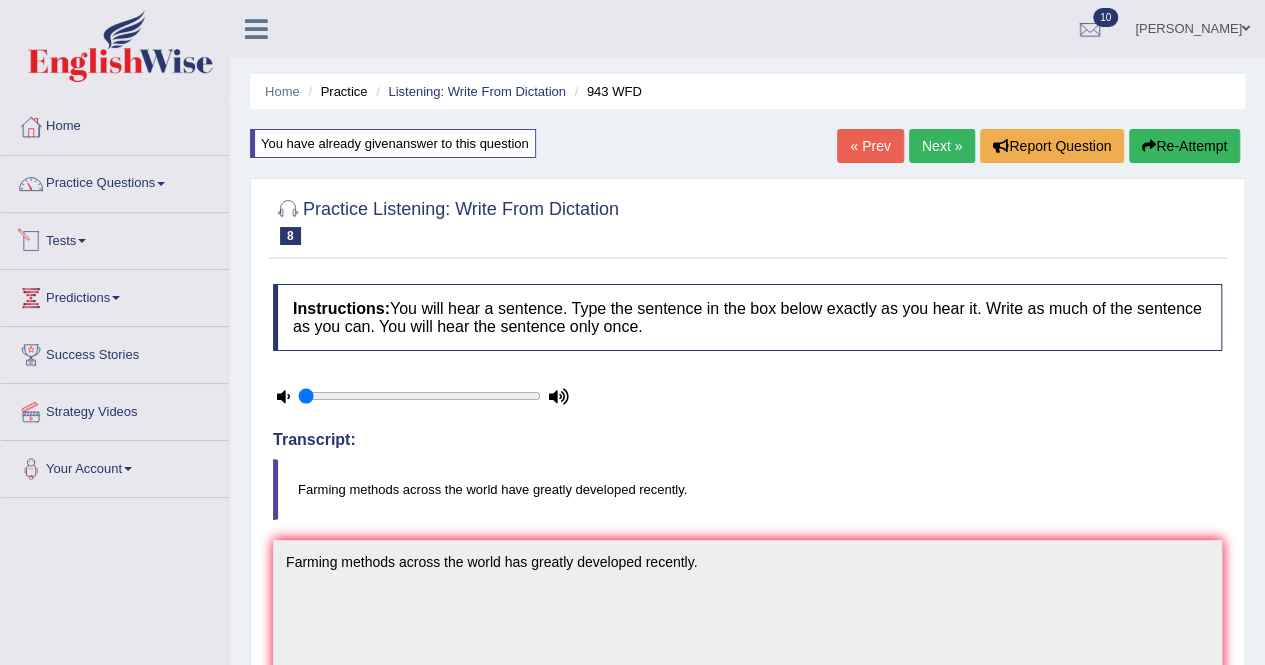 click at bounding box center (82, 241) 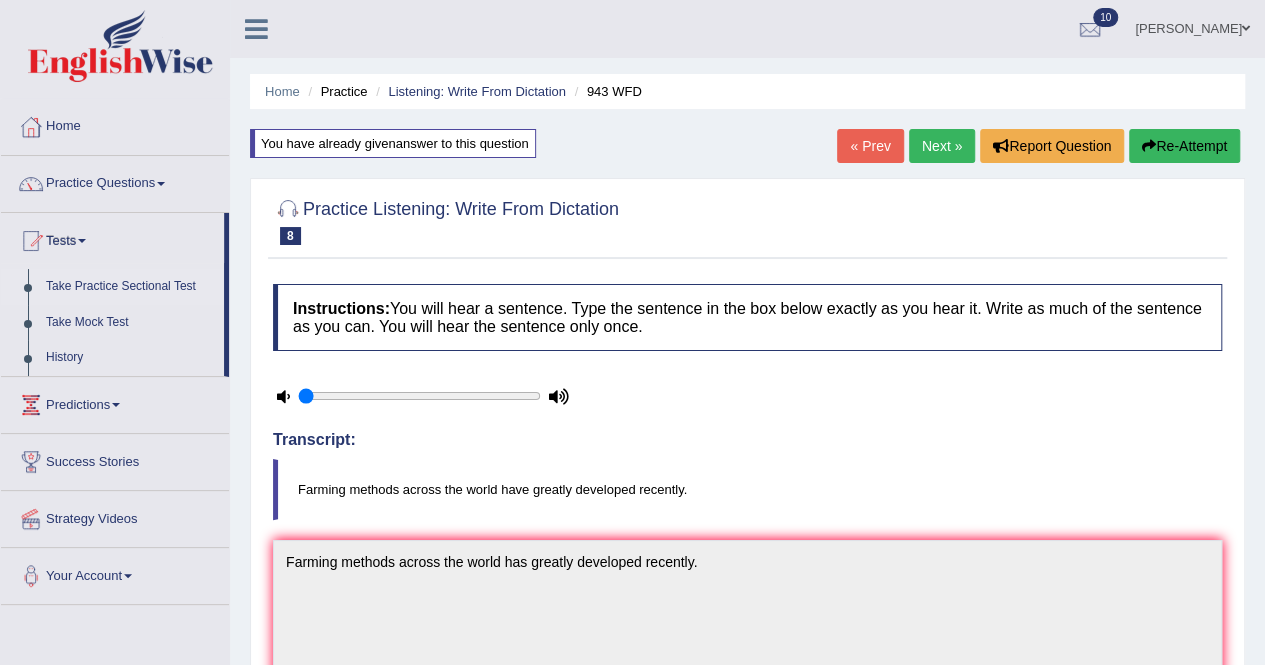 click on "Take Practice Sectional Test" at bounding box center (130, 287) 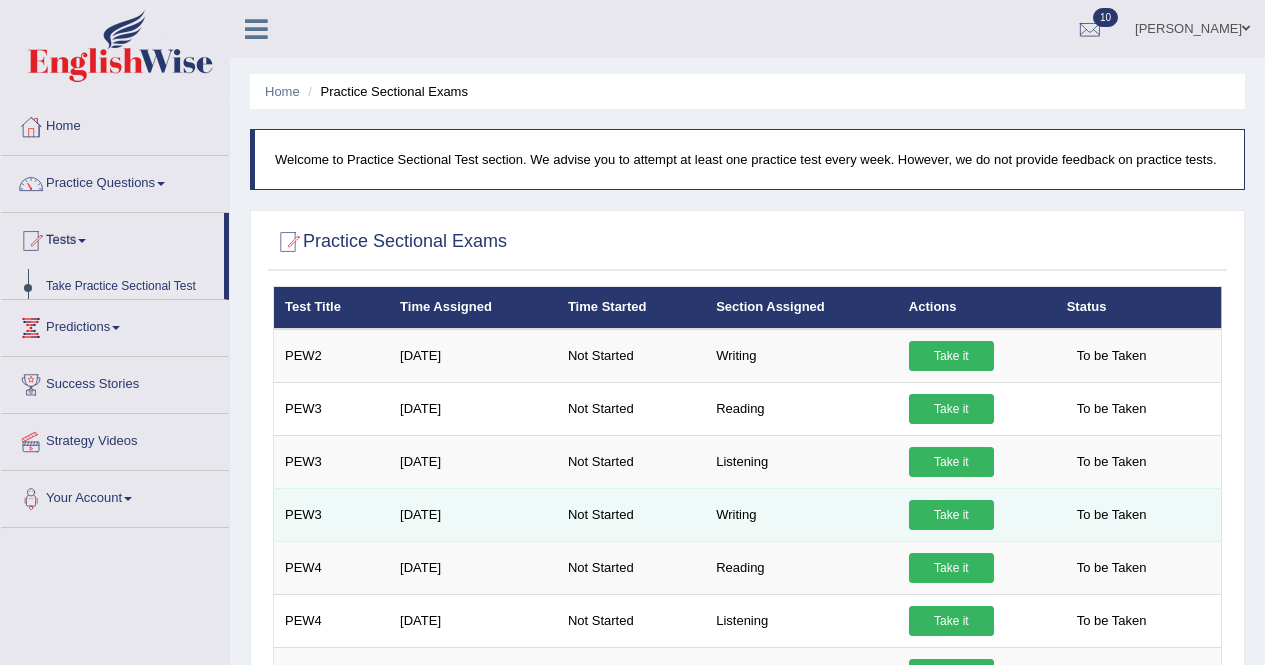 scroll, scrollTop: 0, scrollLeft: 0, axis: both 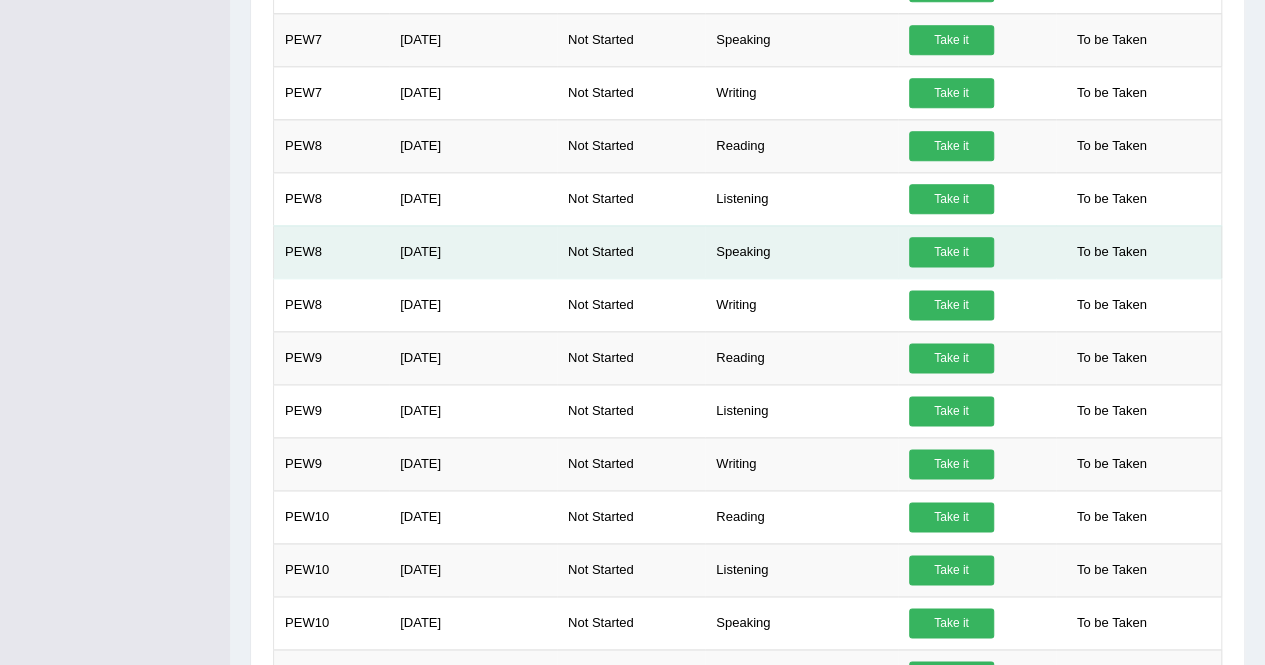 click on "Take it" at bounding box center (951, 252) 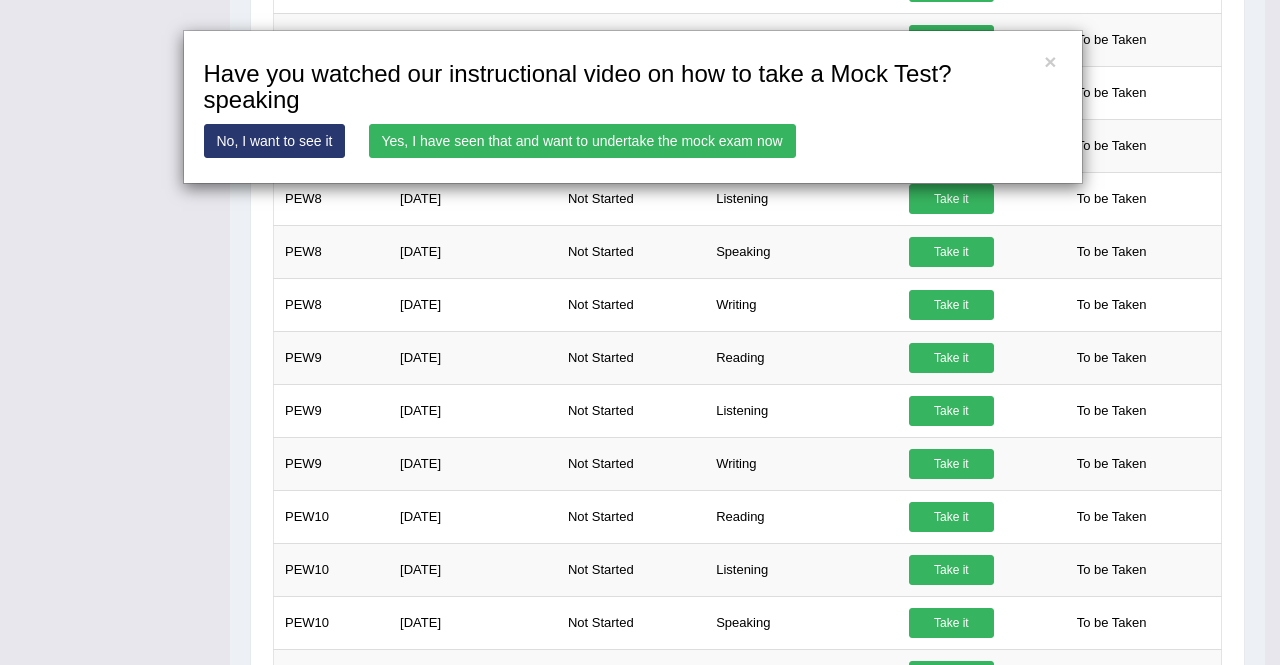 click on "Yes, I have seen that and want to undertake the mock exam now" at bounding box center (582, 141) 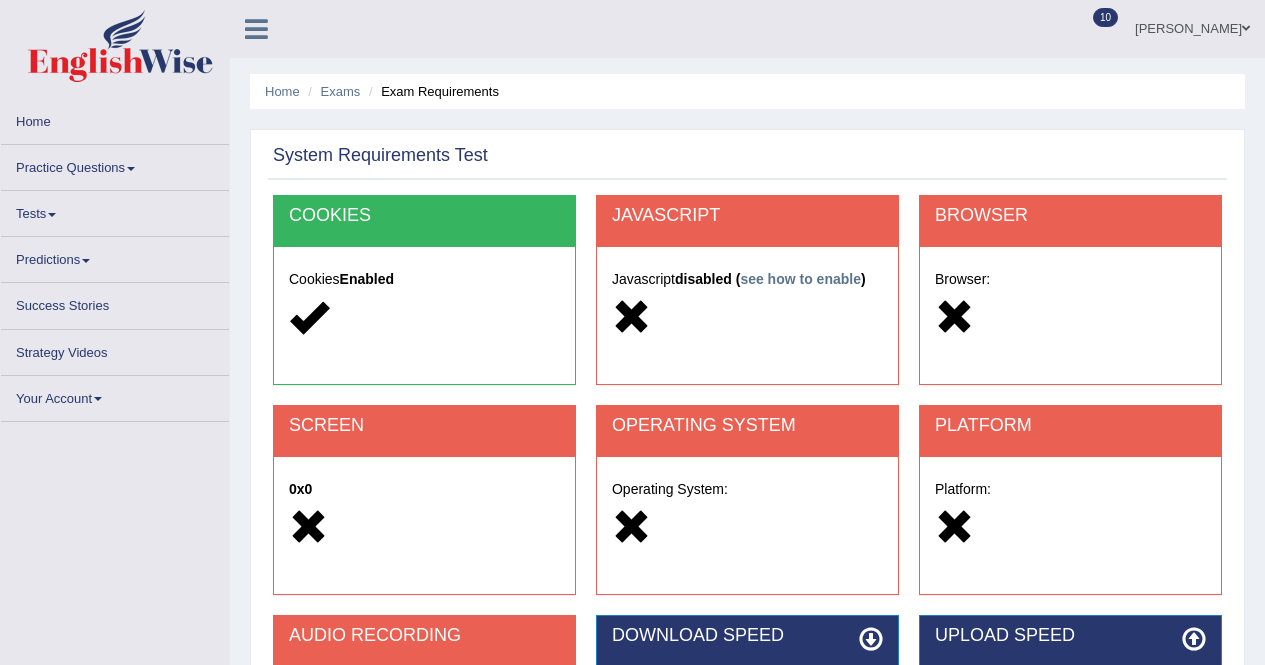 scroll, scrollTop: 0, scrollLeft: 0, axis: both 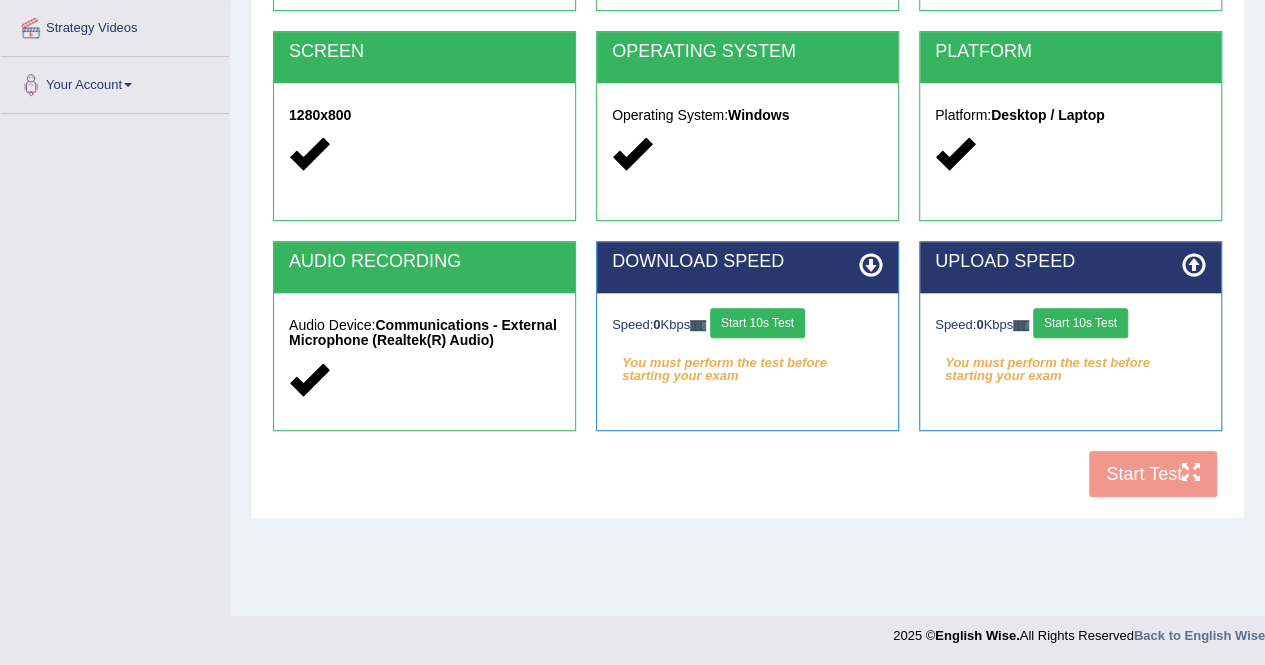 click on "Start 10s Test" at bounding box center [757, 323] 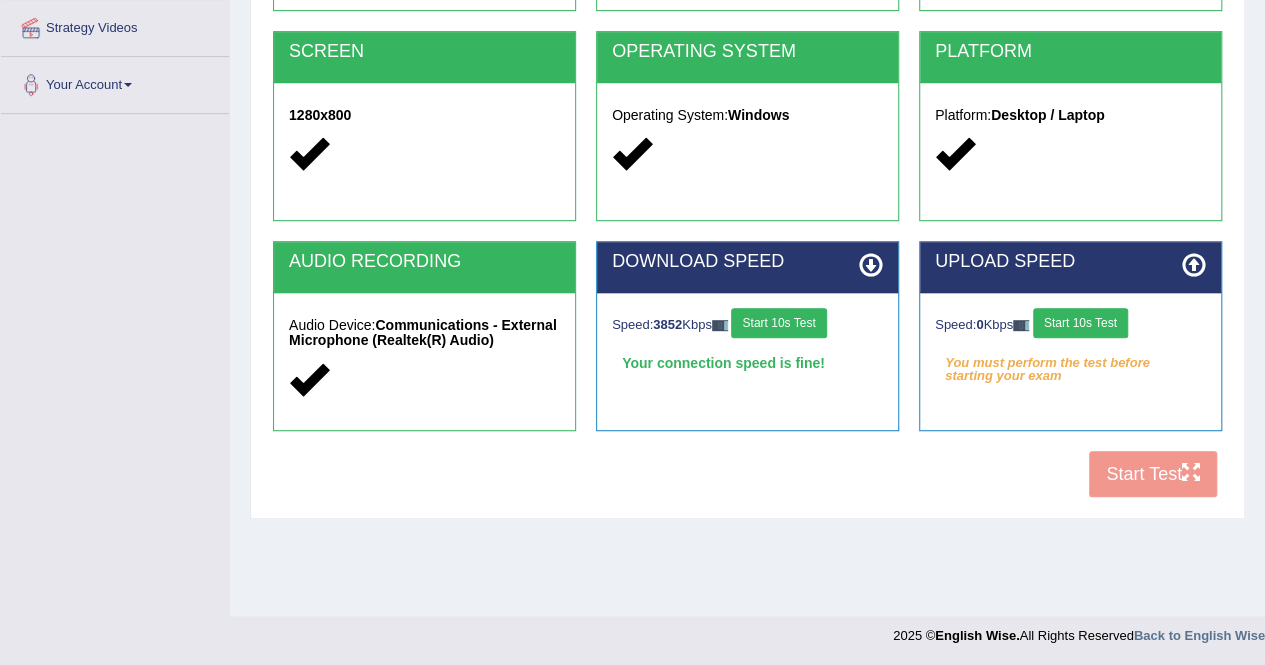 click on "Start 10s Test" at bounding box center [1080, 323] 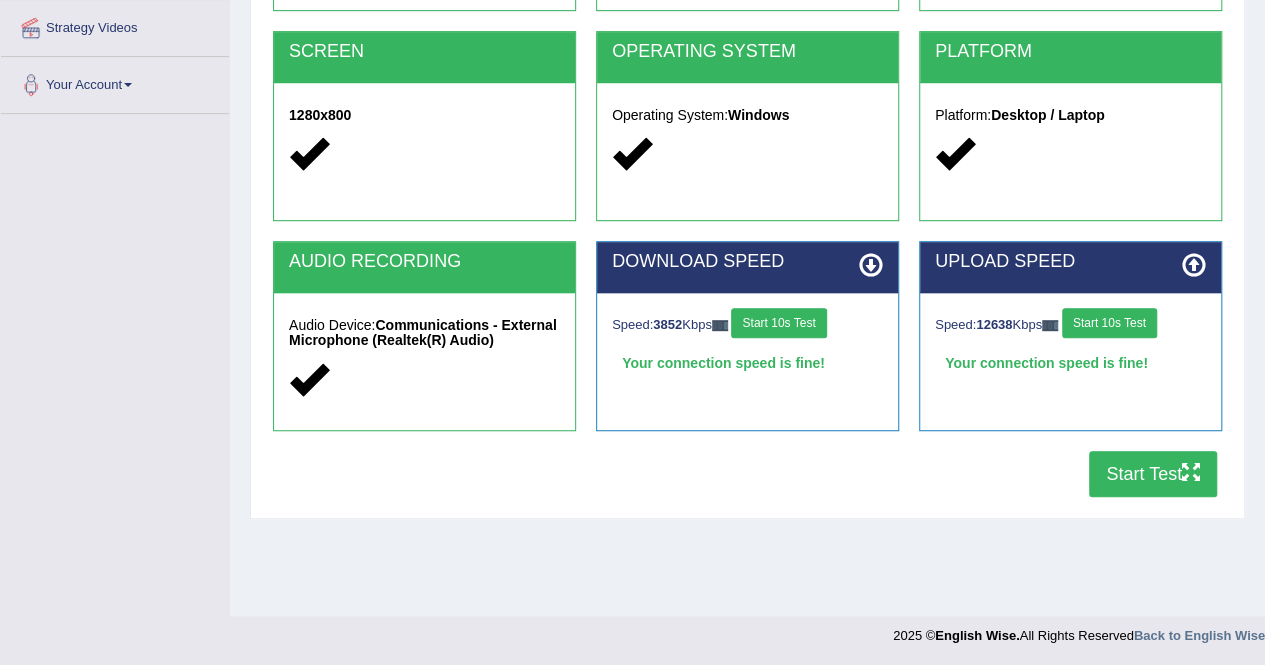 click on "Start Test" at bounding box center [1153, 474] 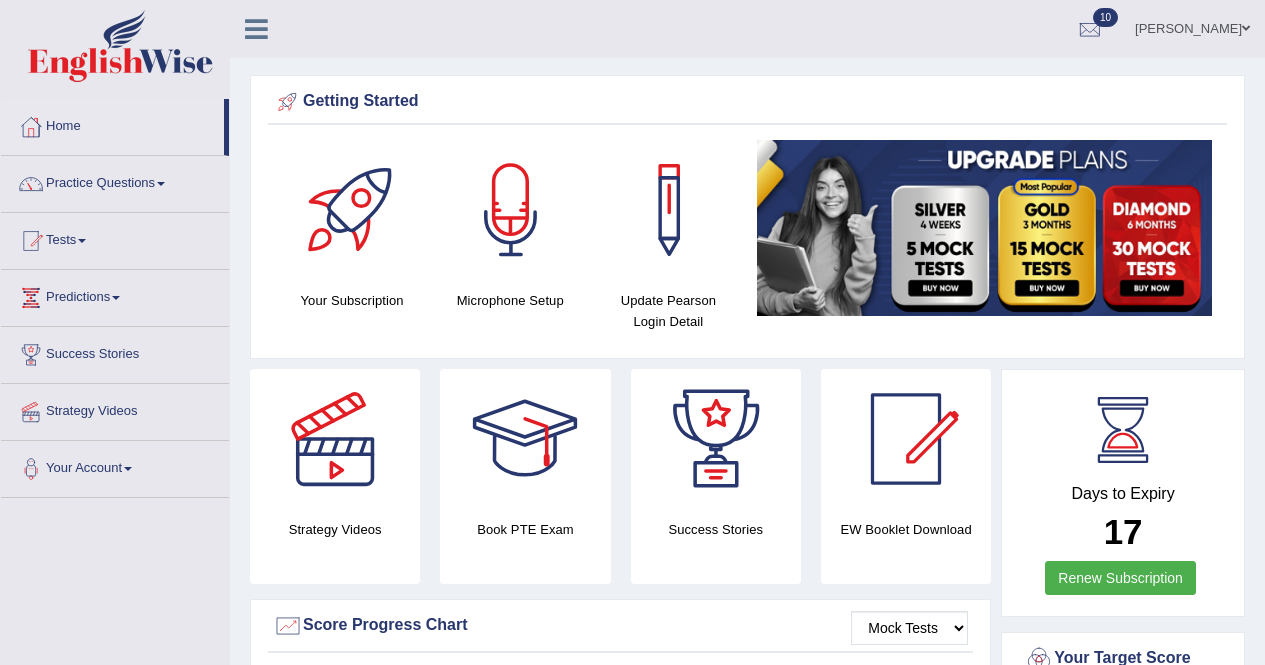 scroll, scrollTop: 0, scrollLeft: 0, axis: both 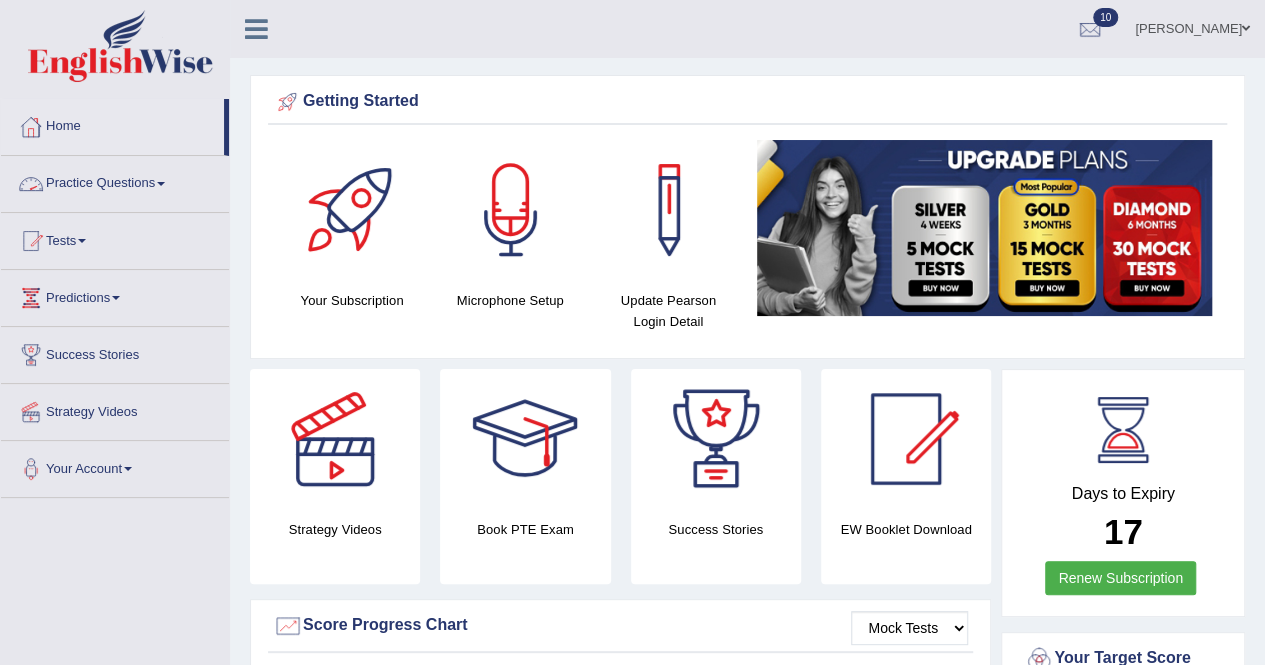 click on "Practice Questions" at bounding box center (115, 181) 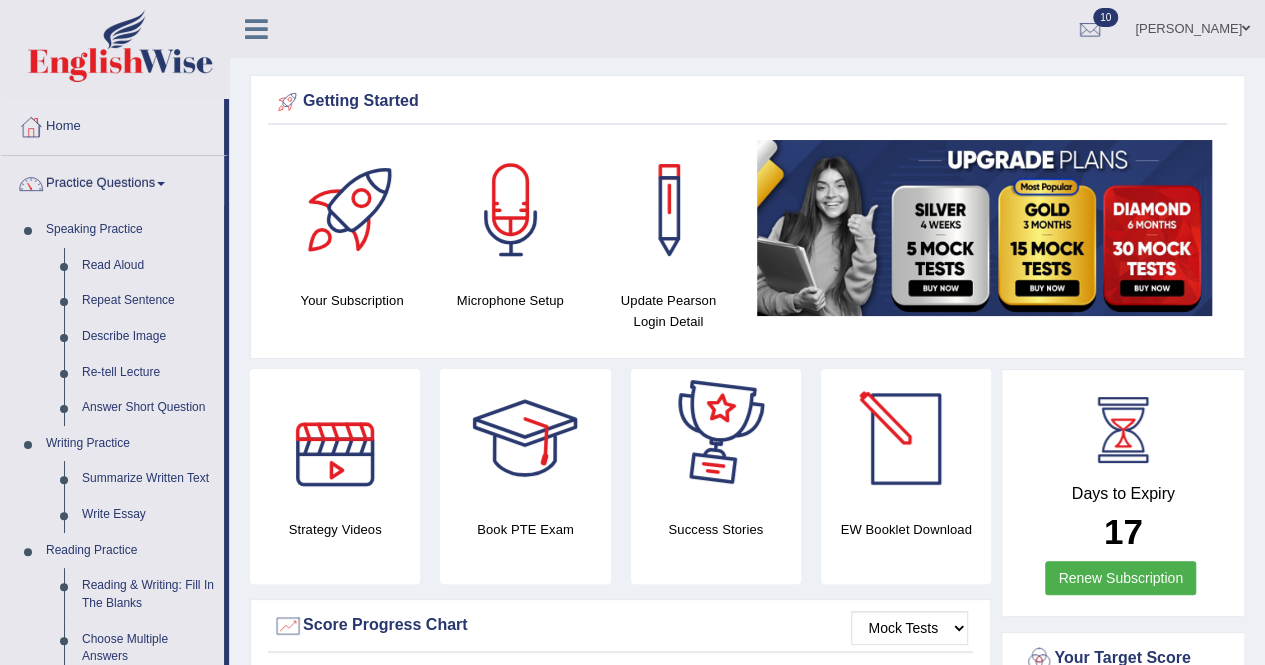 scroll, scrollTop: 582, scrollLeft: 0, axis: vertical 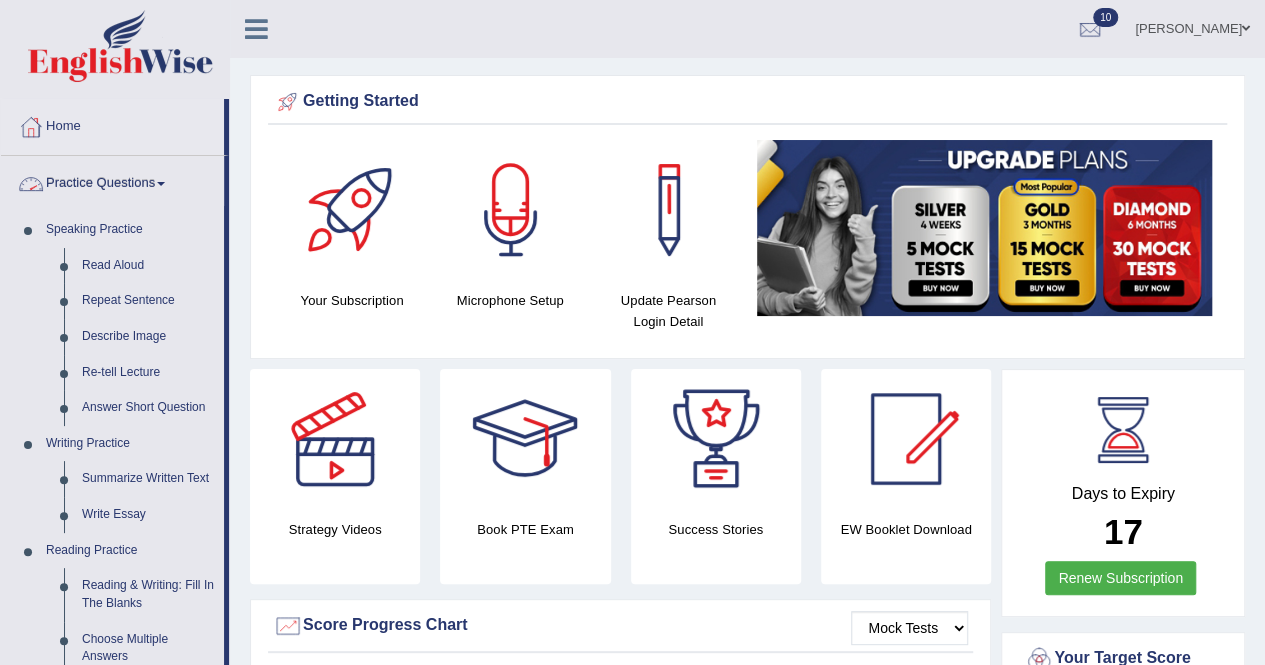 click at bounding box center (161, 184) 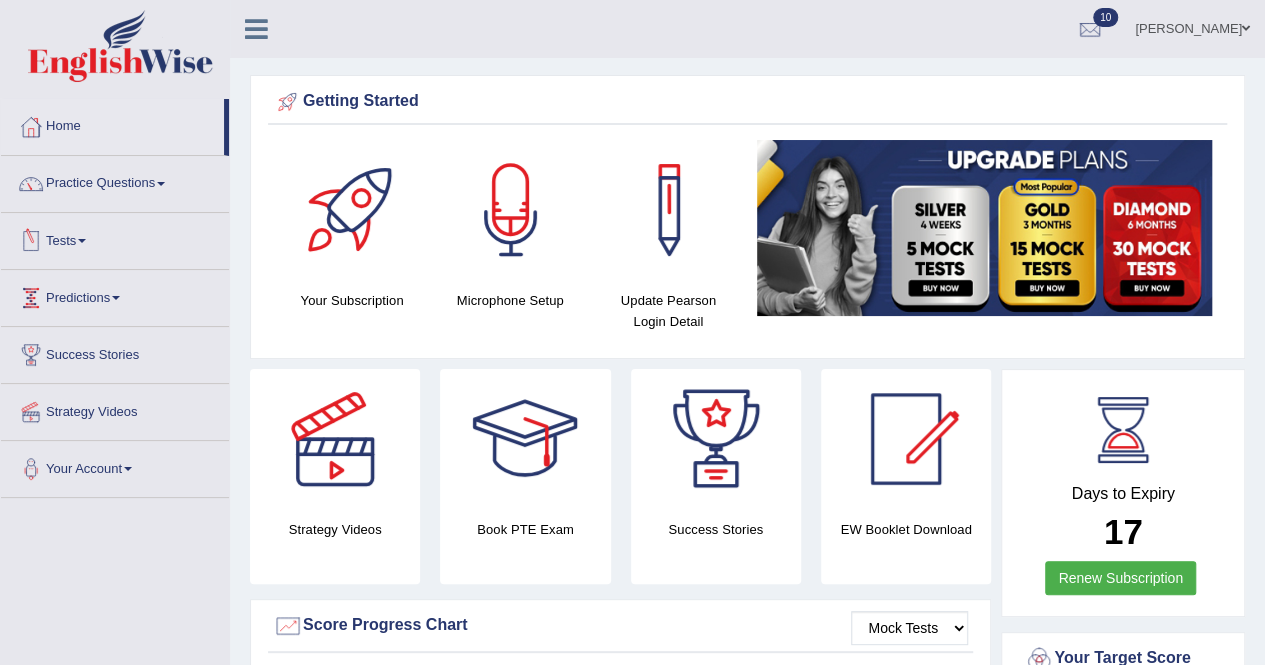 click on "Tests" at bounding box center (115, 238) 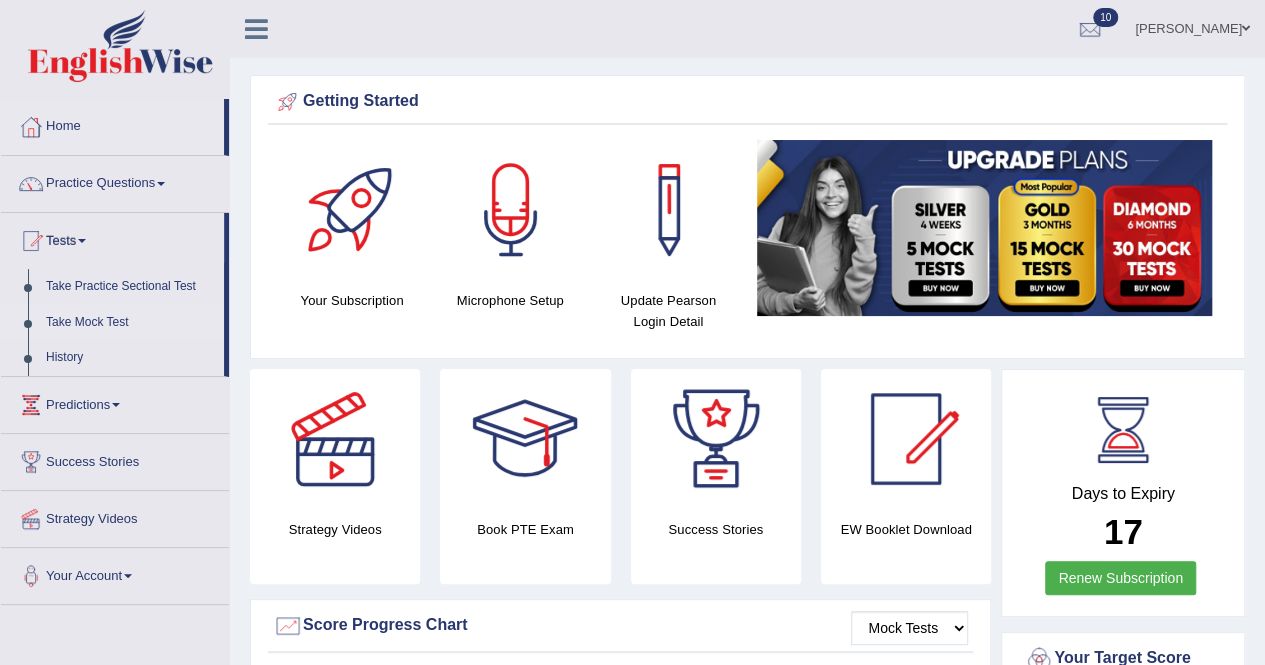 click on "Take Mock Test" at bounding box center [130, 323] 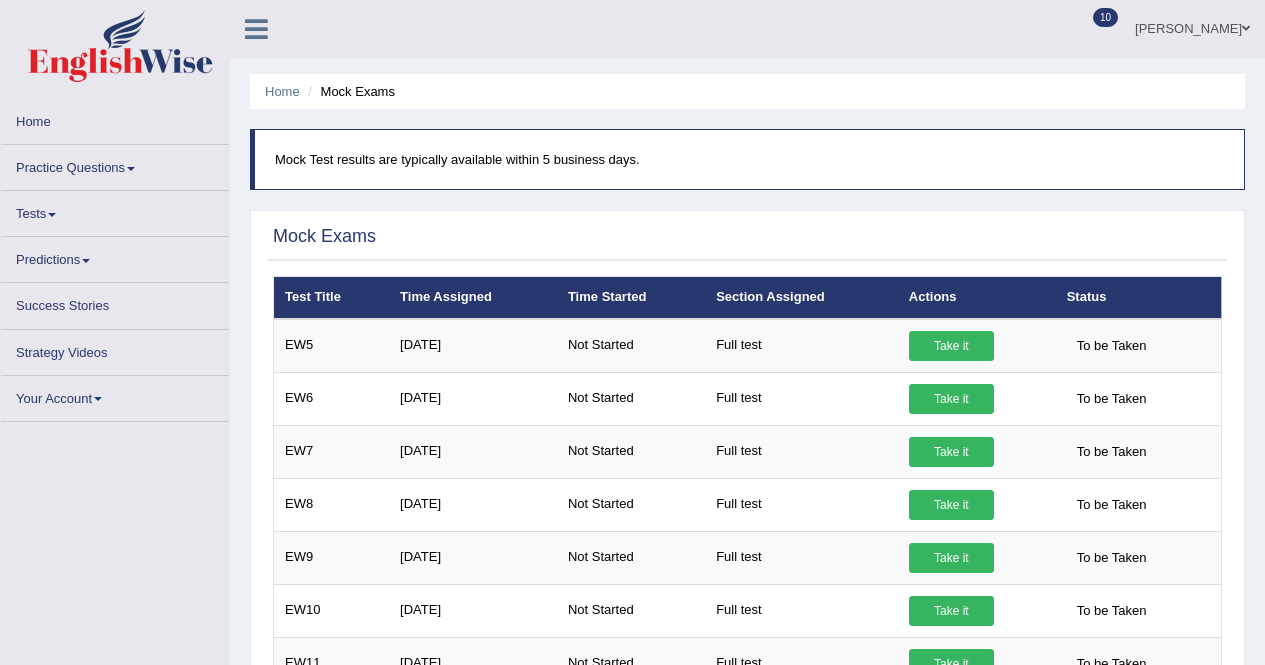 scroll, scrollTop: 0, scrollLeft: 0, axis: both 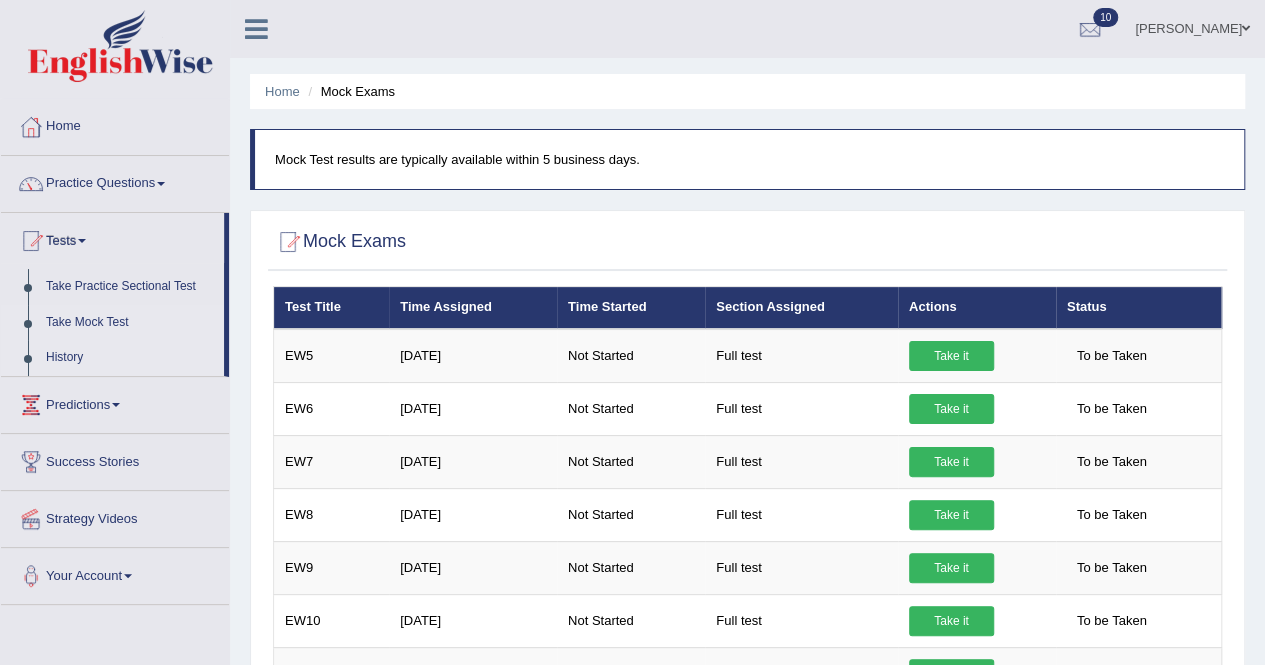 click on "History" at bounding box center (130, 358) 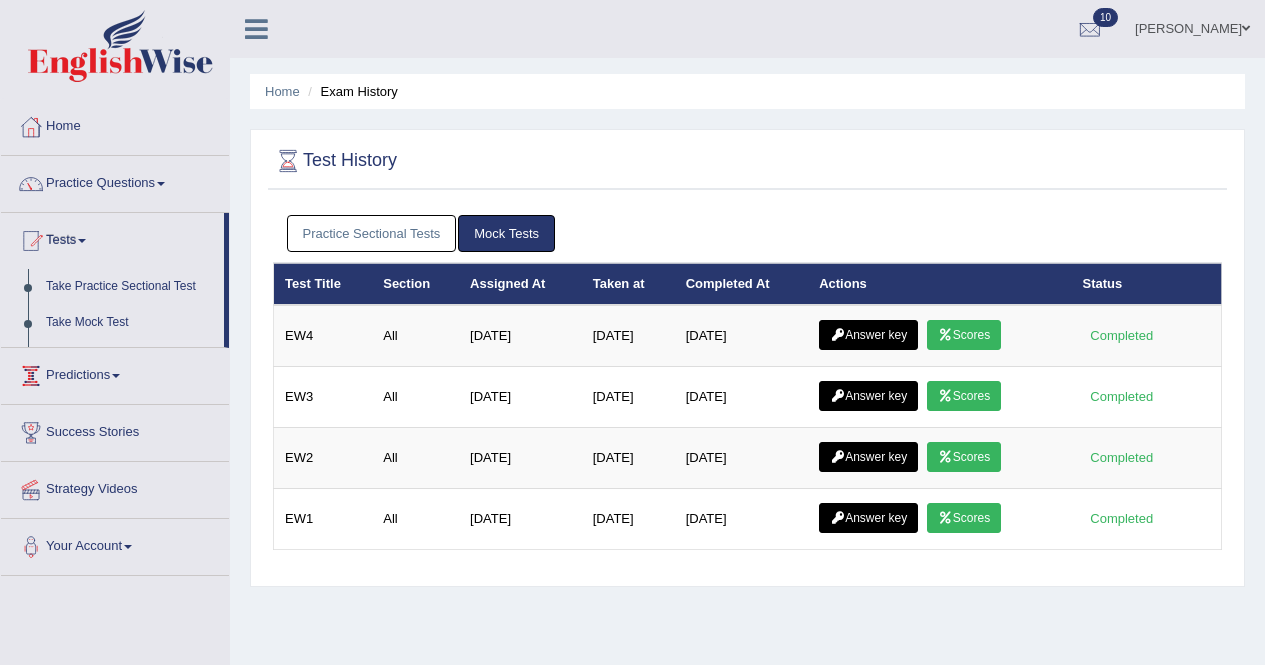 scroll, scrollTop: 0, scrollLeft: 0, axis: both 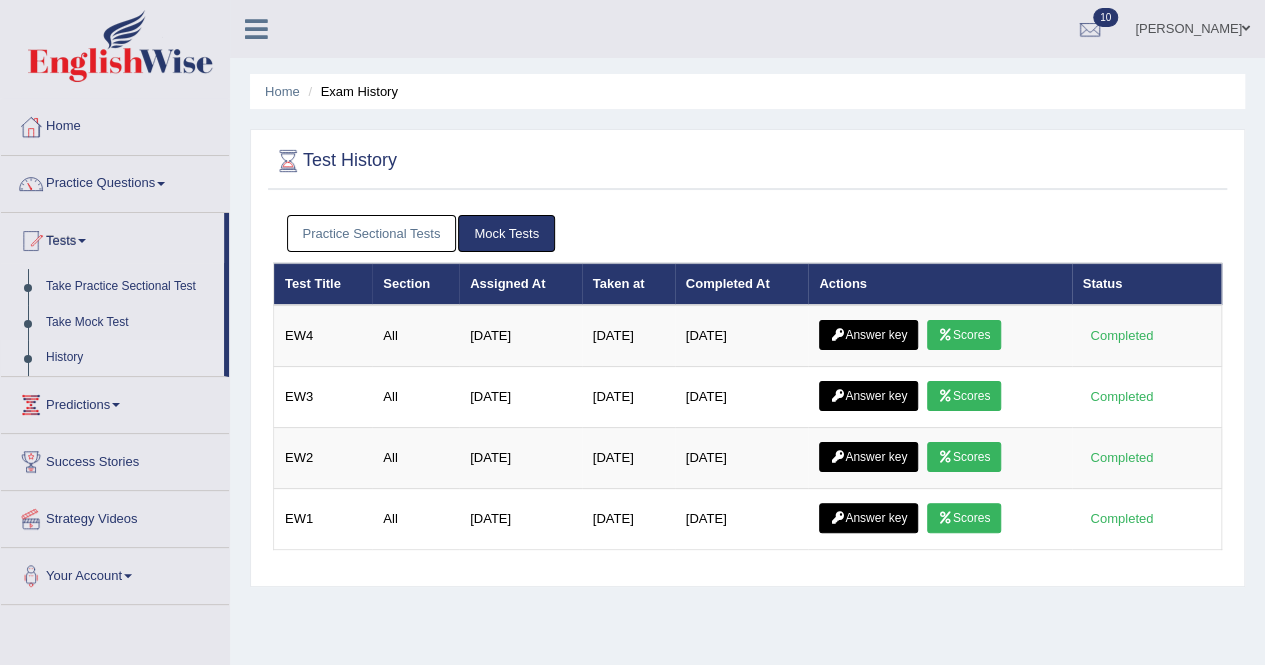 click on "Practice Sectional Tests" at bounding box center [372, 233] 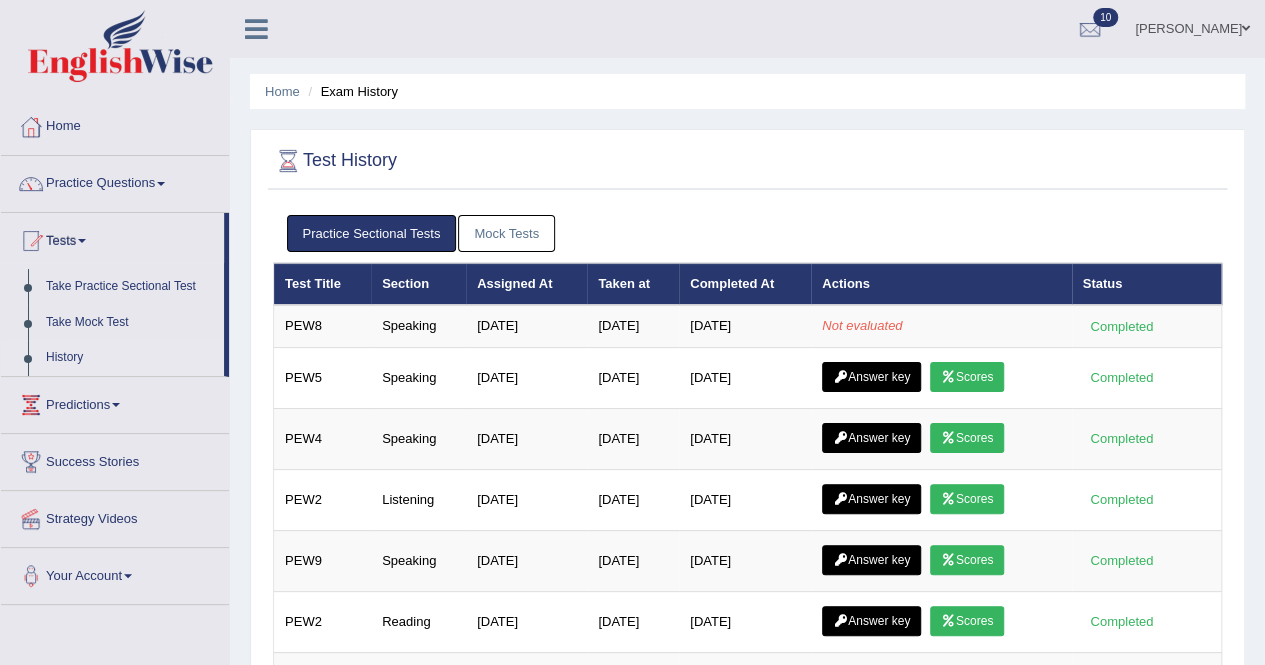click on "Mock Tests" at bounding box center [506, 233] 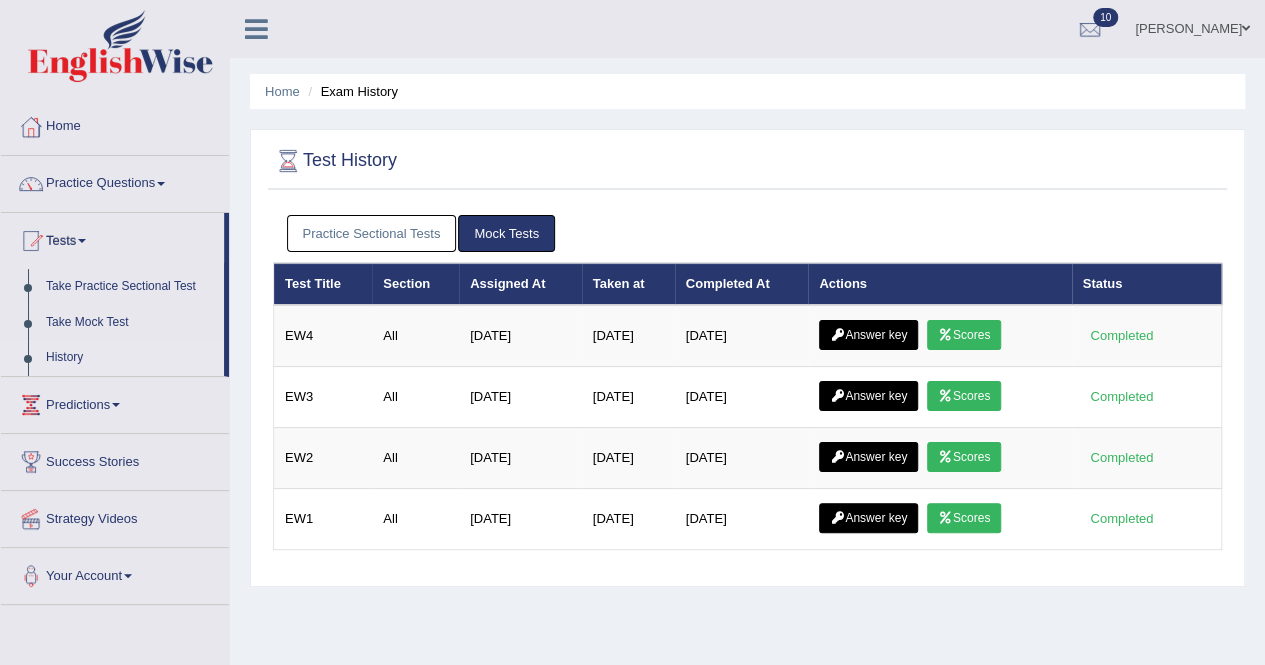 click on "Practice Sectional Tests" at bounding box center (372, 233) 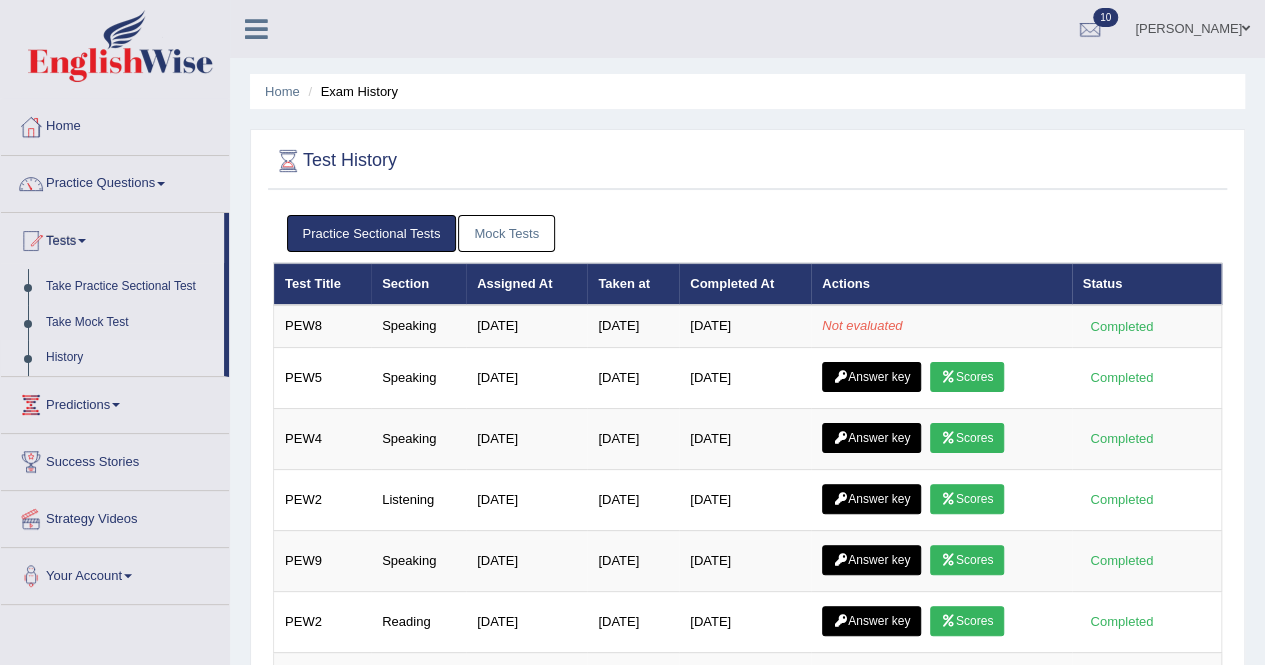 click on "Mock Tests" at bounding box center [506, 233] 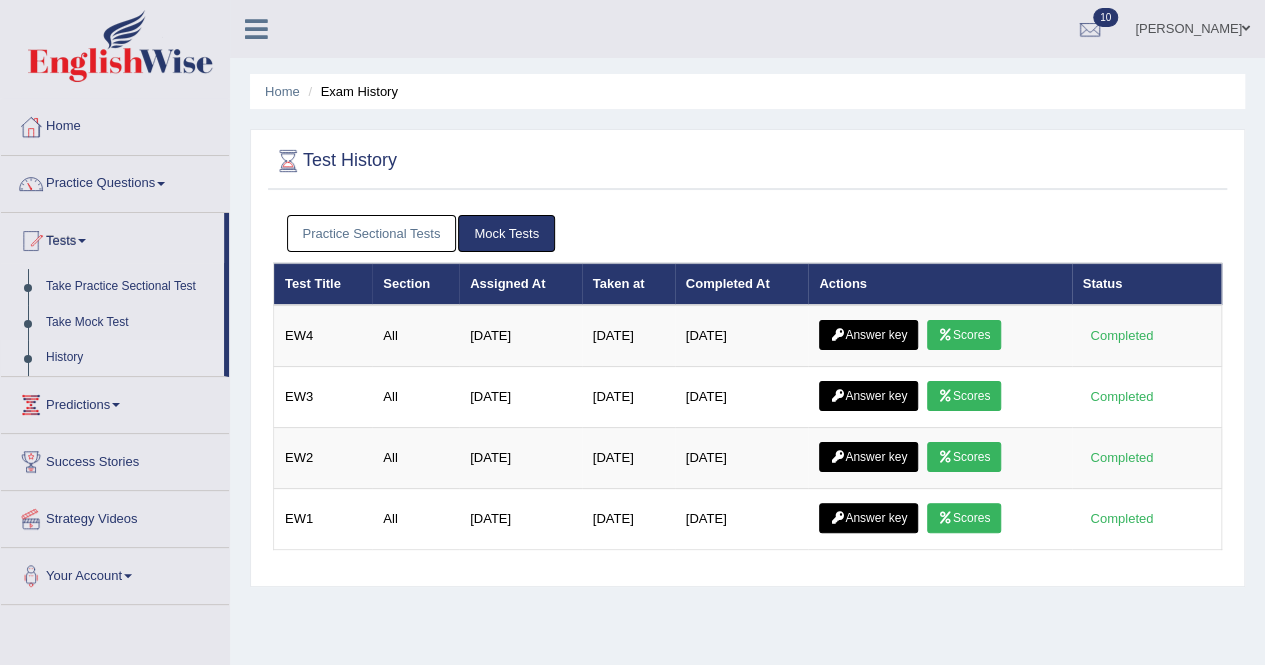 click on "Practice Sectional Tests" at bounding box center (372, 233) 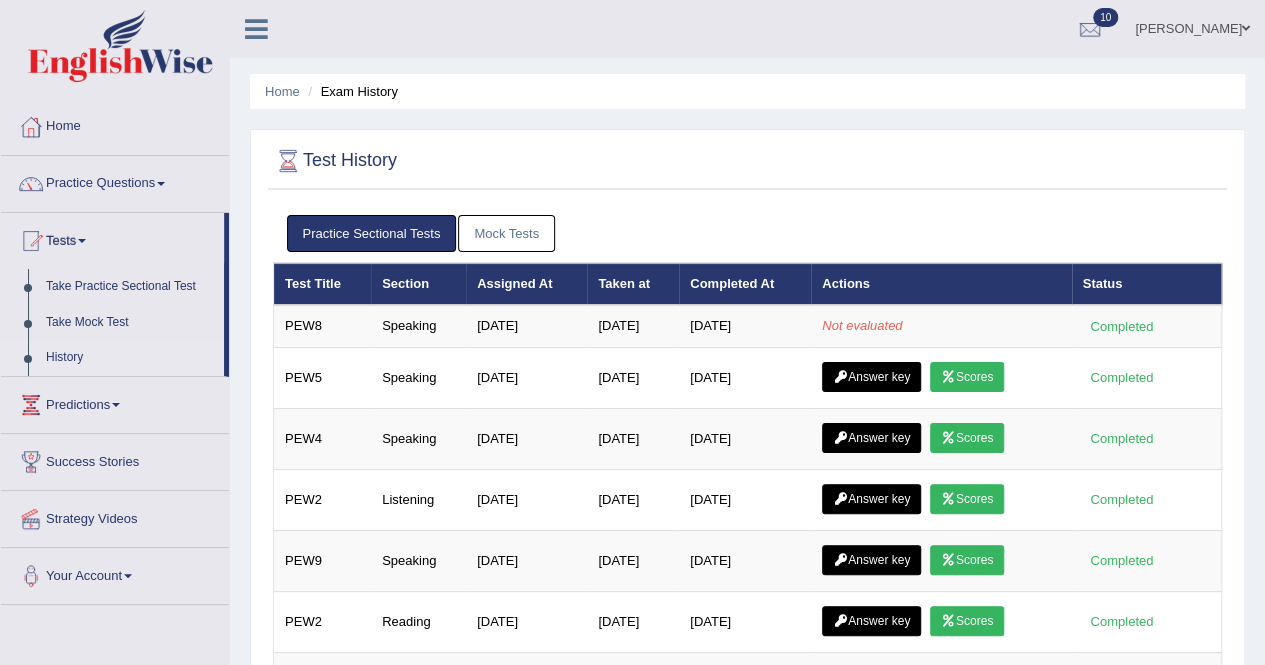 click on "Mock Tests" at bounding box center [506, 233] 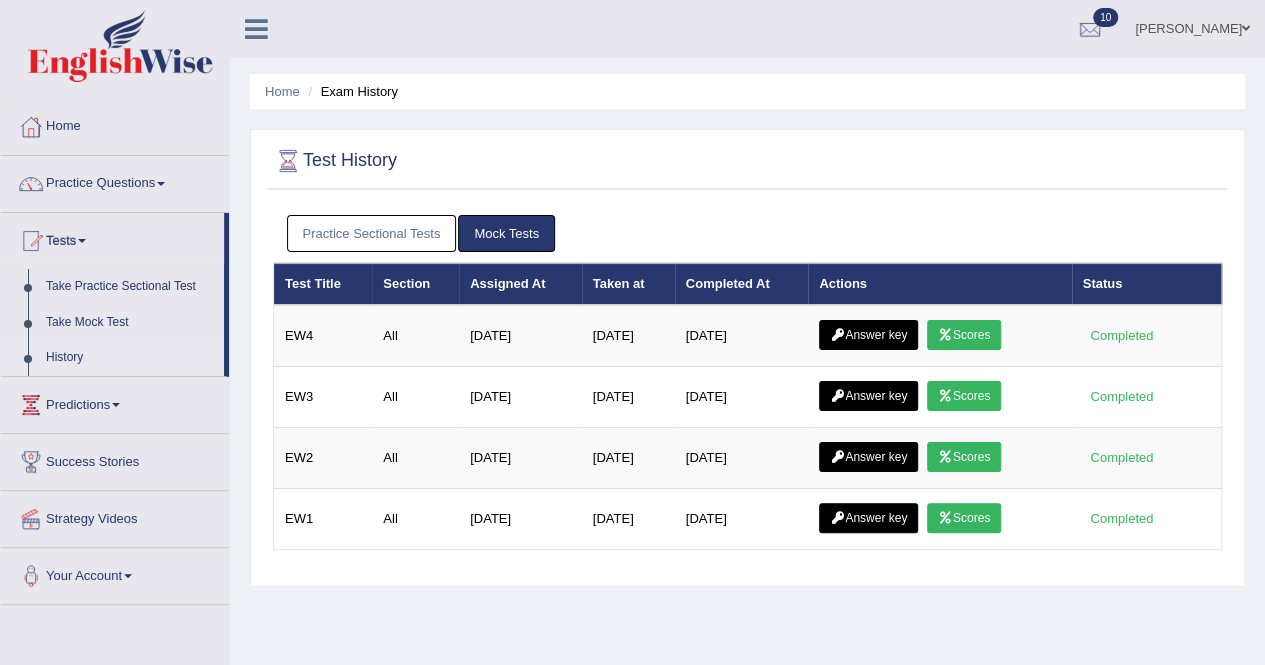 click on "Practice Sectional Tests" at bounding box center (372, 233) 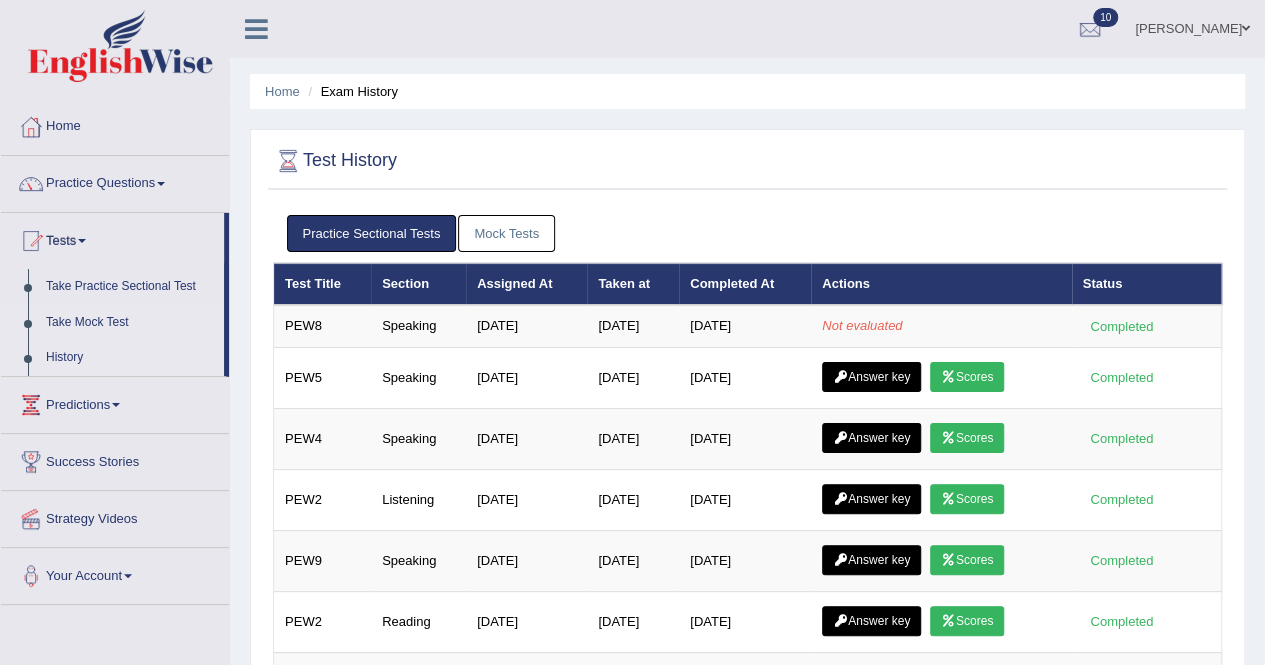 click on "Take Mock Test" at bounding box center [130, 323] 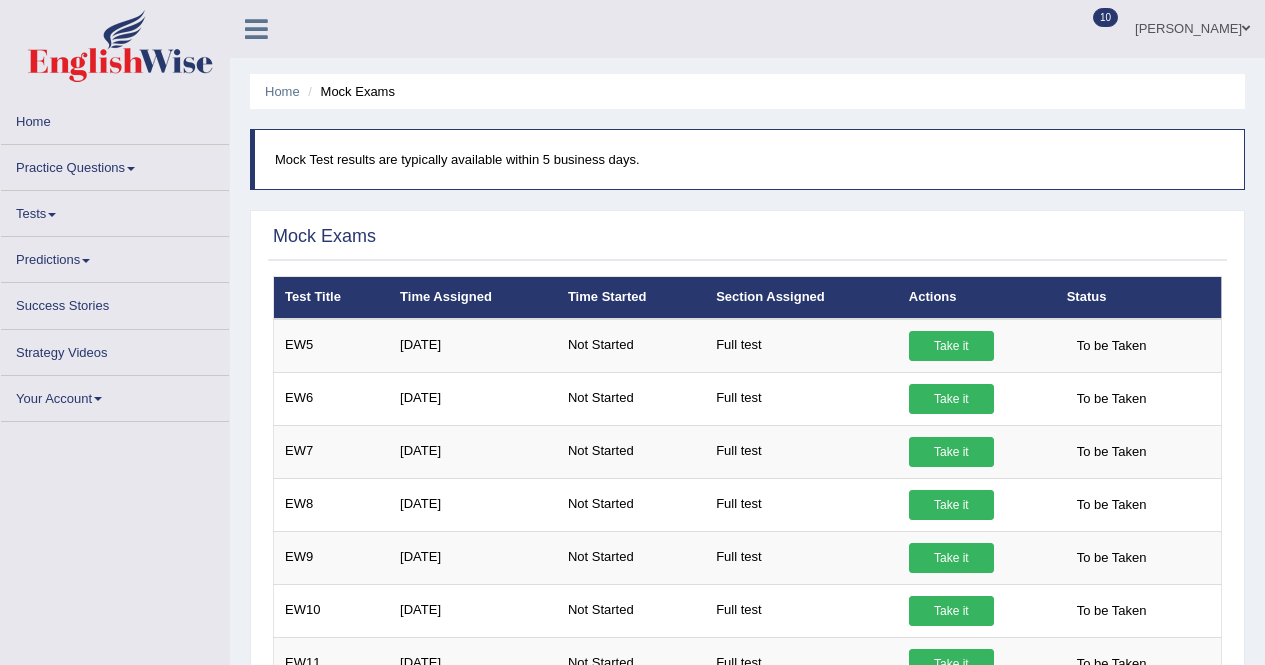 scroll, scrollTop: 0, scrollLeft: 0, axis: both 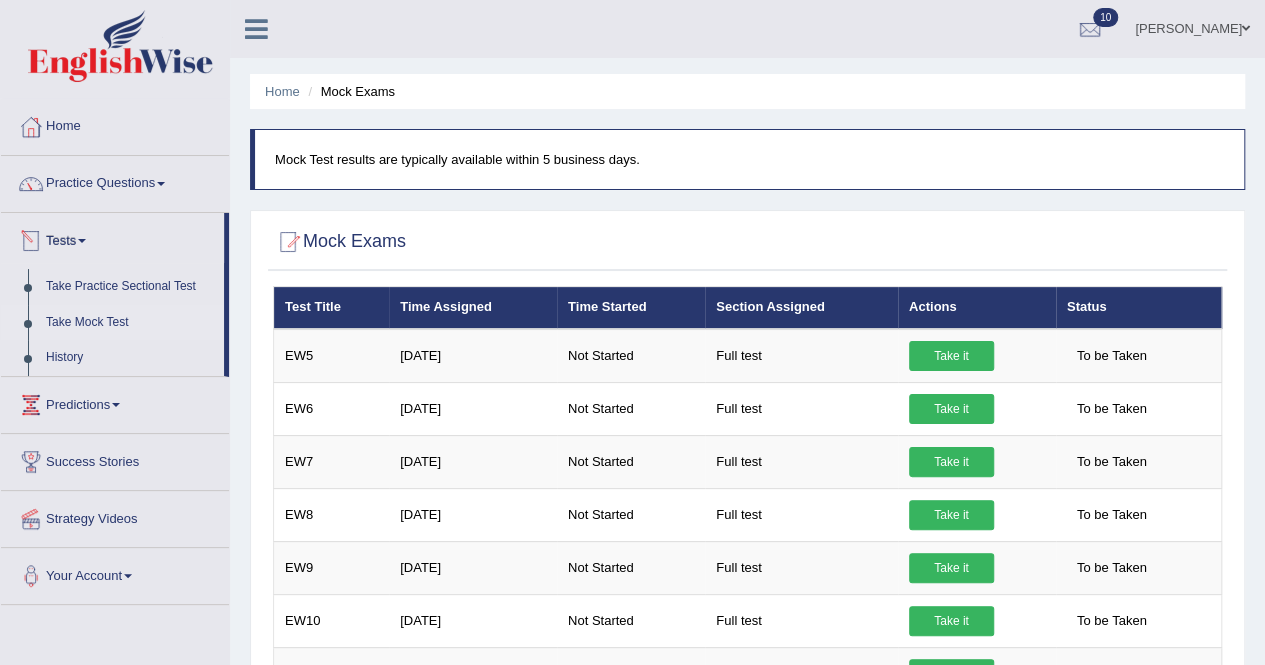 click on "Tests" at bounding box center [112, 238] 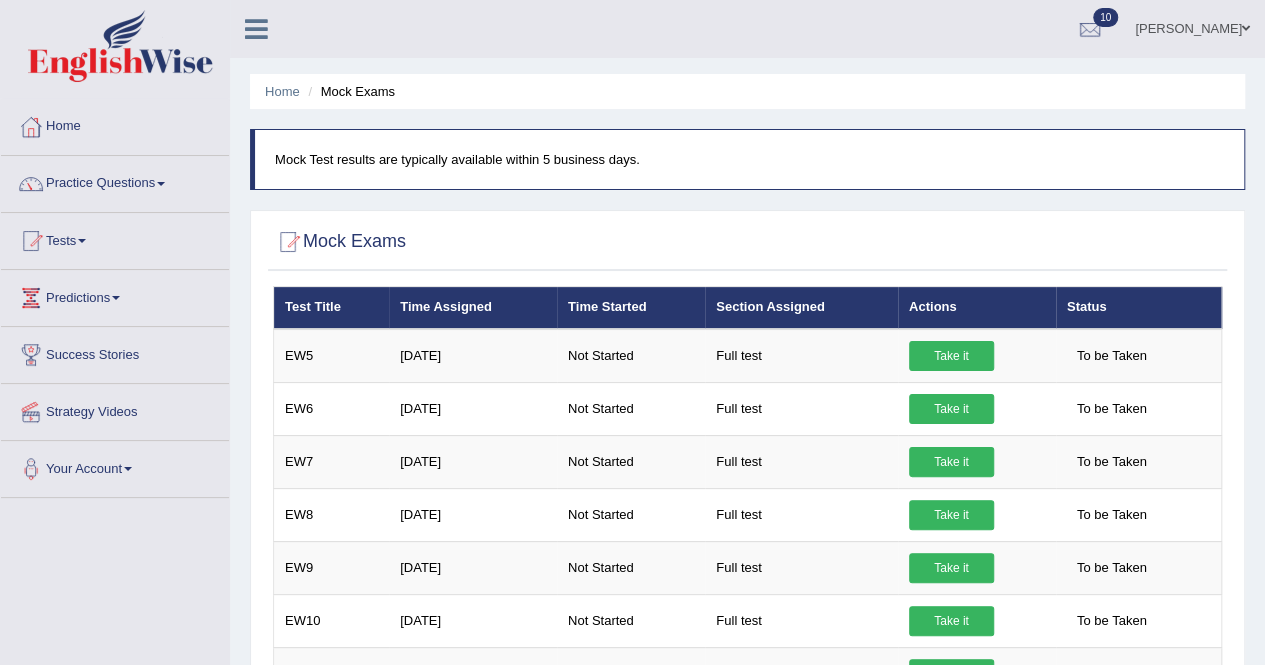 click at bounding box center [82, 241] 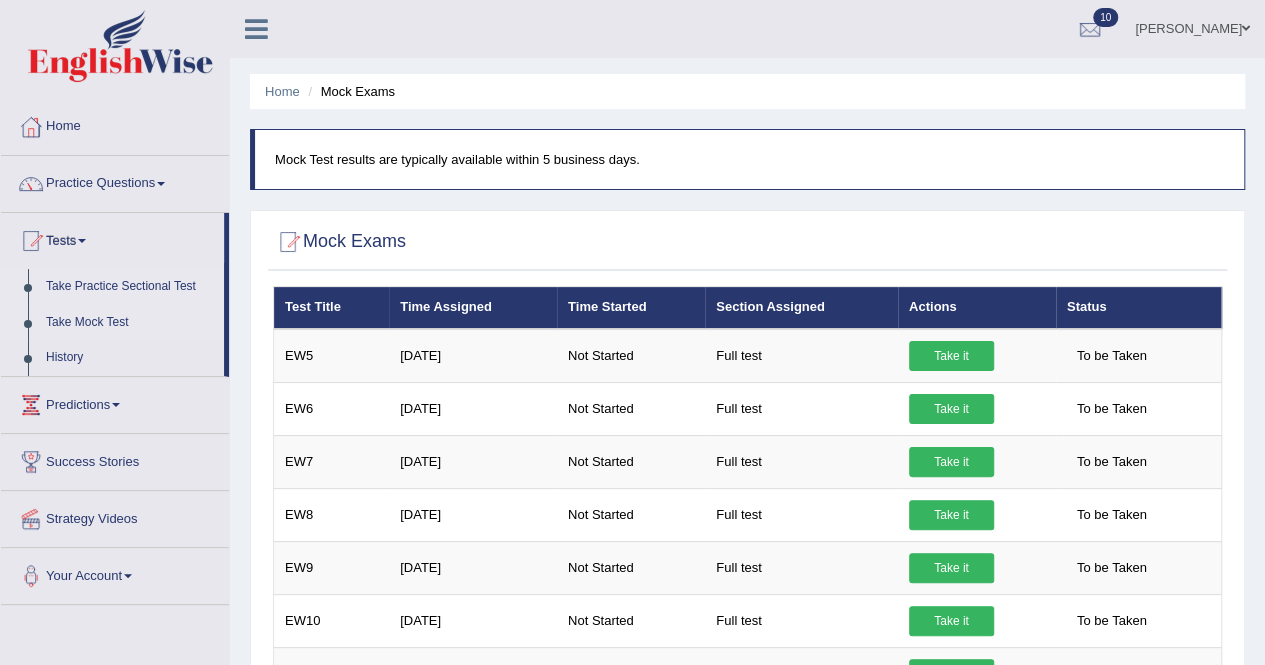 click on "Take Practice Sectional Test" at bounding box center [130, 287] 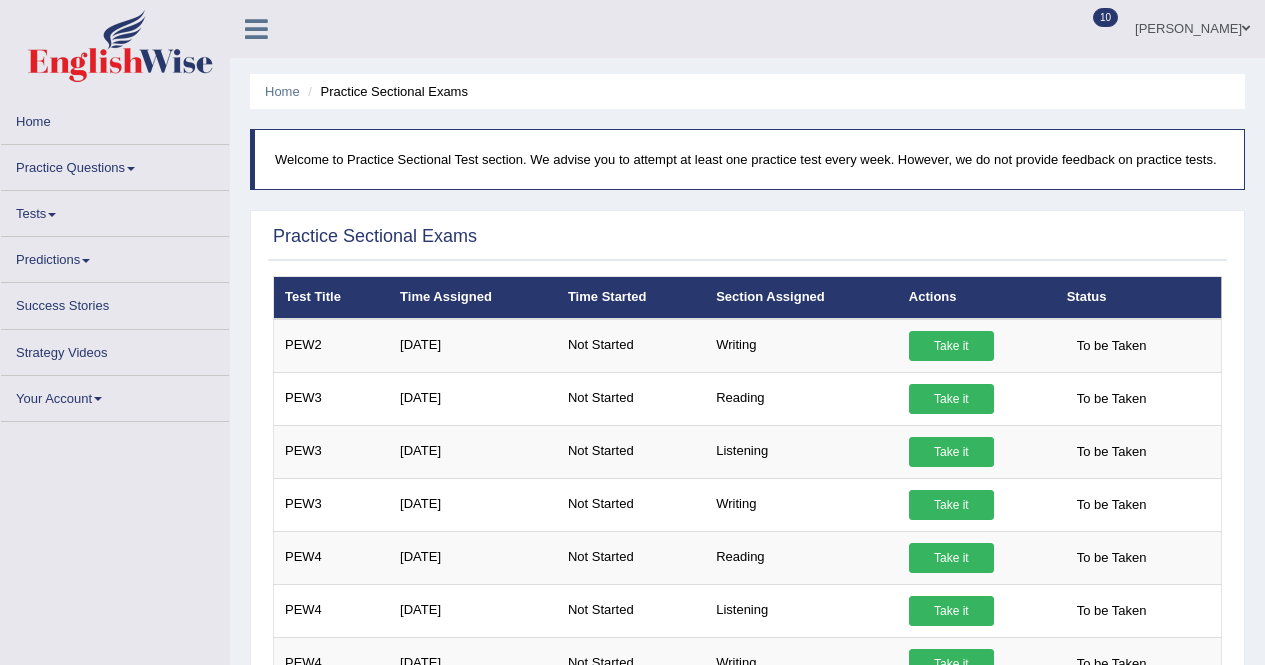 scroll, scrollTop: 0, scrollLeft: 0, axis: both 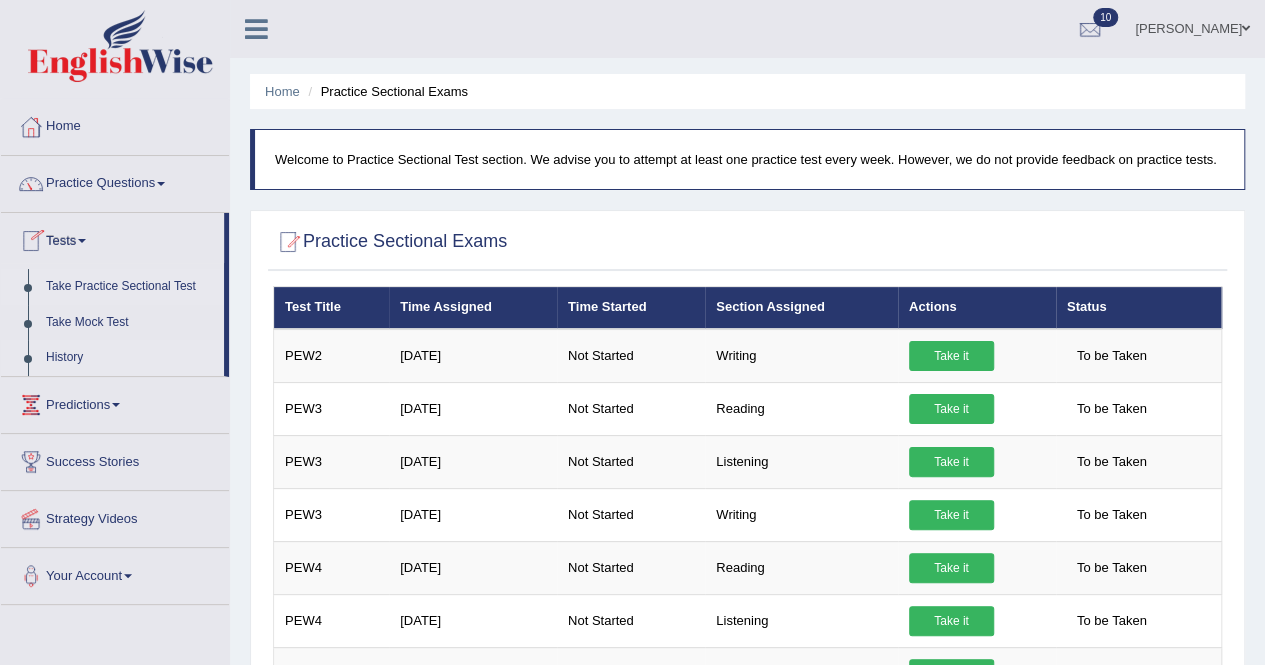 click on "History" at bounding box center [130, 358] 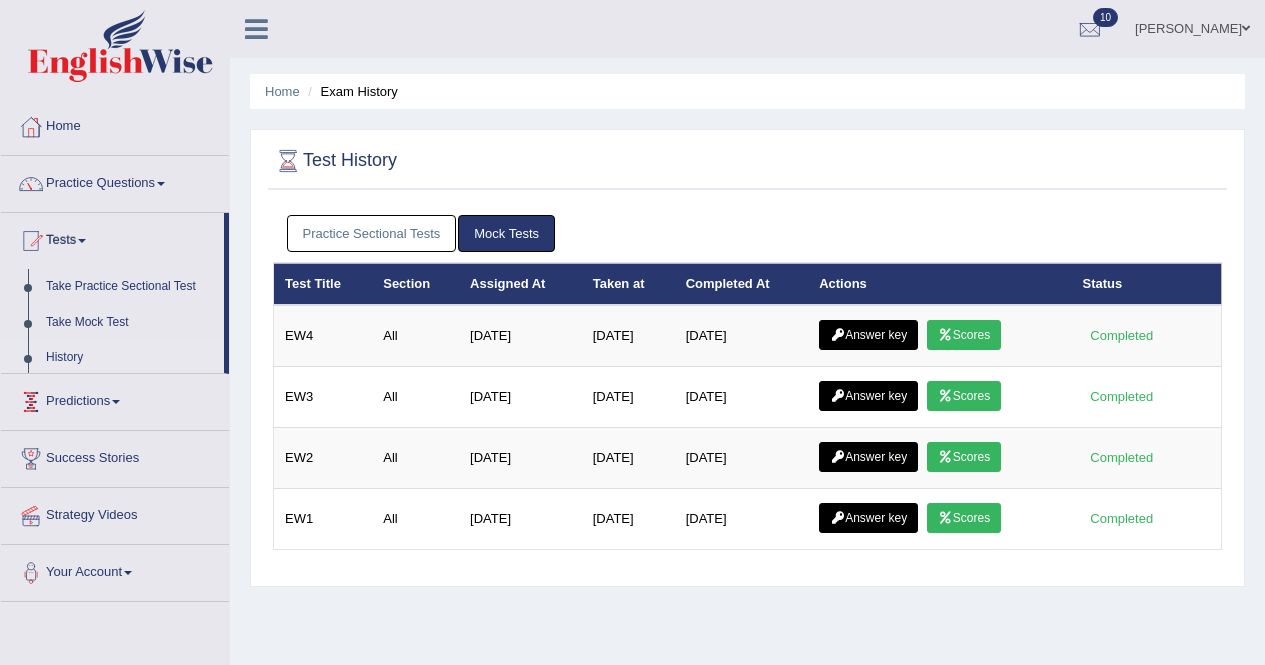 scroll, scrollTop: 0, scrollLeft: 0, axis: both 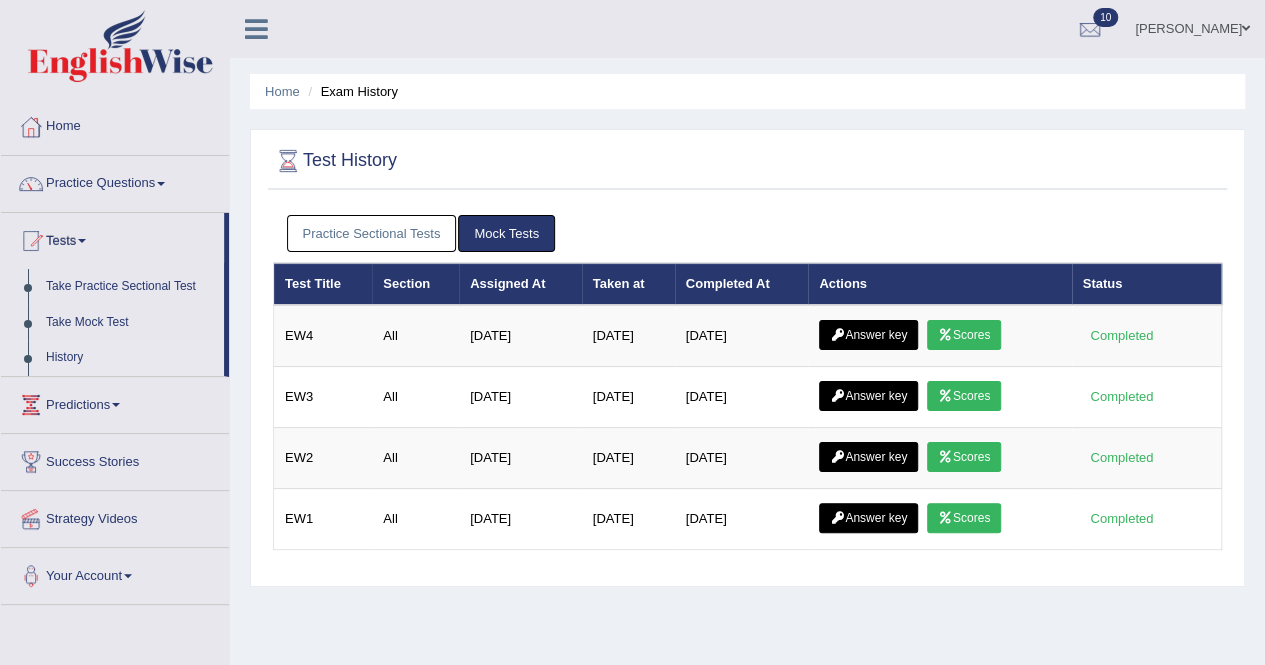 click on "Practice Sectional Tests" at bounding box center [372, 233] 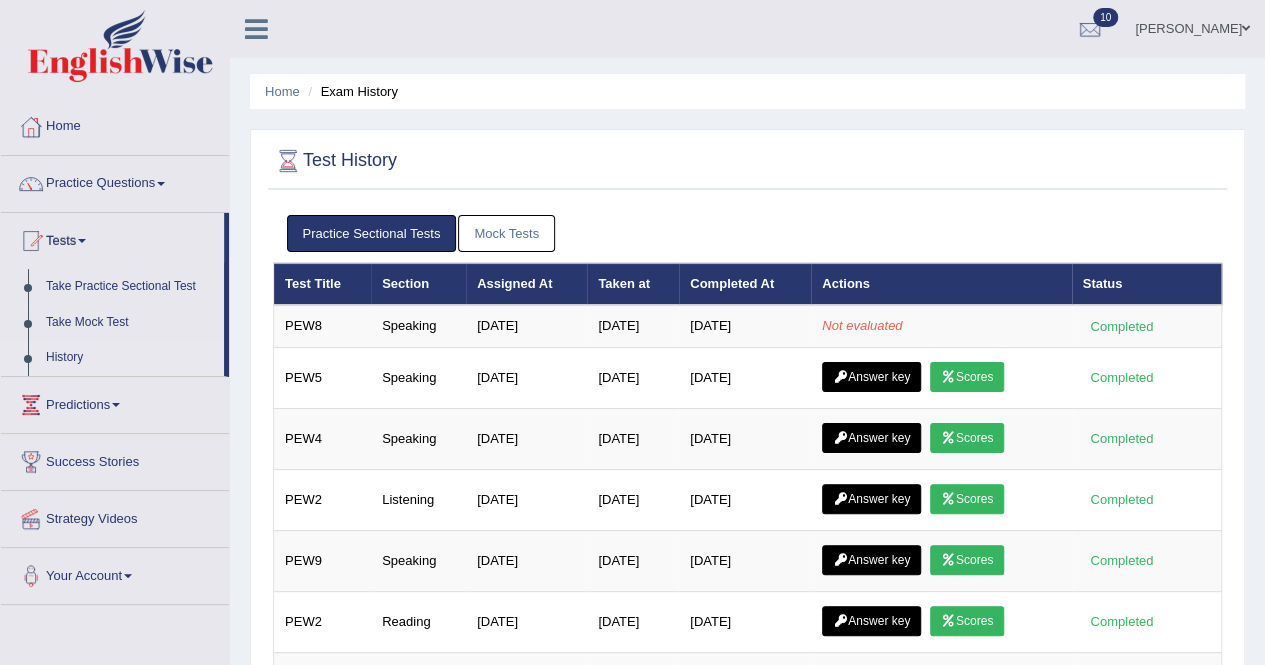 click on "Mock Tests" at bounding box center (506, 233) 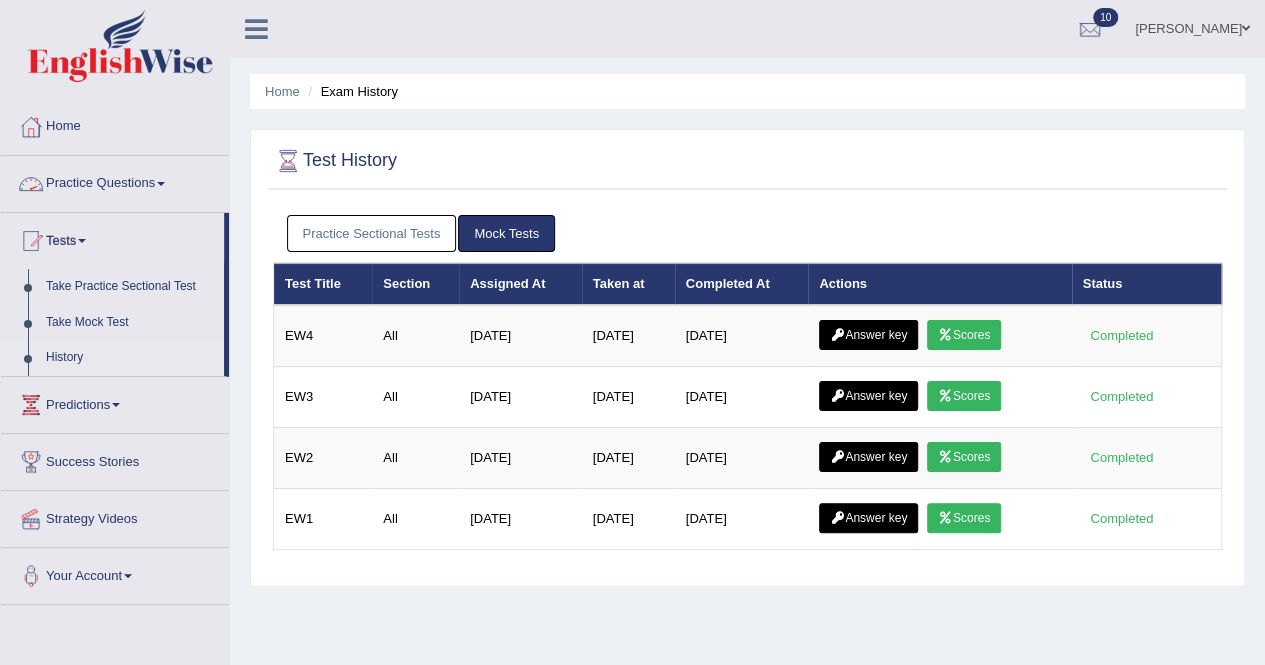 click on "Practice Questions" at bounding box center [115, 181] 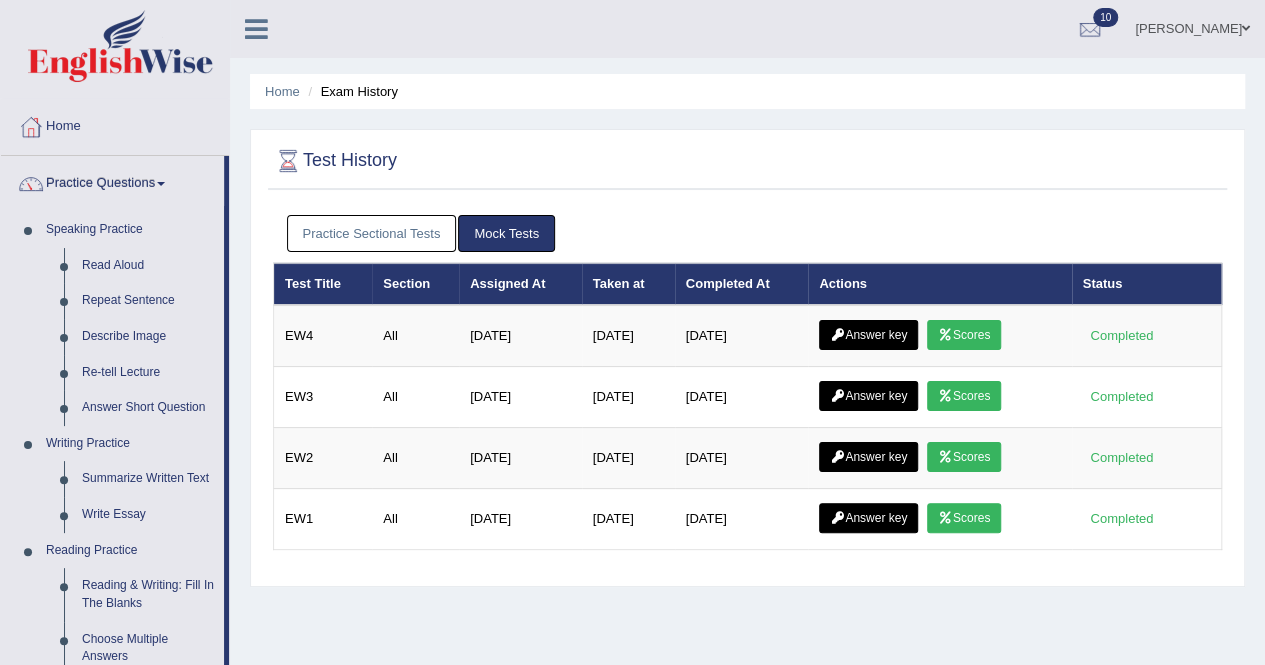 scroll, scrollTop: 582, scrollLeft: 0, axis: vertical 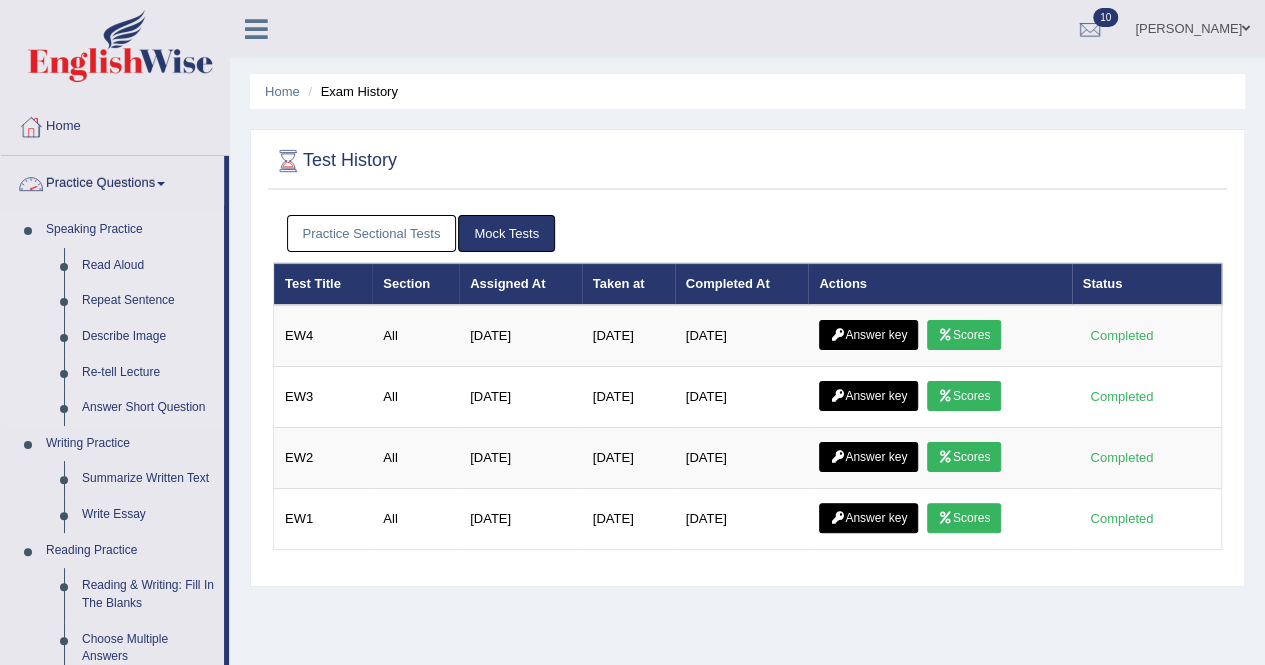 click on "Speaking Practice" at bounding box center (130, 230) 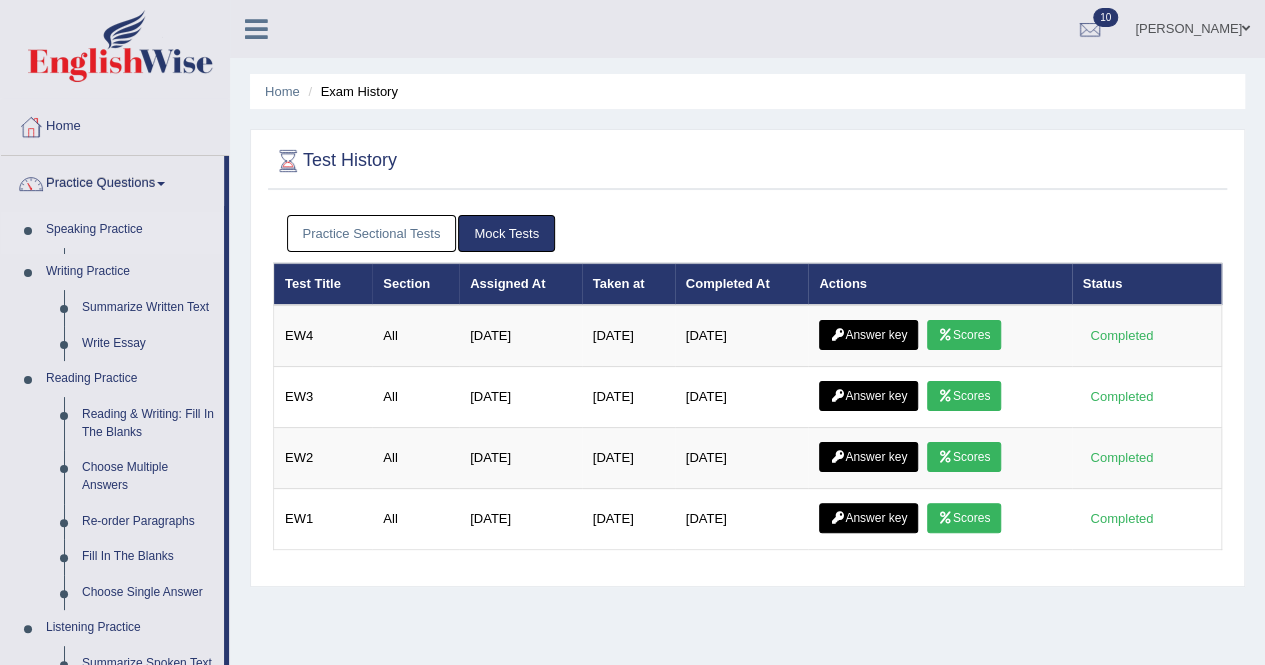 click on "Speaking Practice" at bounding box center [130, 230] 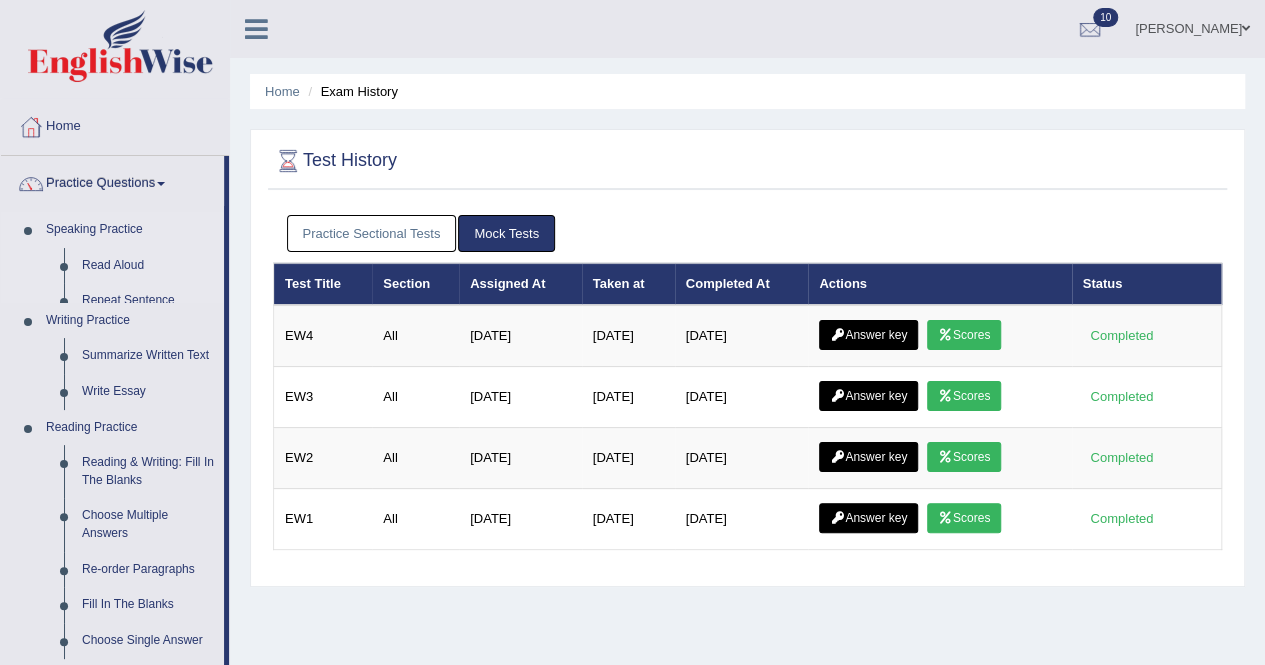 click on "Speaking Practice" at bounding box center (130, 230) 